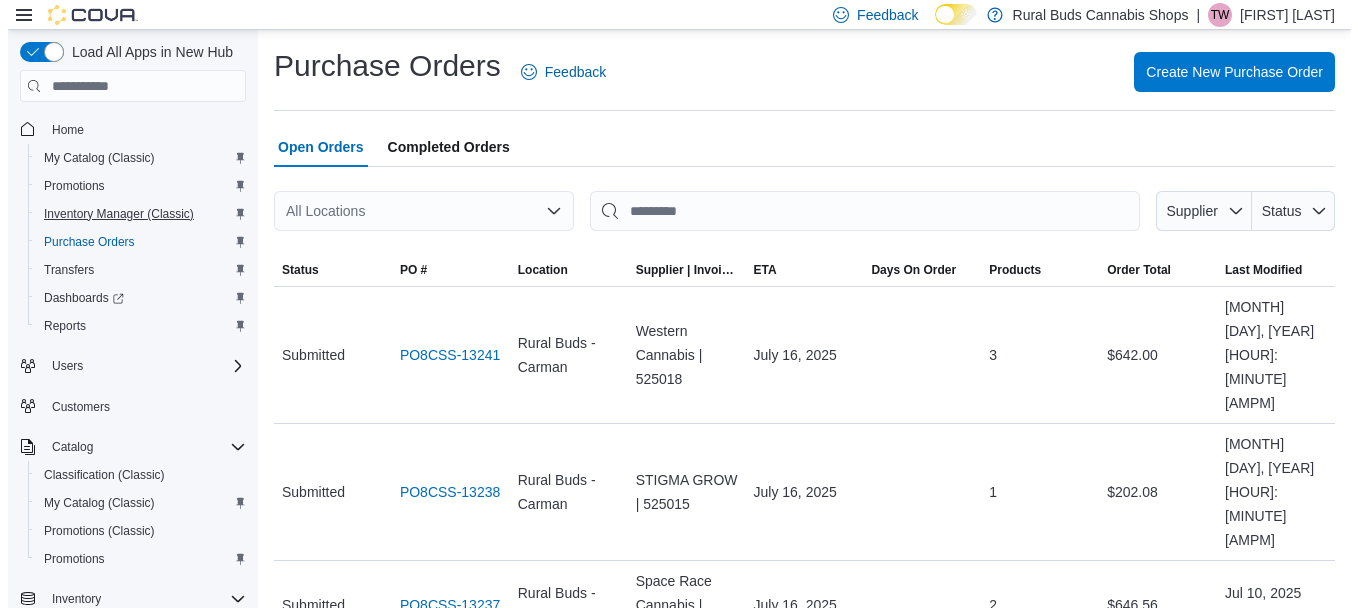 scroll, scrollTop: 0, scrollLeft: 0, axis: both 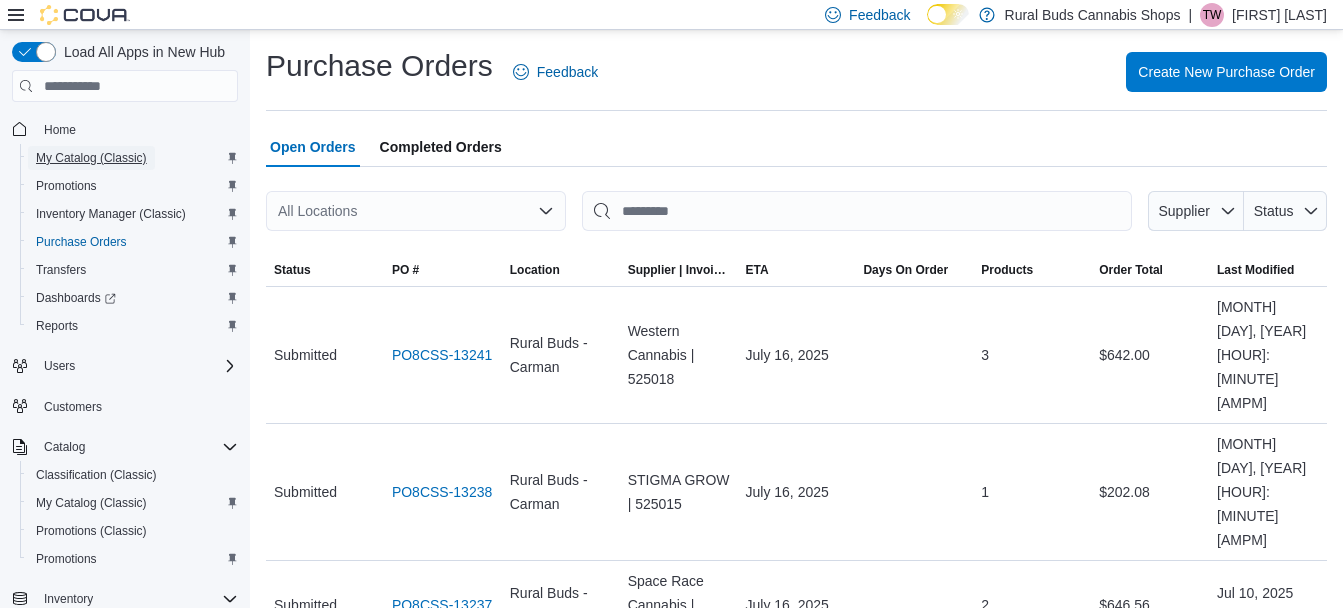 click on "My Catalog (Classic)" at bounding box center [91, 158] 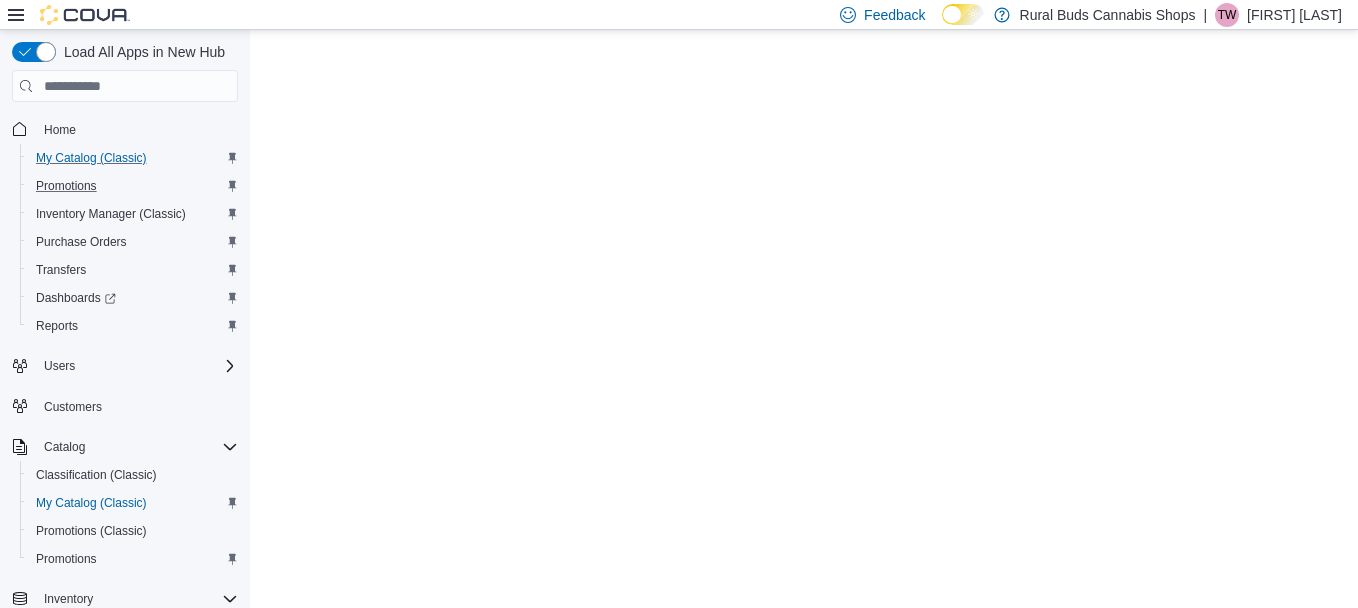 scroll, scrollTop: 0, scrollLeft: 0, axis: both 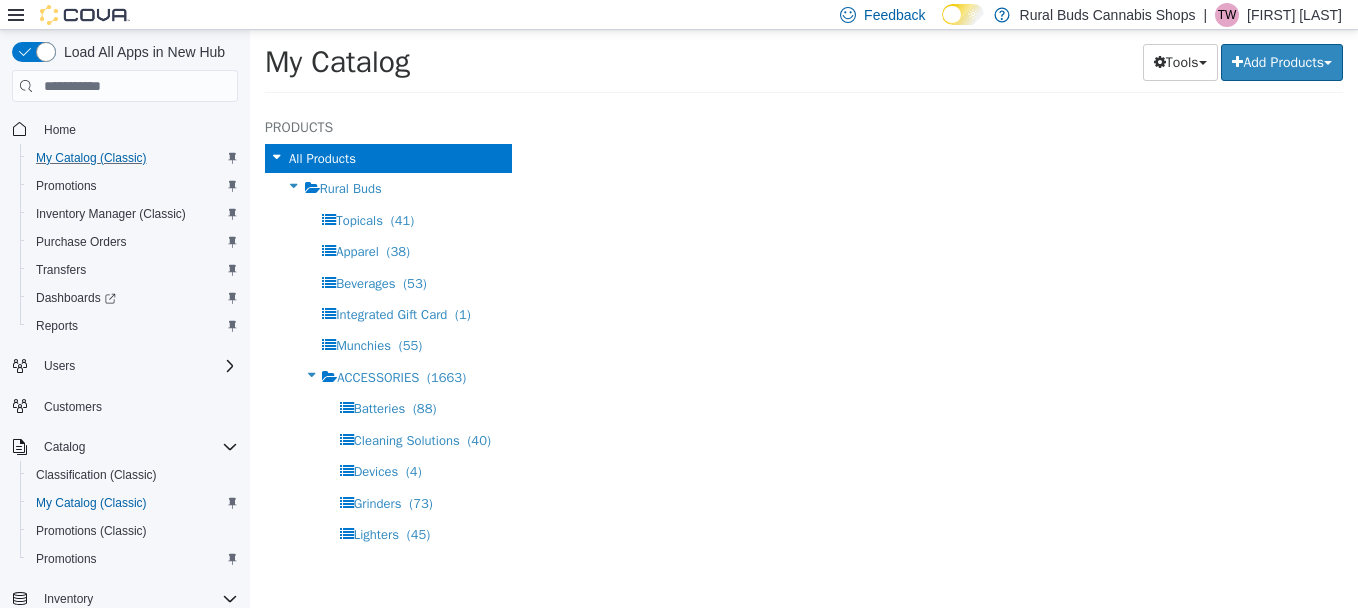 select on "**********" 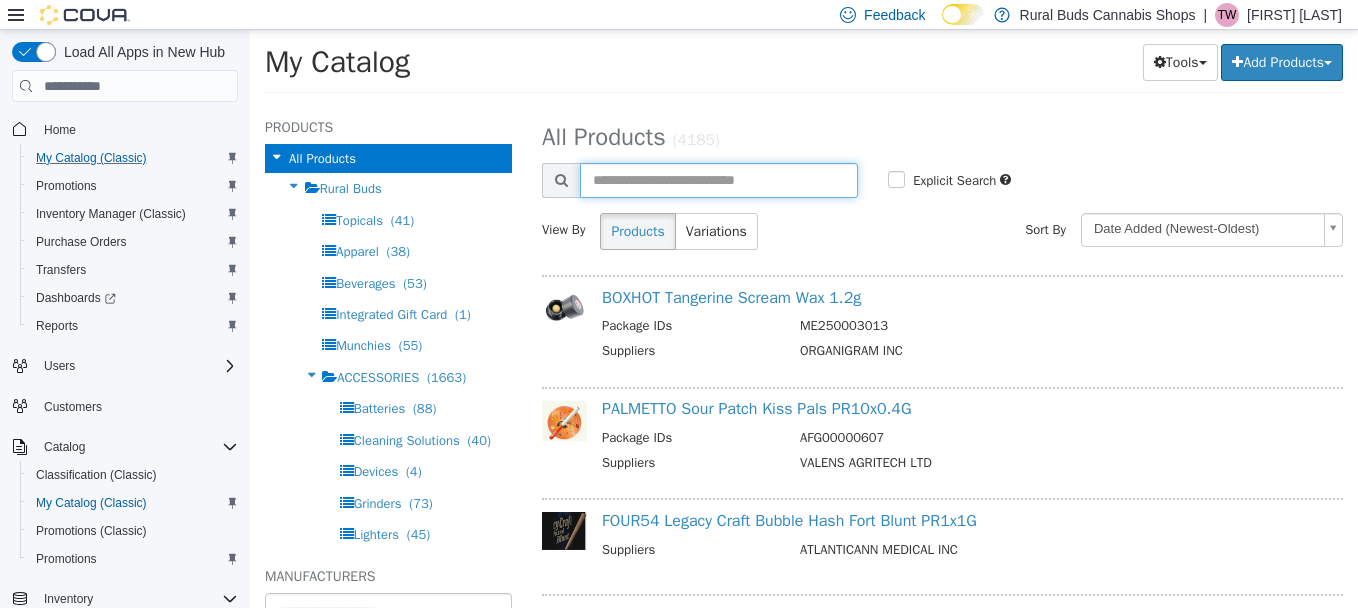 click at bounding box center [719, 180] 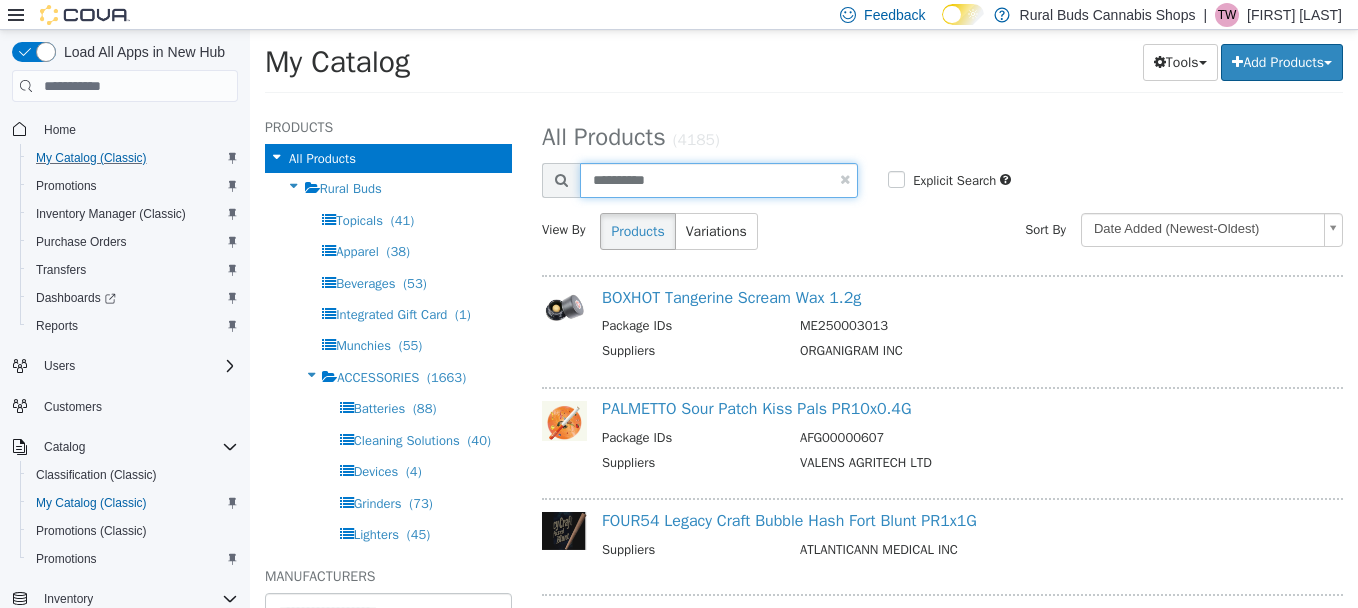 type on "**********" 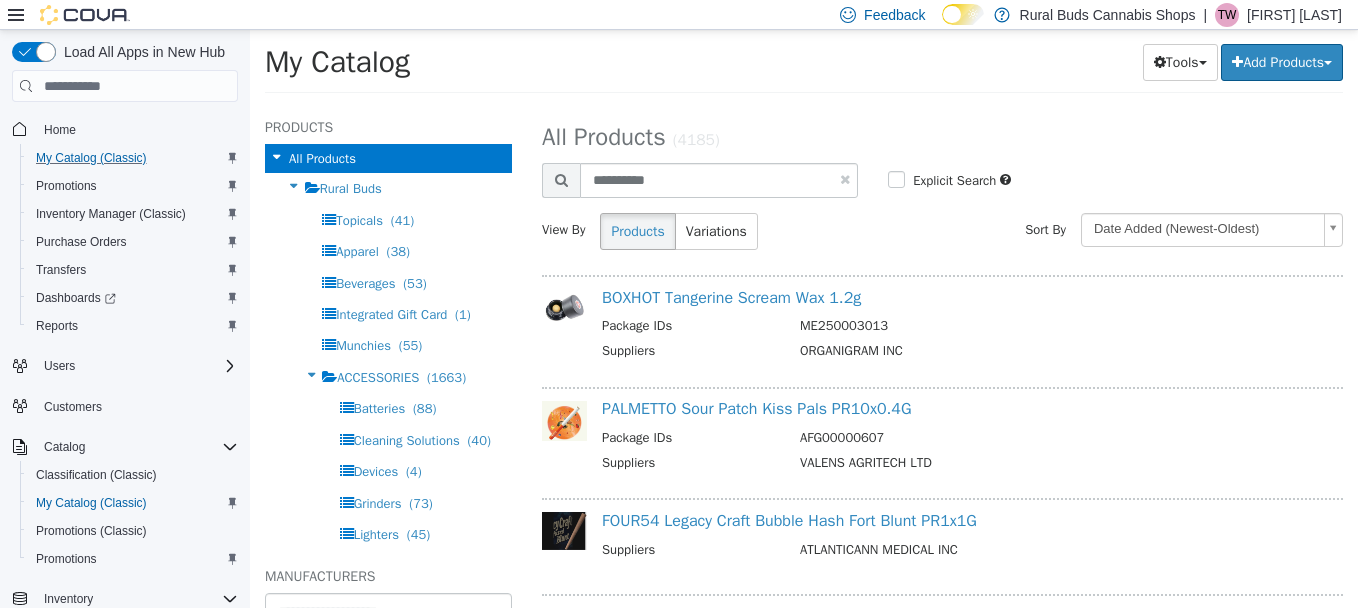 select on "**********" 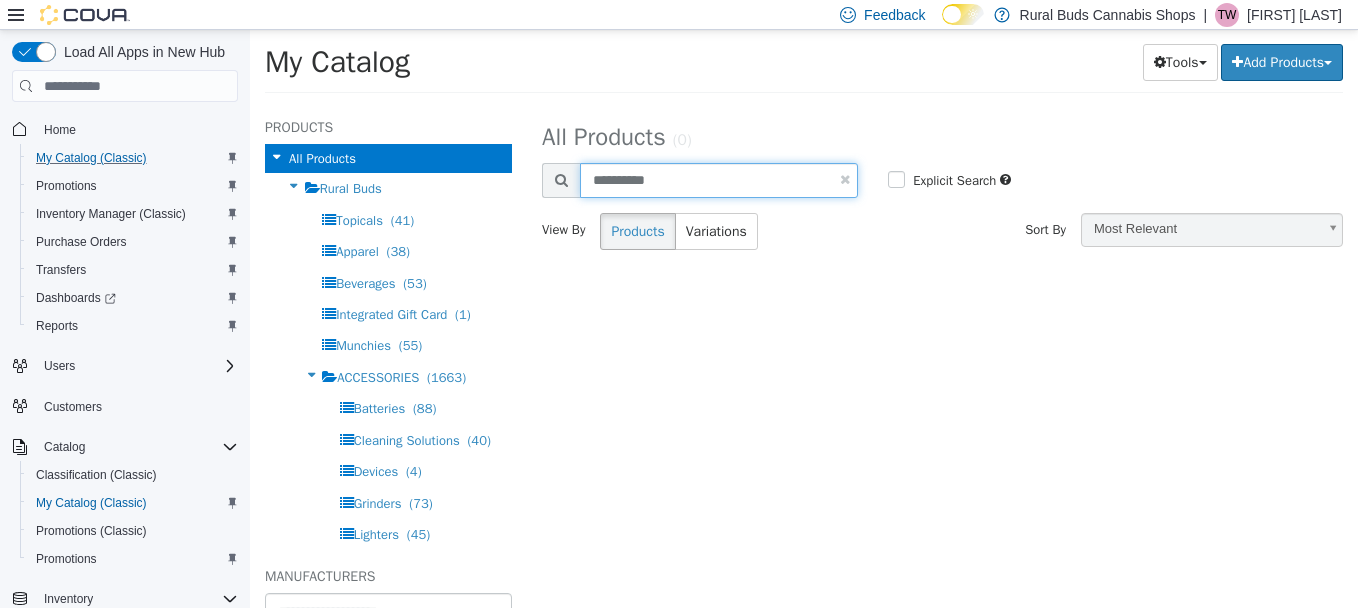 click on "**********" at bounding box center (719, 180) 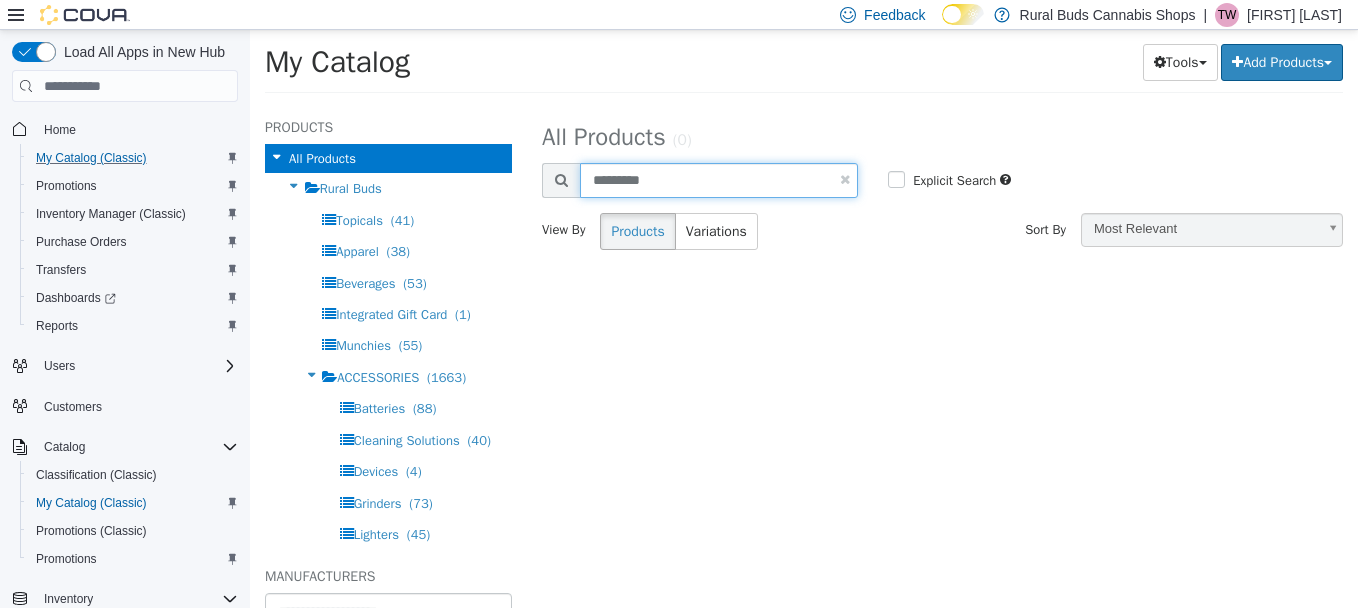 type on "*********" 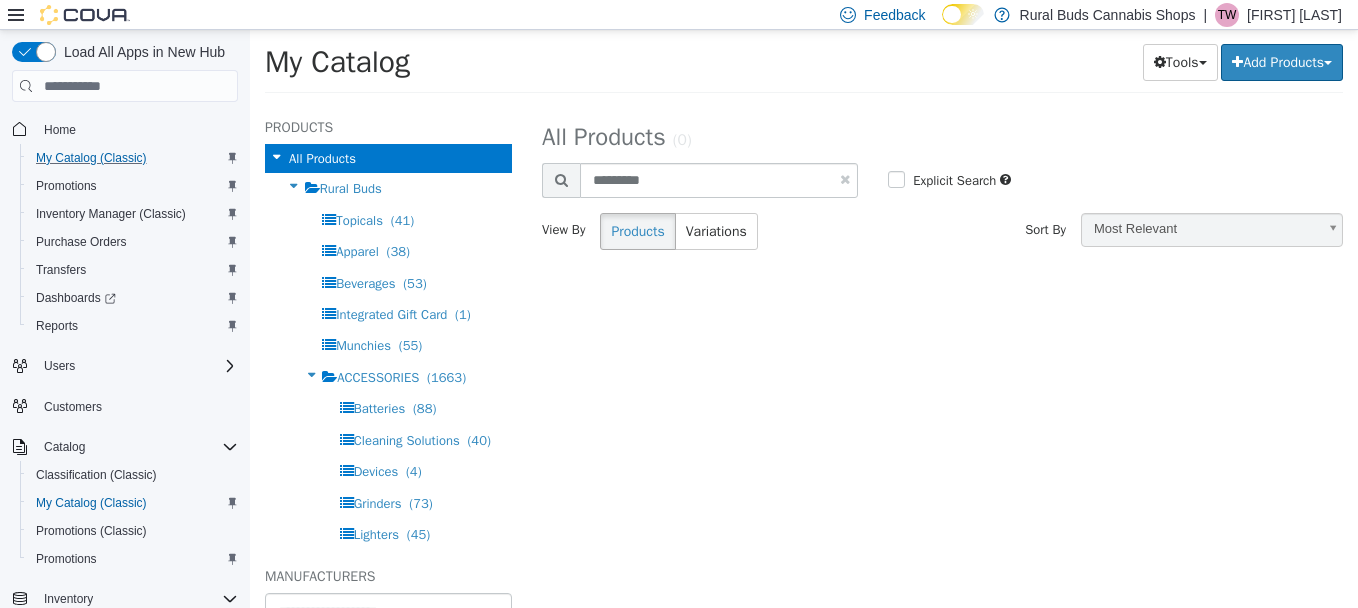 select on "**********" 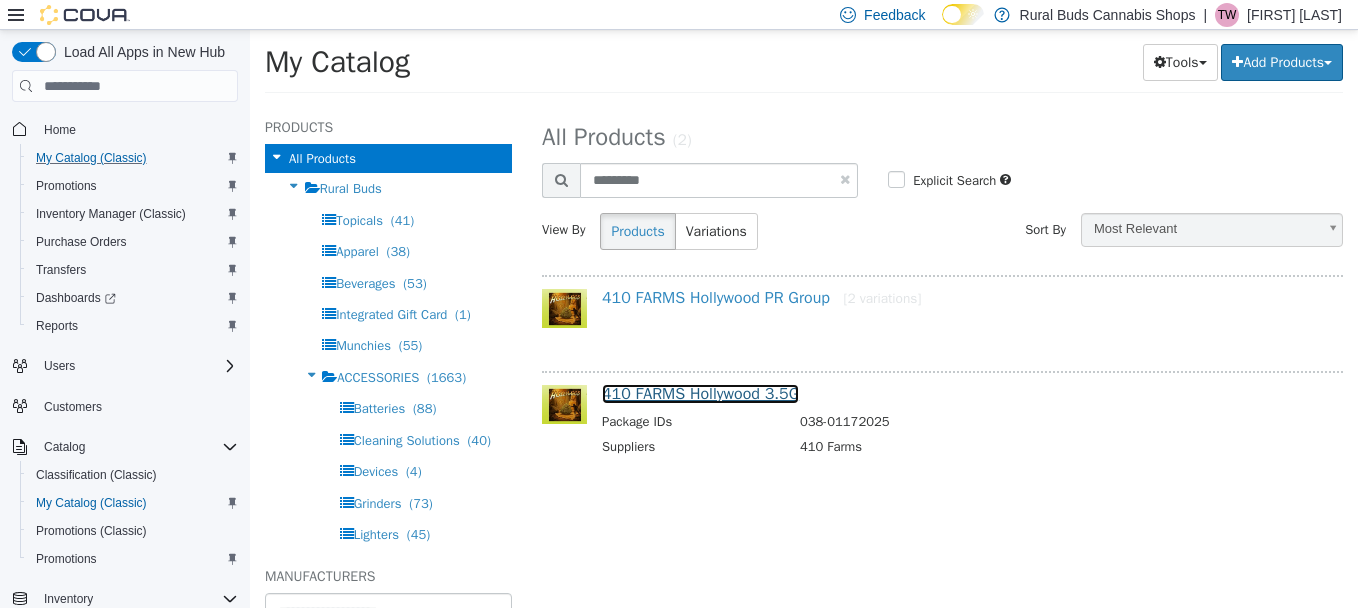 click on "410 FARMS Hollywood 3.5G" at bounding box center (700, 394) 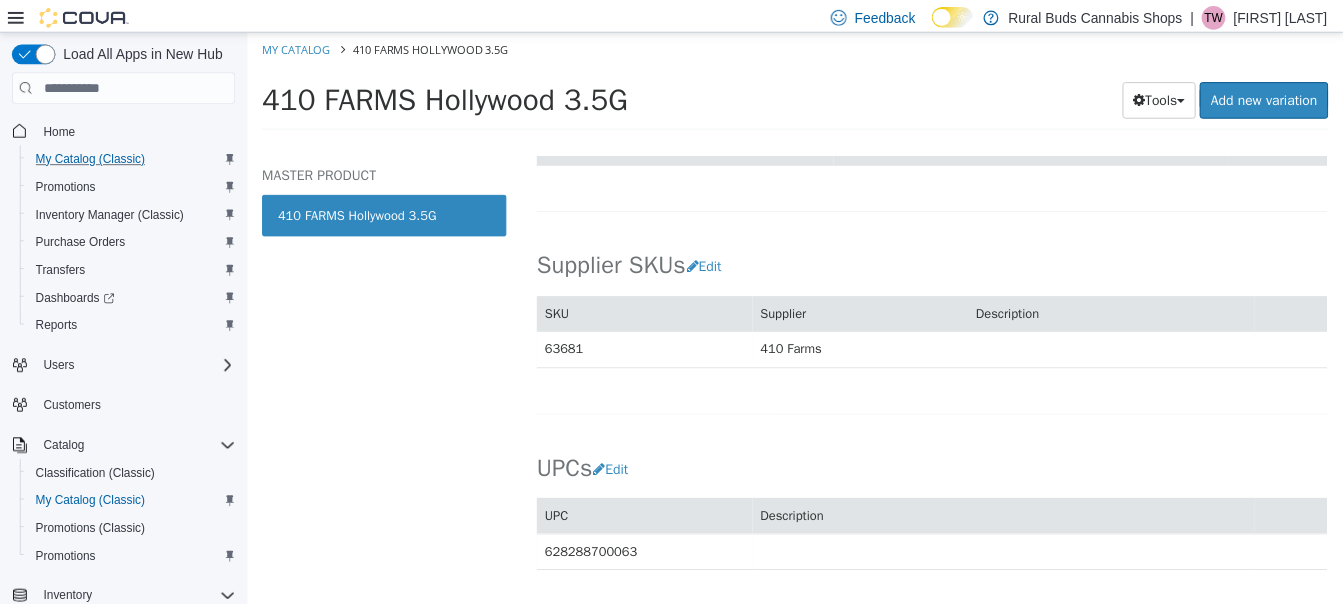 scroll, scrollTop: 1400, scrollLeft: 0, axis: vertical 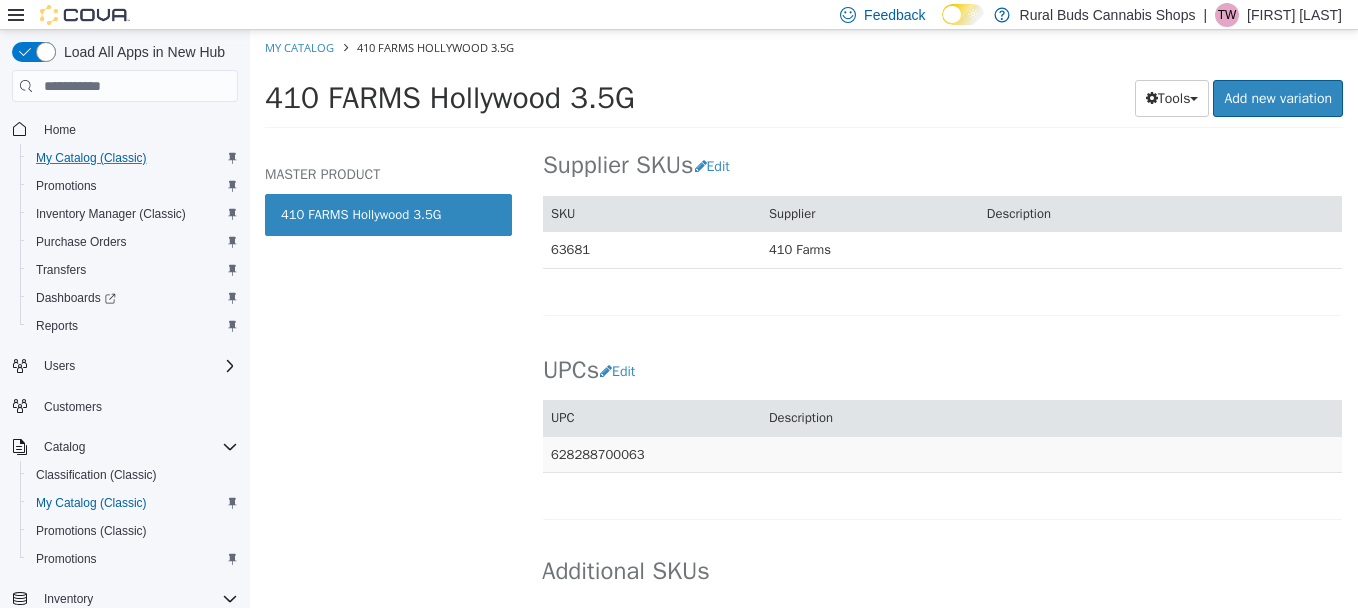drag, startPoint x: 636, startPoint y: 459, endPoint x: 553, endPoint y: 462, distance: 83.0542 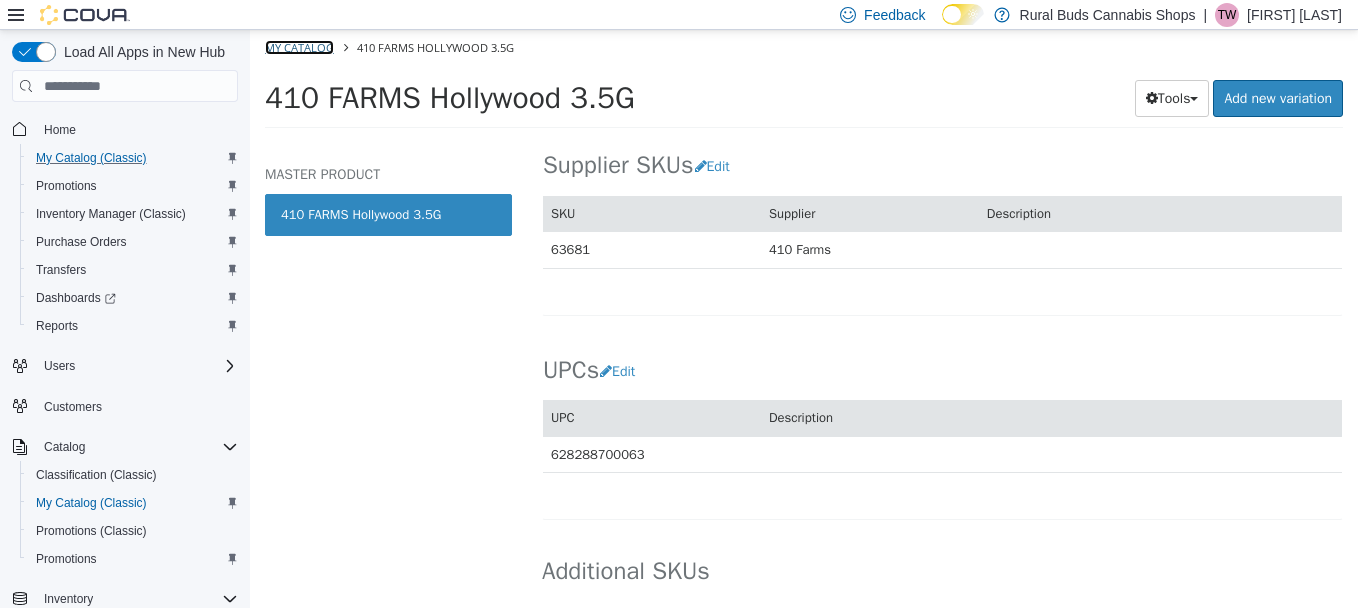 click on "My Catalog" at bounding box center (299, 47) 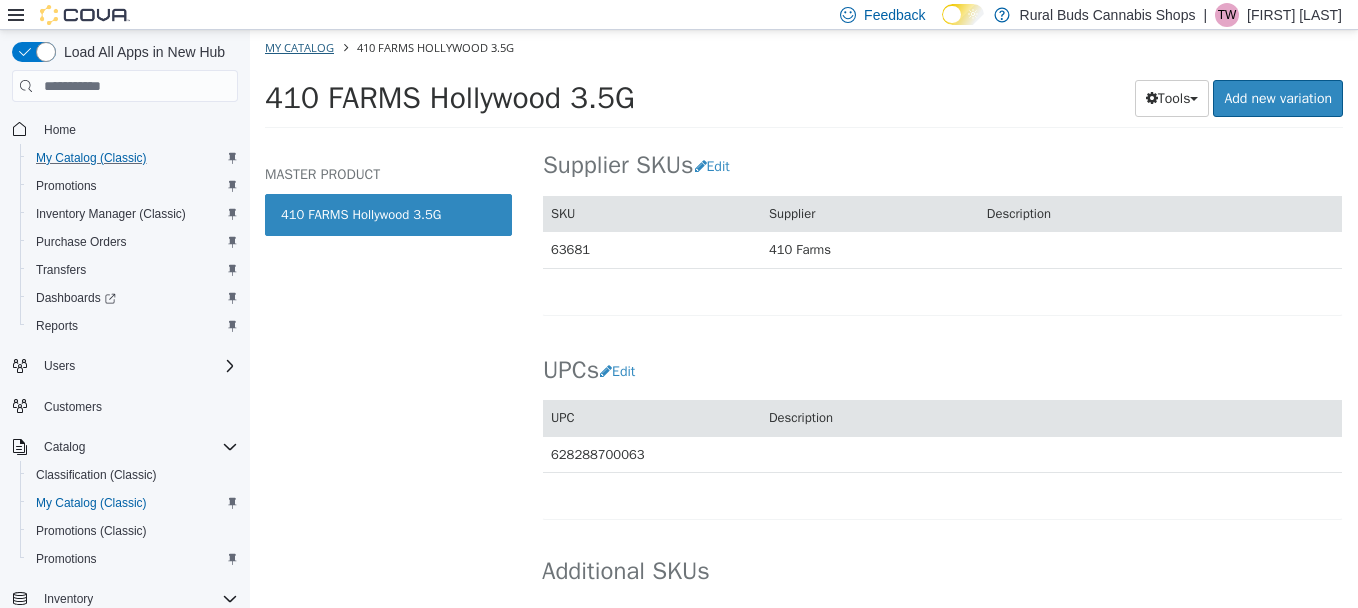 select on "**********" 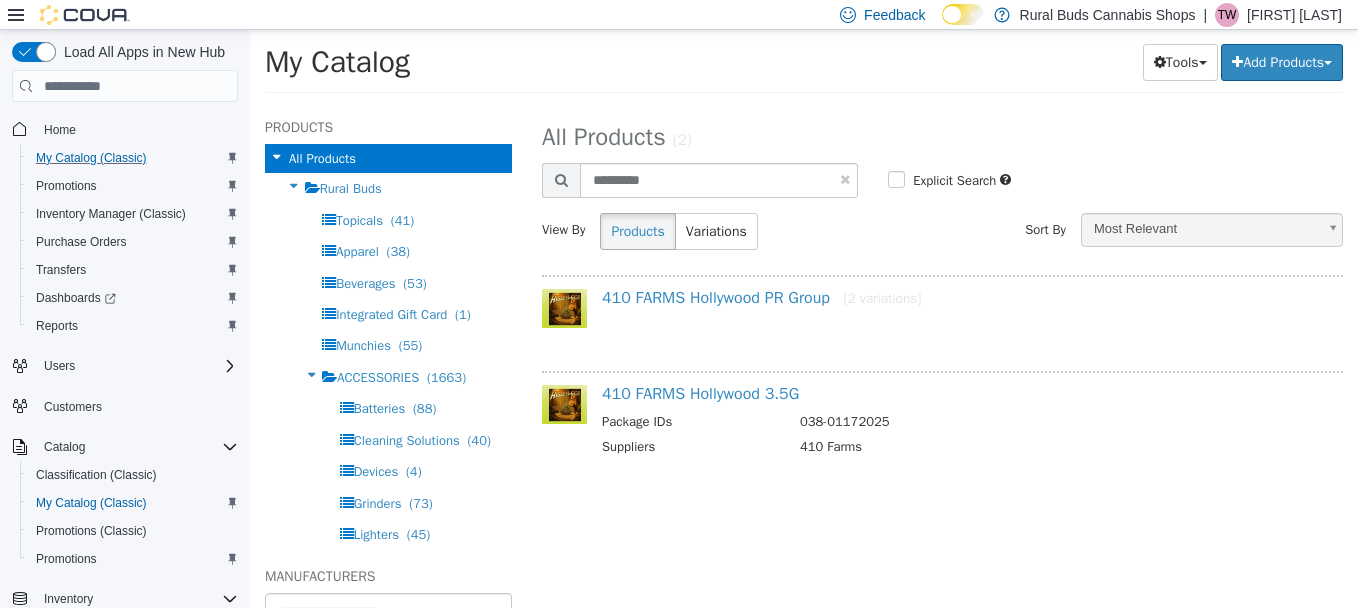 click at bounding box center [845, 179] 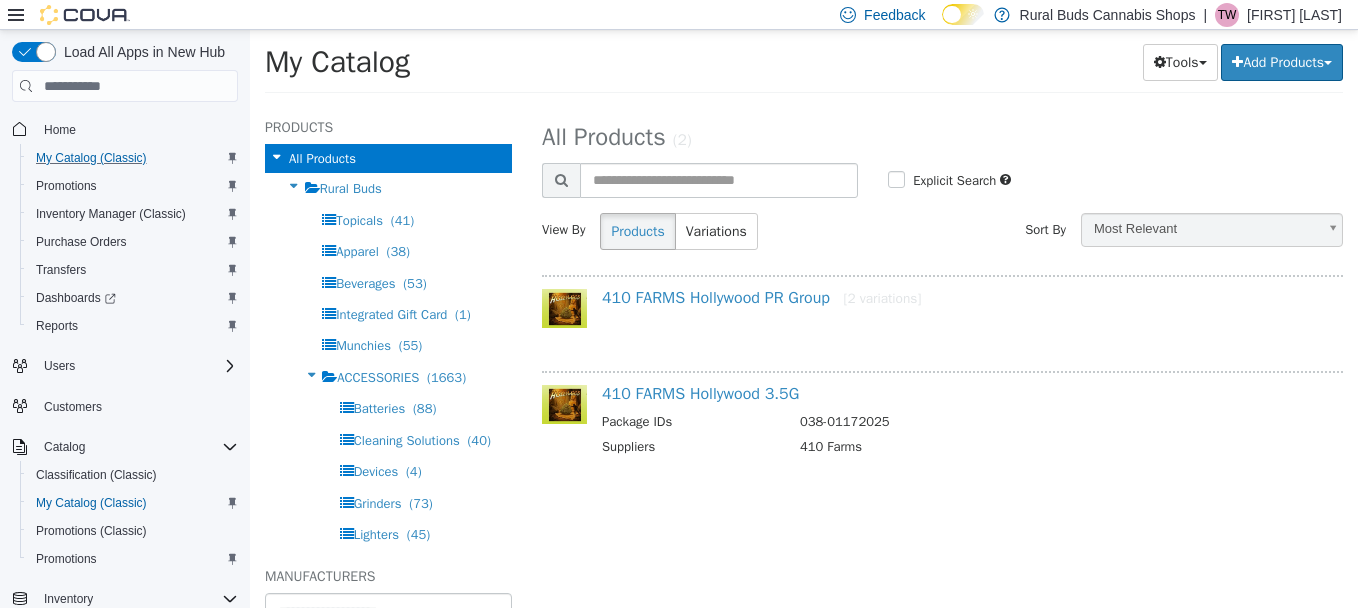 select on "**********" 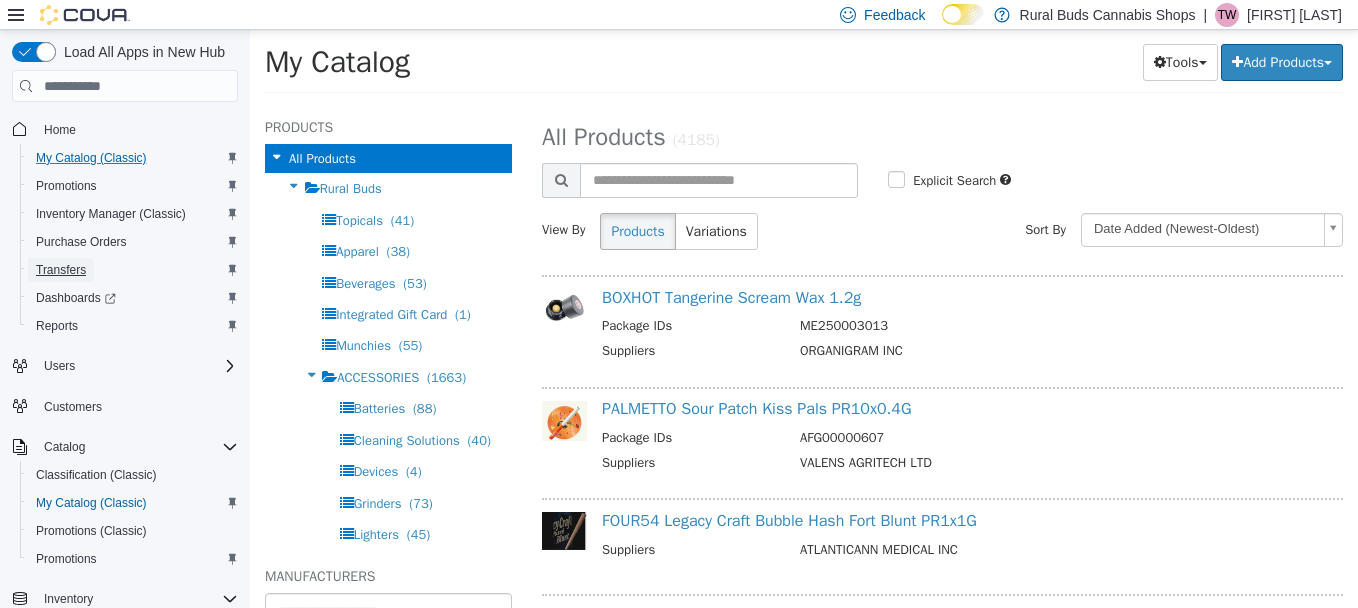 click on "Transfers" at bounding box center (61, 270) 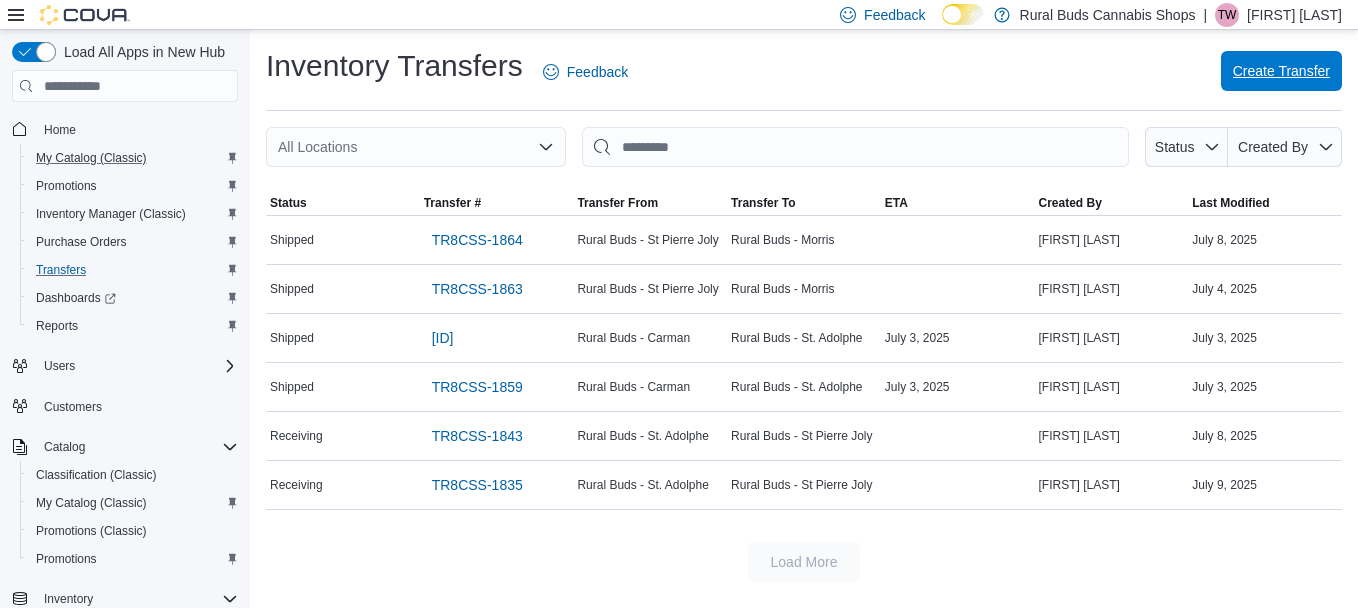 click on "Create Transfer" at bounding box center [1281, 71] 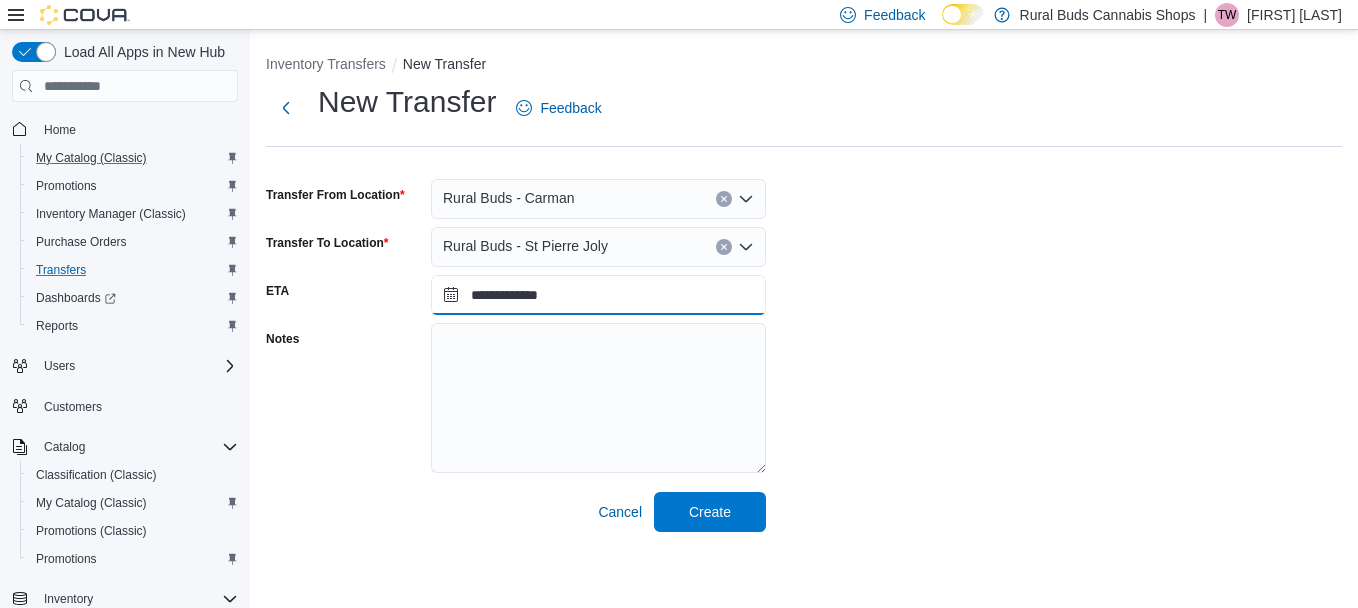 click on "**********" at bounding box center [598, 295] 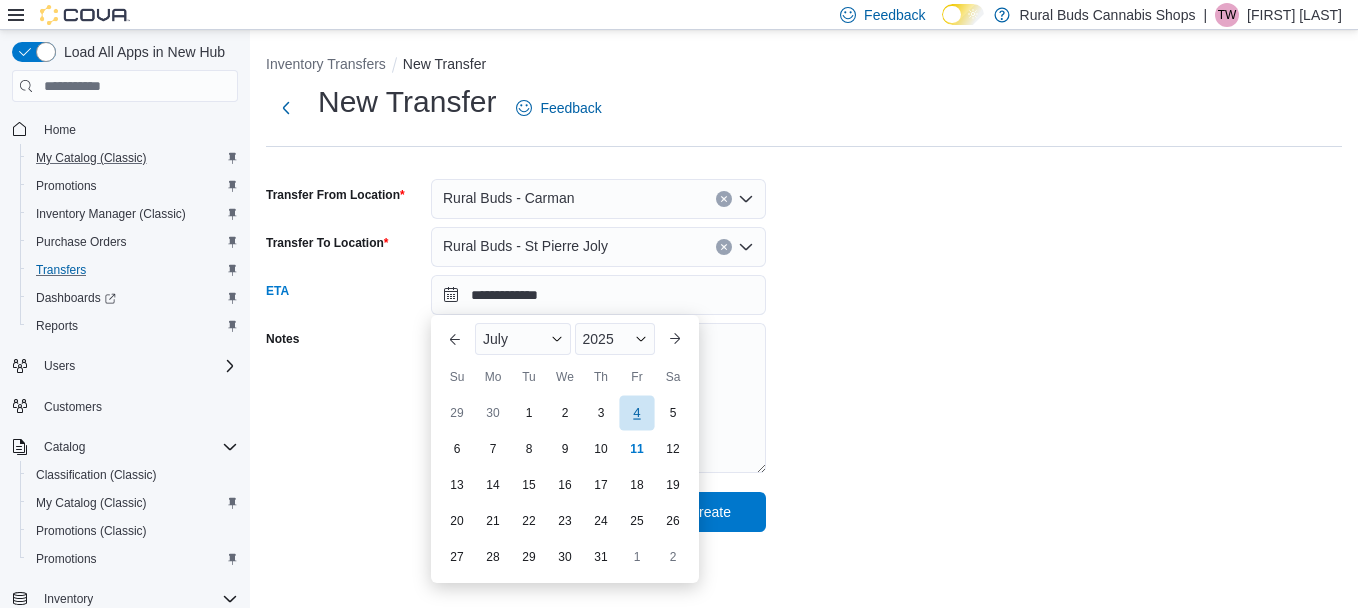 click on "4" at bounding box center [636, 413] 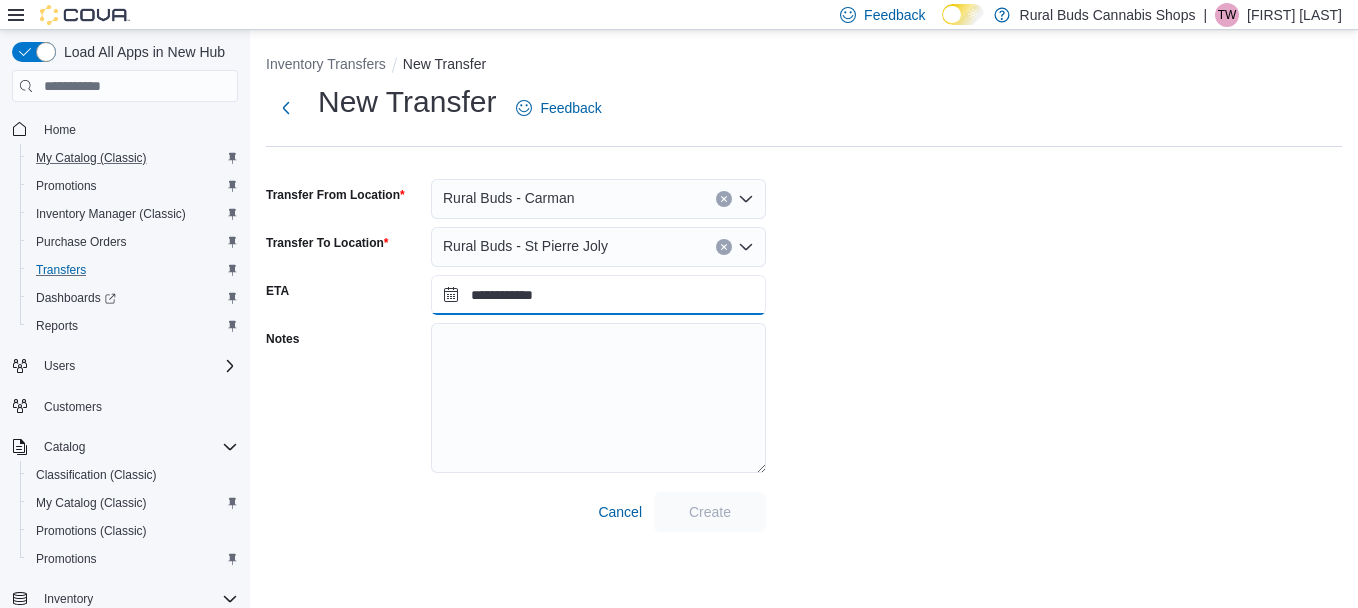 click on "**********" at bounding box center [598, 295] 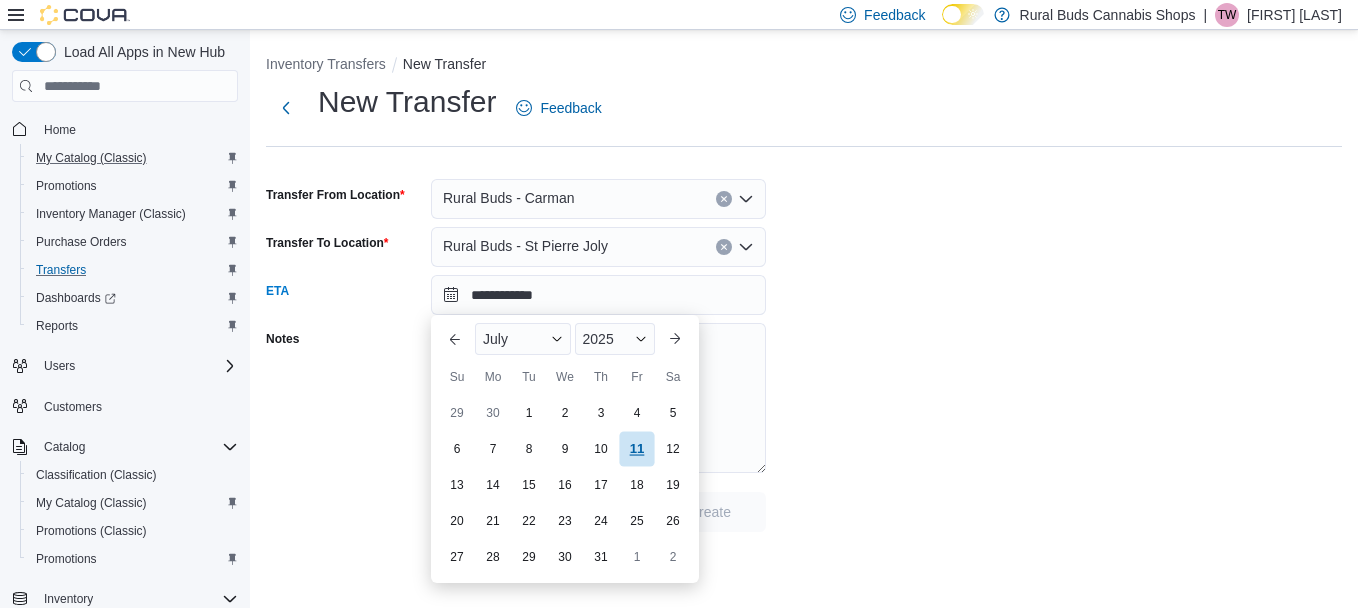 click on "11" at bounding box center [636, 449] 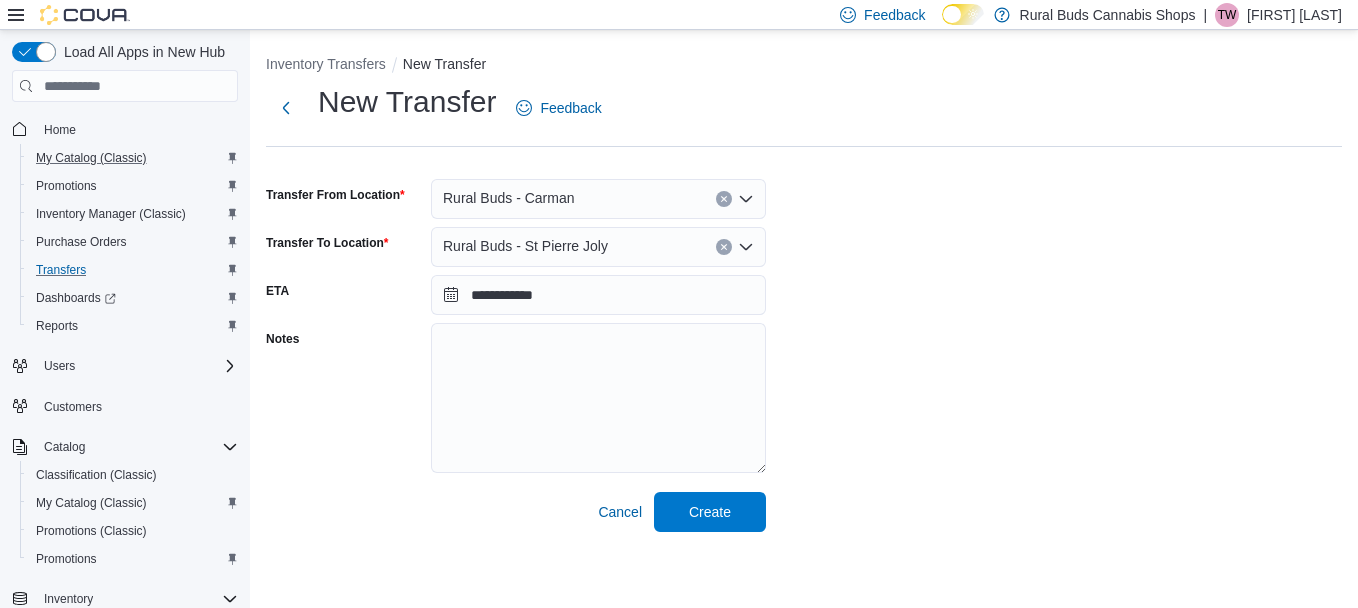 type on "**********" 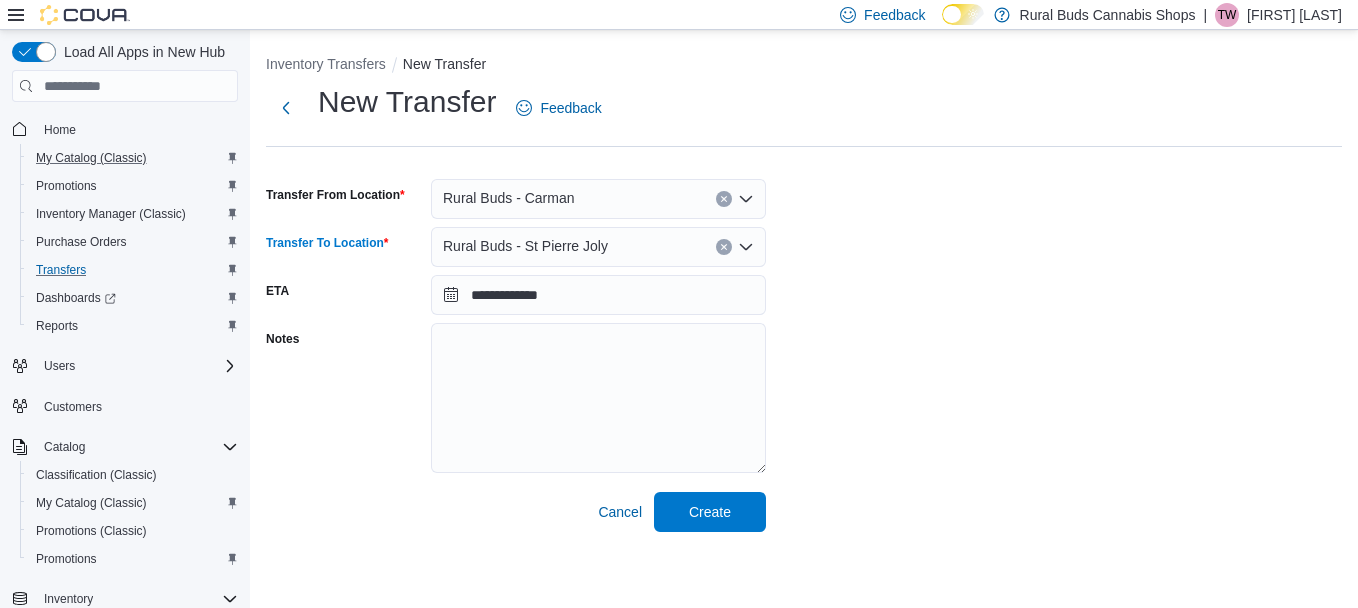 click 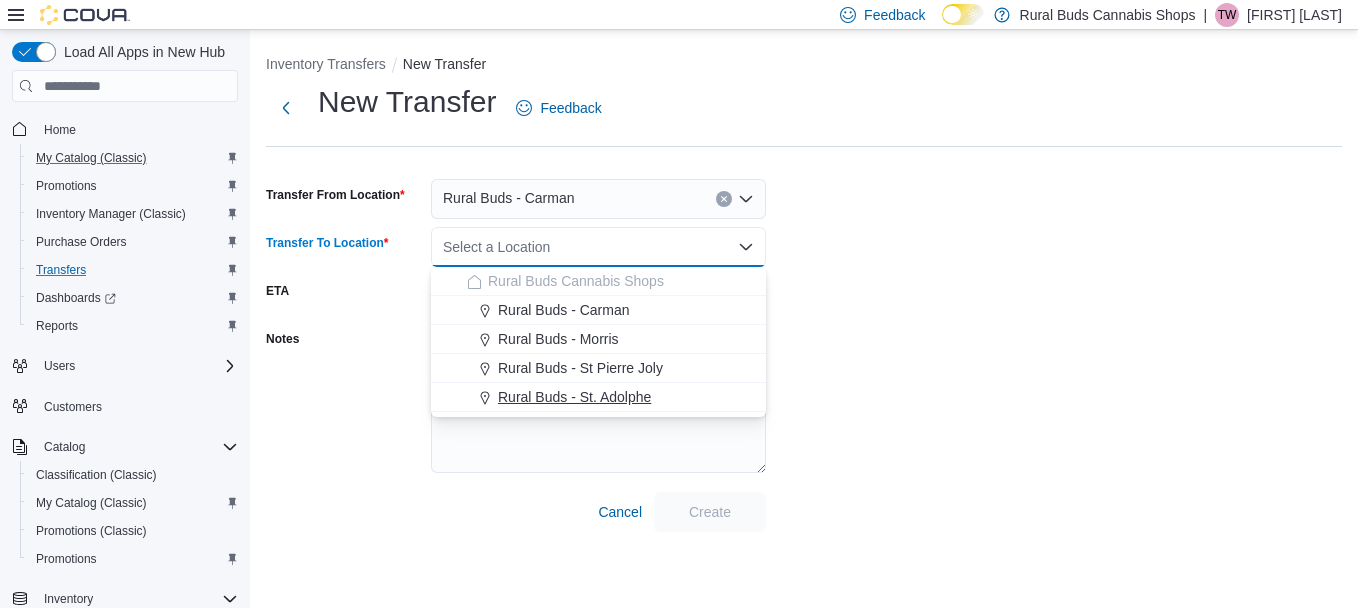 click on "Rural Buds - St. Adolphe" at bounding box center (574, 397) 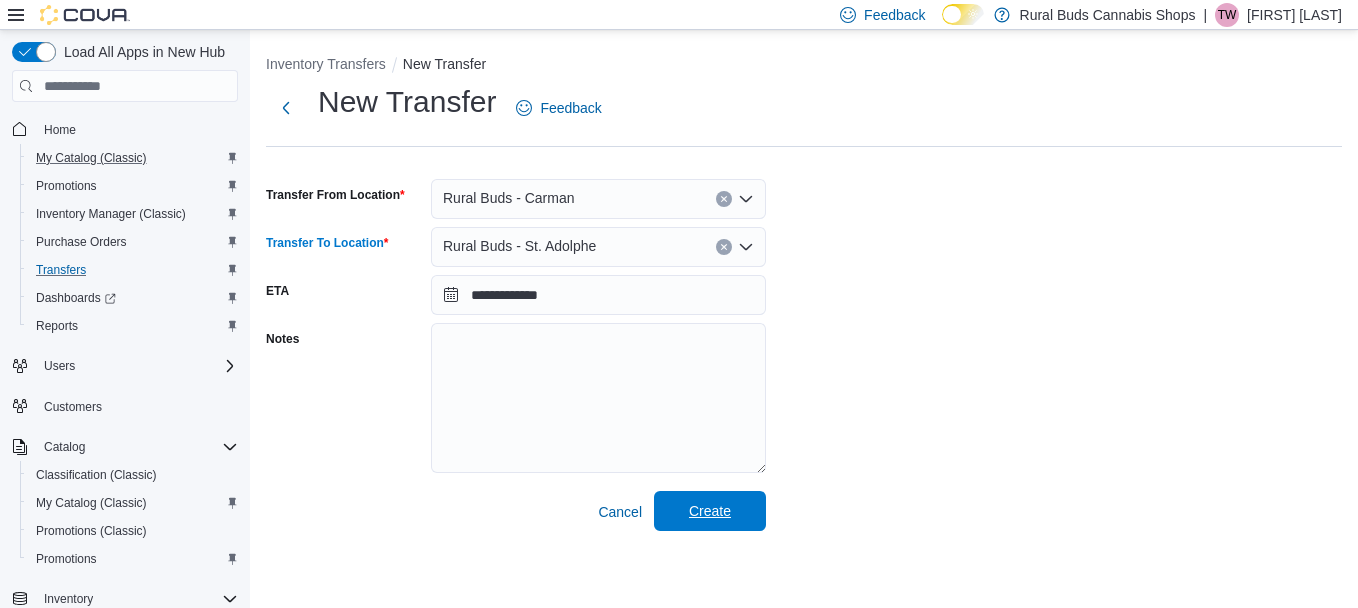 click on "Create" at bounding box center (710, 511) 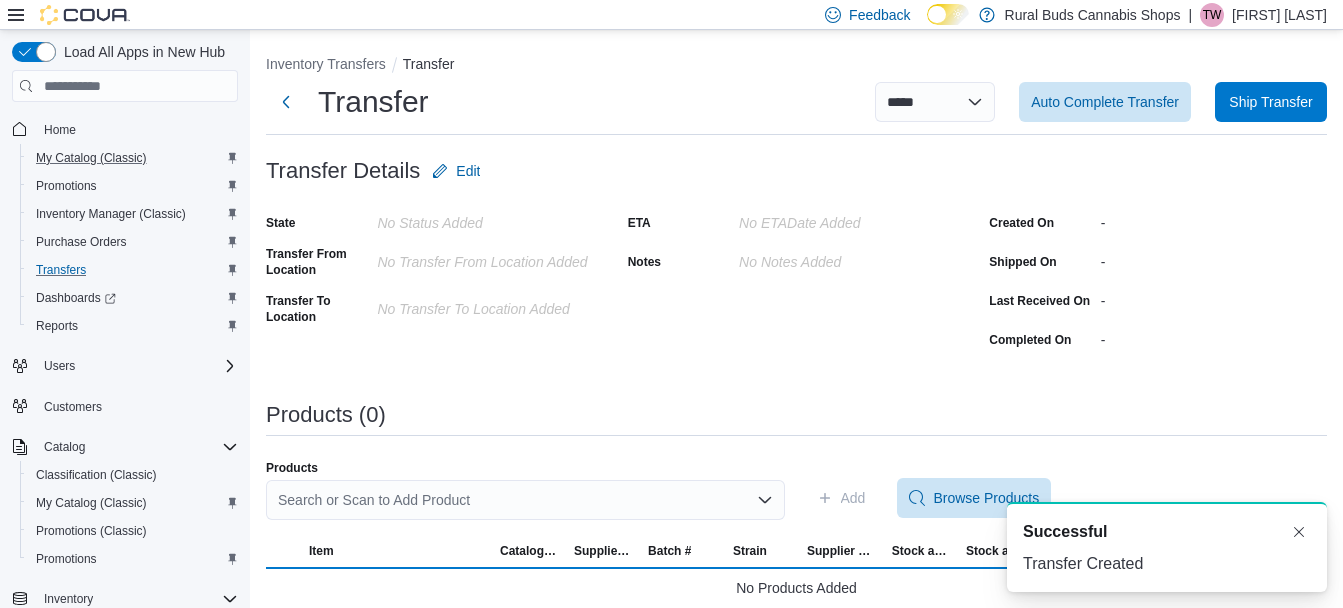 scroll, scrollTop: 0, scrollLeft: 0, axis: both 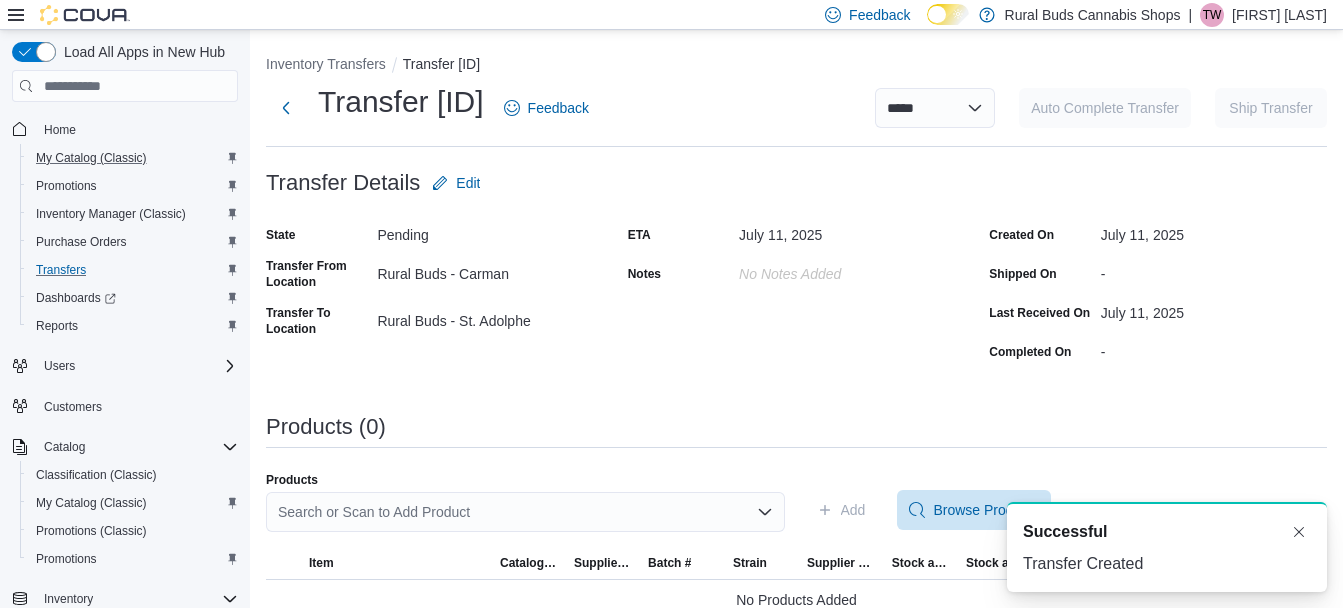 drag, startPoint x: 628, startPoint y: 102, endPoint x: 439, endPoint y: 106, distance: 189.04233 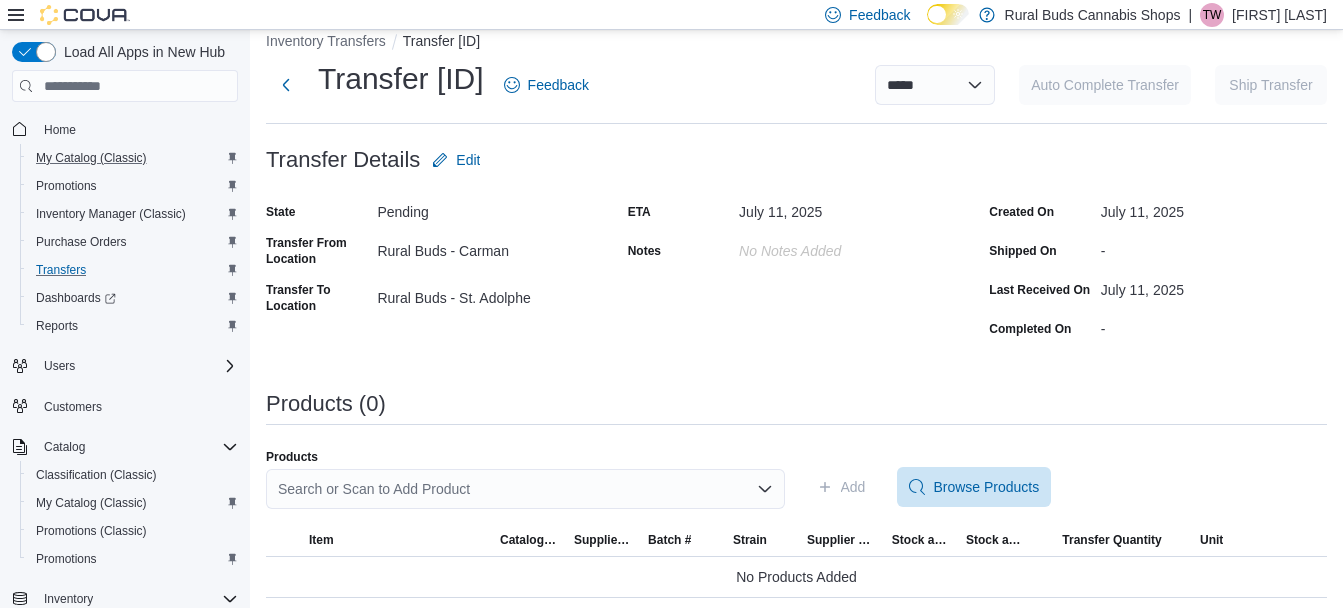 scroll, scrollTop: 29, scrollLeft: 0, axis: vertical 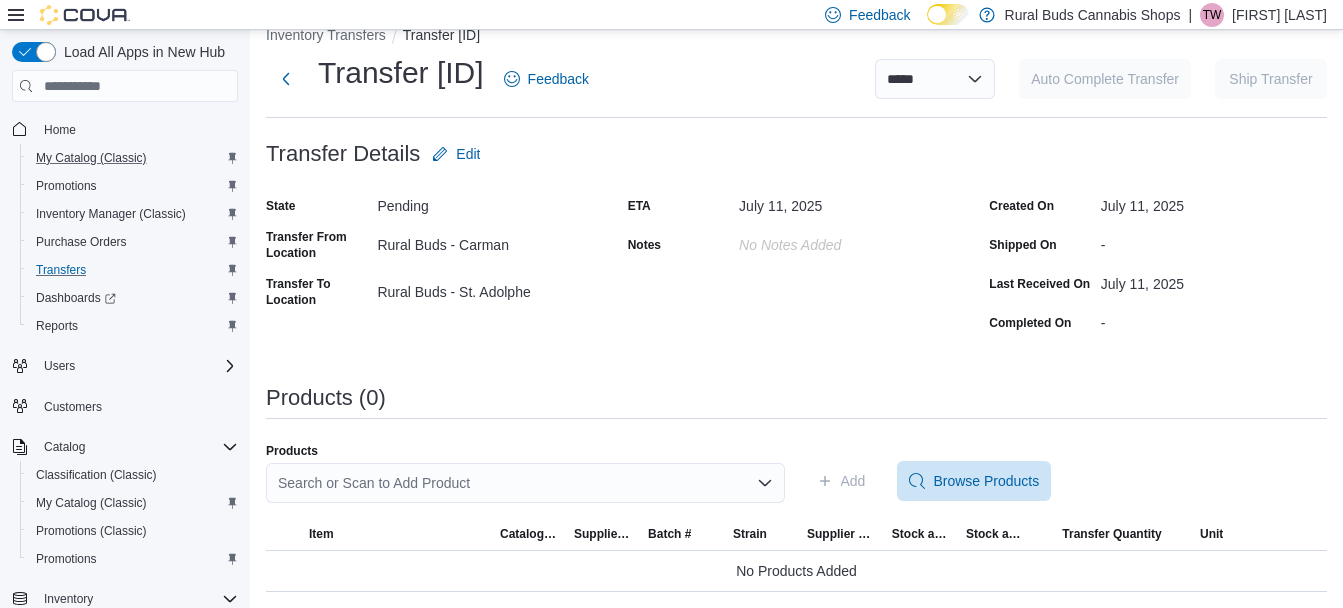 click on "Search or Scan to Add Product" at bounding box center [525, 483] 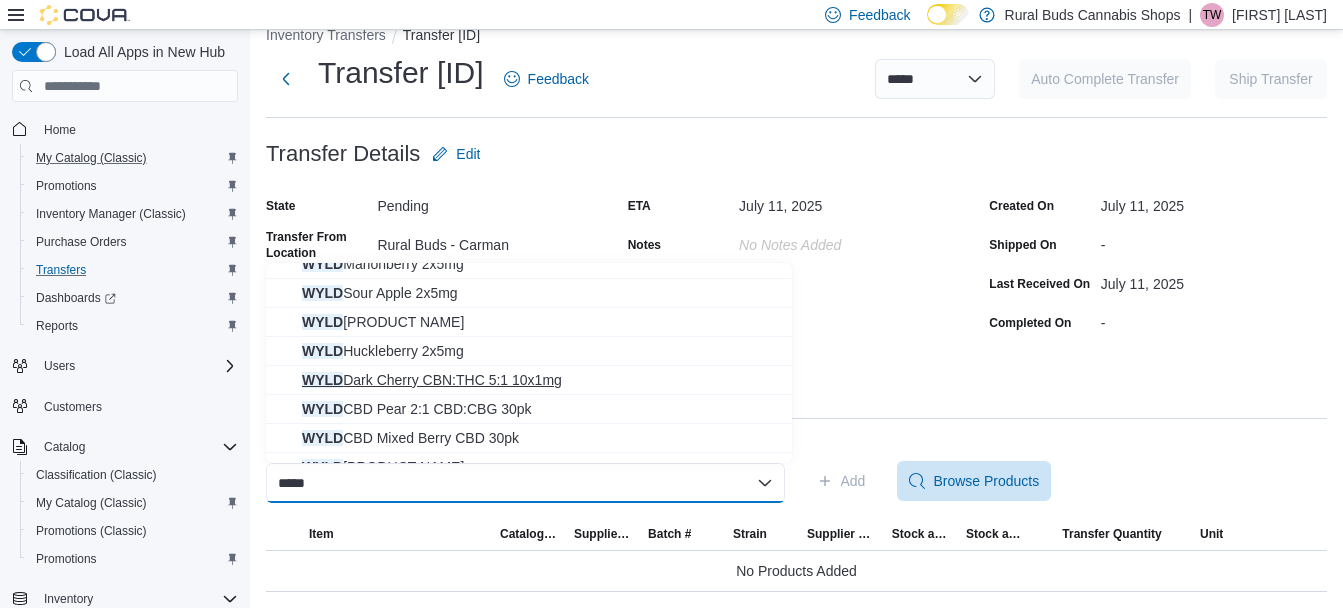 scroll, scrollTop: 200, scrollLeft: 0, axis: vertical 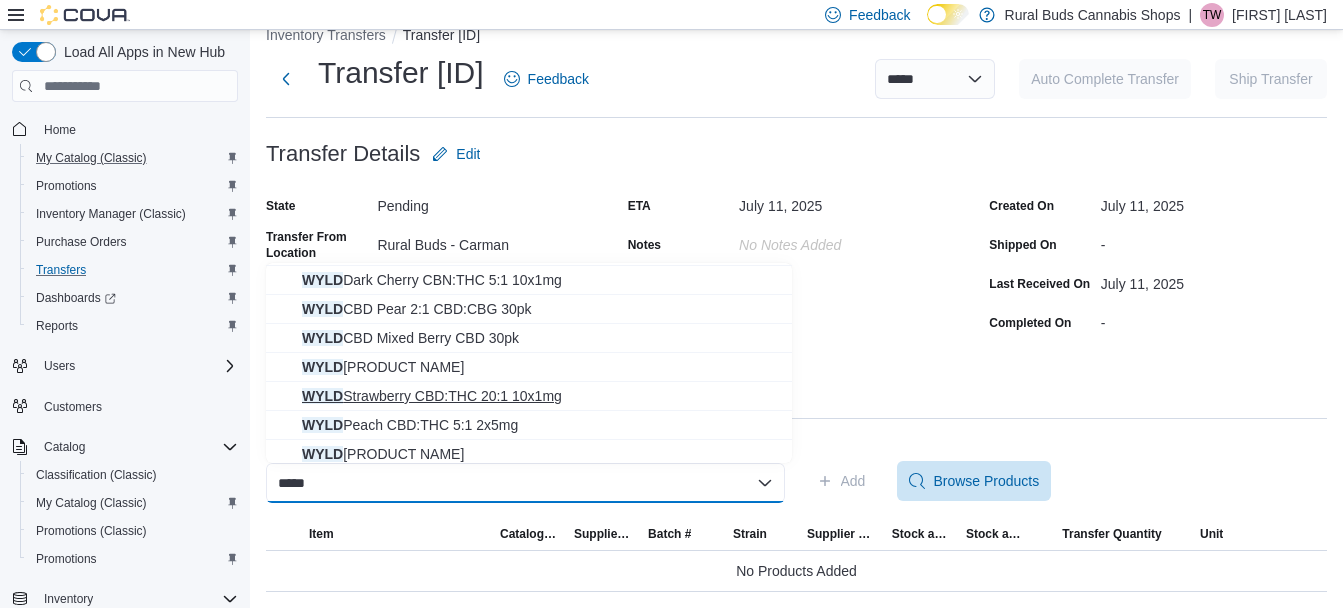 type on "****" 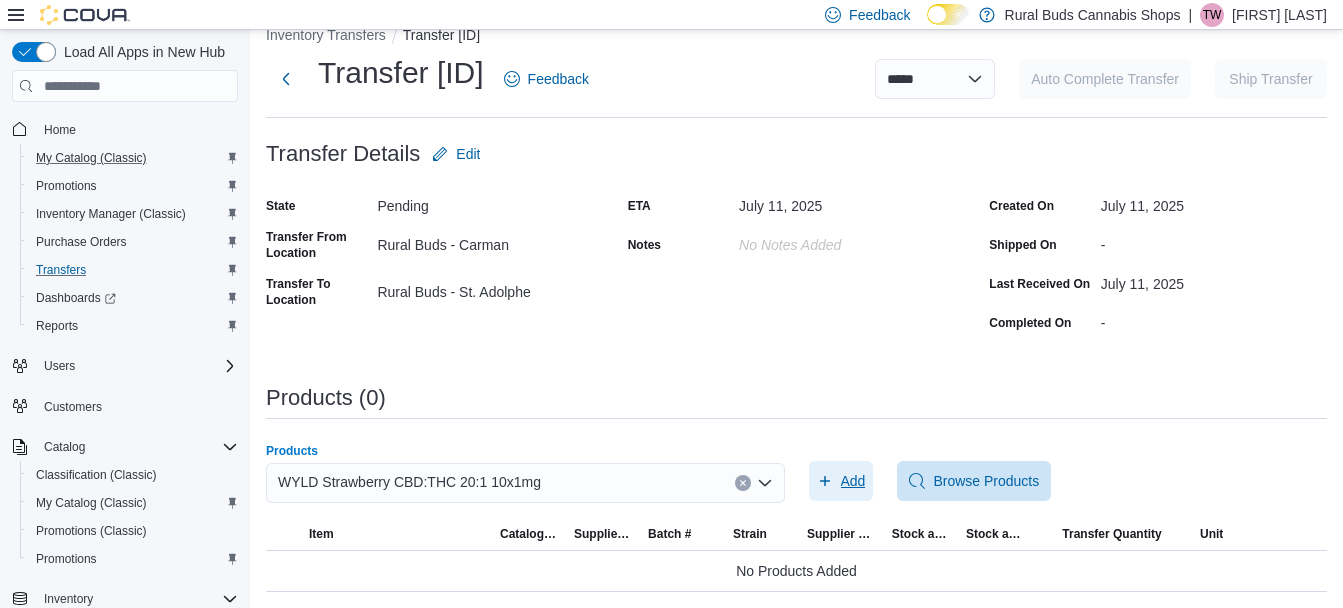 click on "Add" at bounding box center [841, 481] 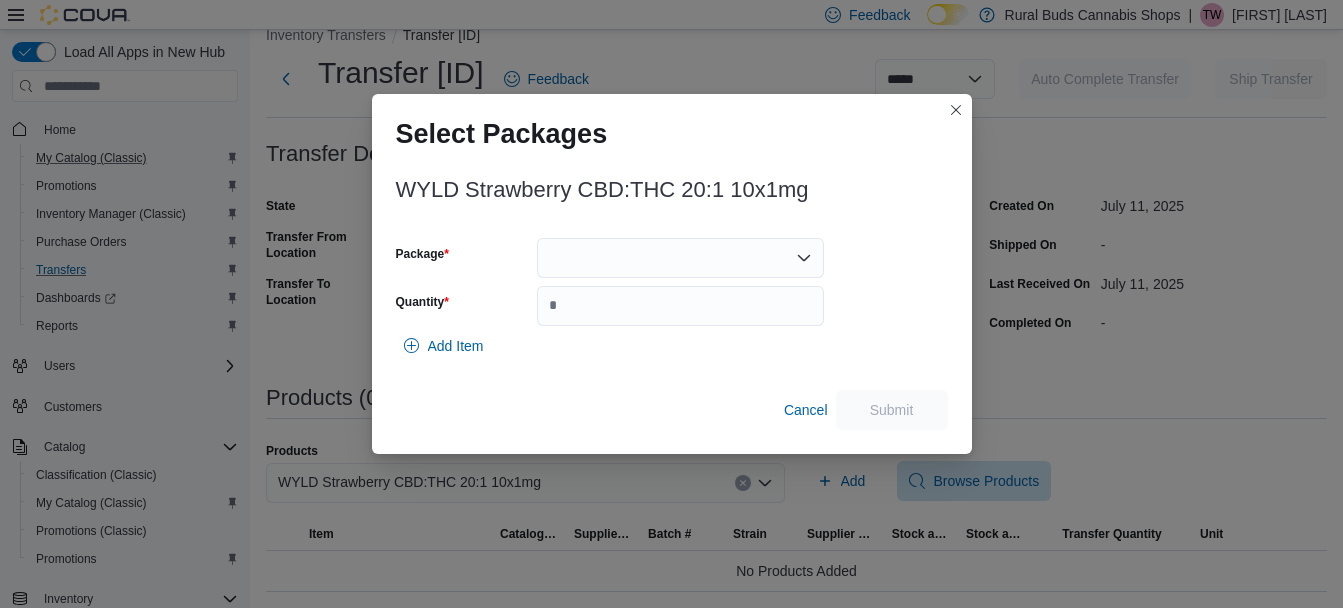 click at bounding box center [680, 258] 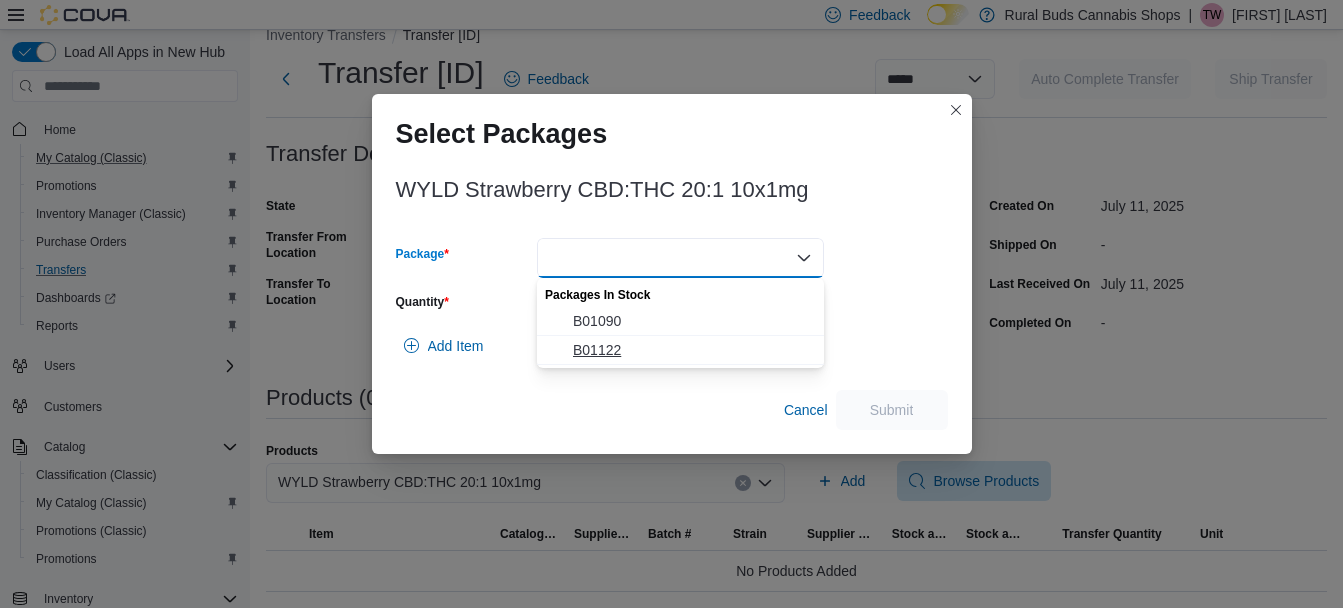 click on "B01122" at bounding box center [692, 350] 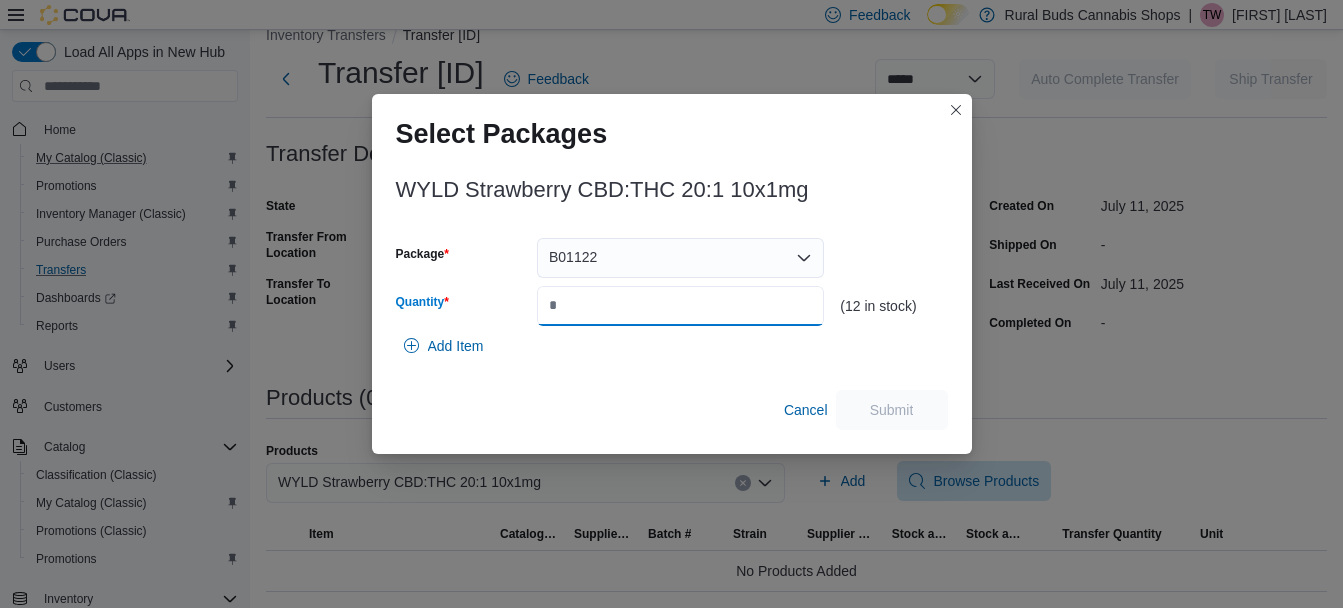 click on "Quantity" at bounding box center (680, 306) 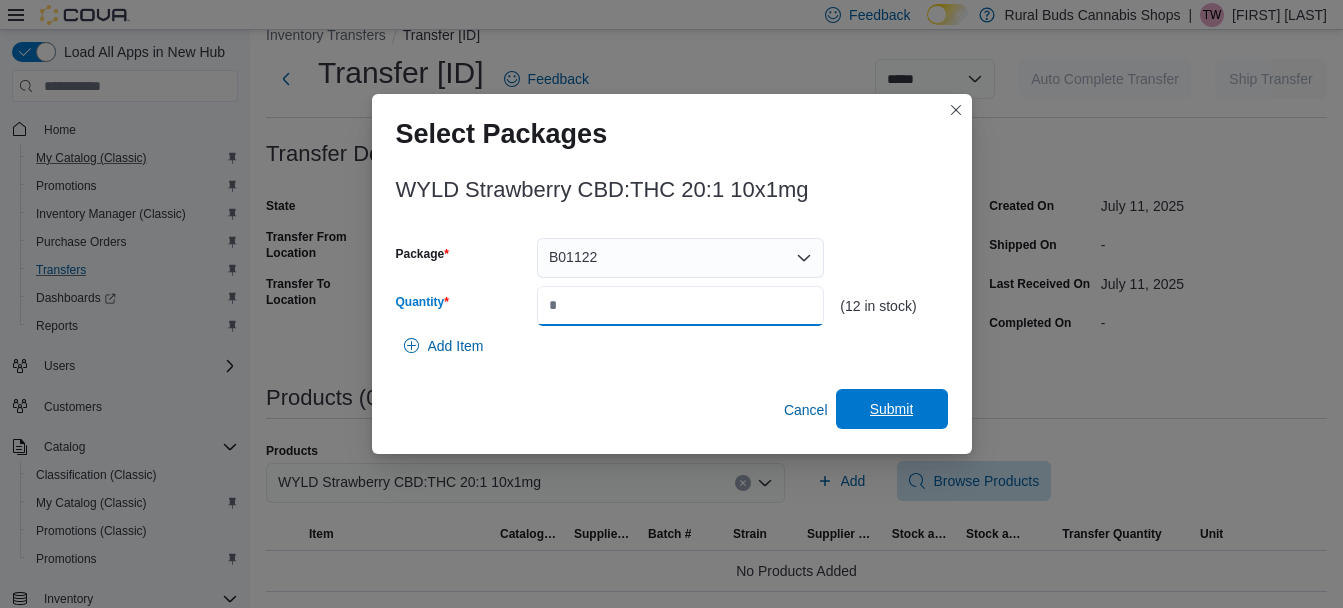 type on "*" 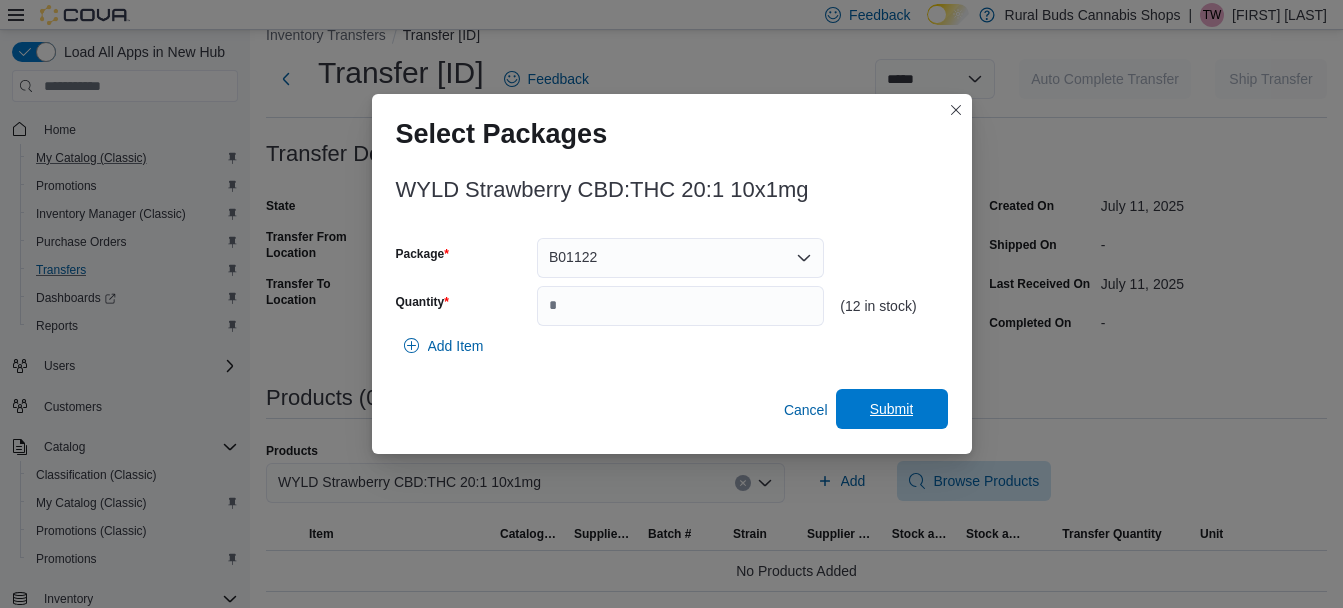 click on "Submit" at bounding box center (892, 409) 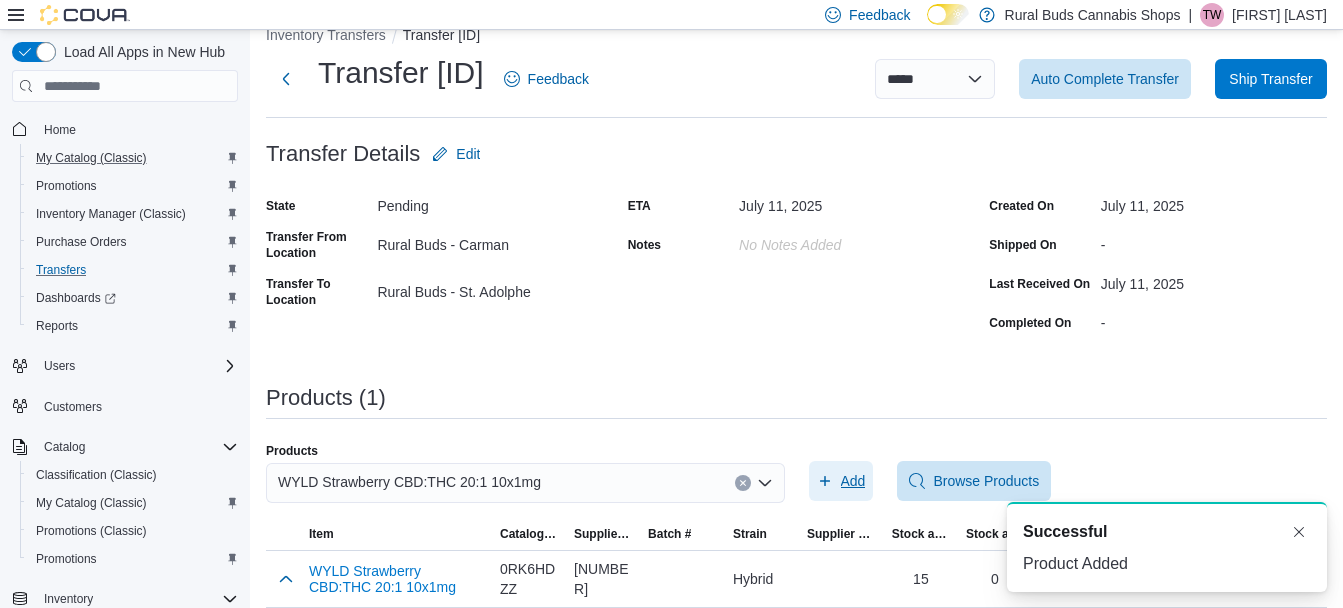 scroll, scrollTop: 0, scrollLeft: 0, axis: both 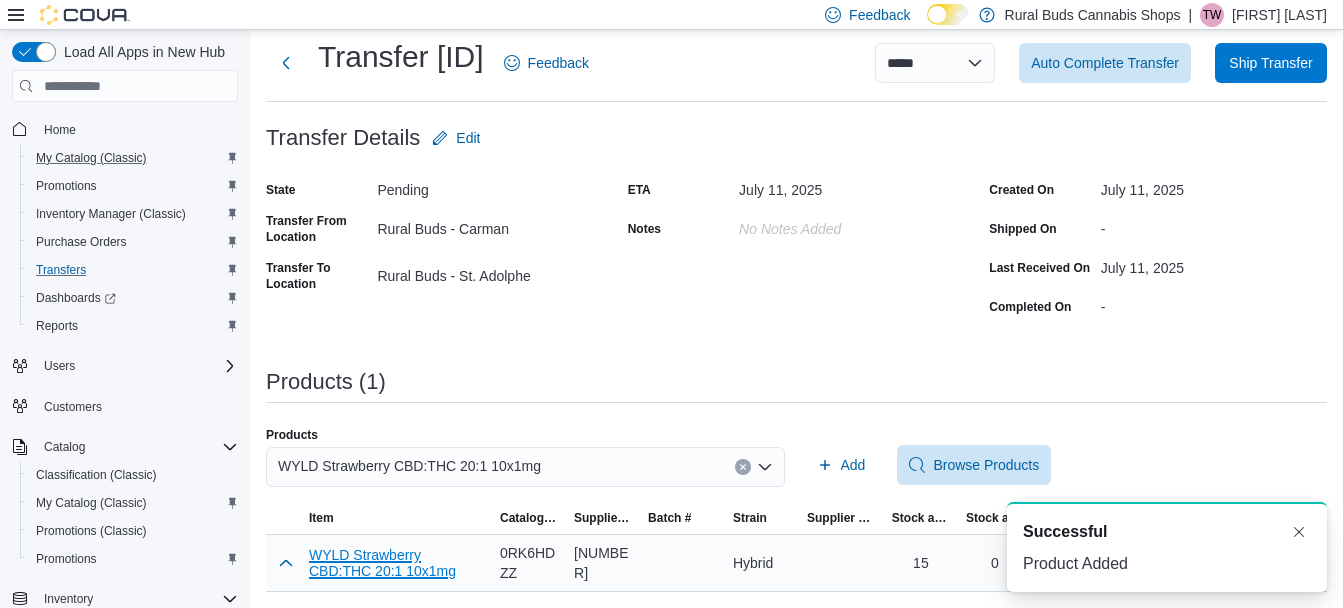 click on "WYLD Strawberry CBD:THC 20:1 10x1mg" at bounding box center (396, 563) 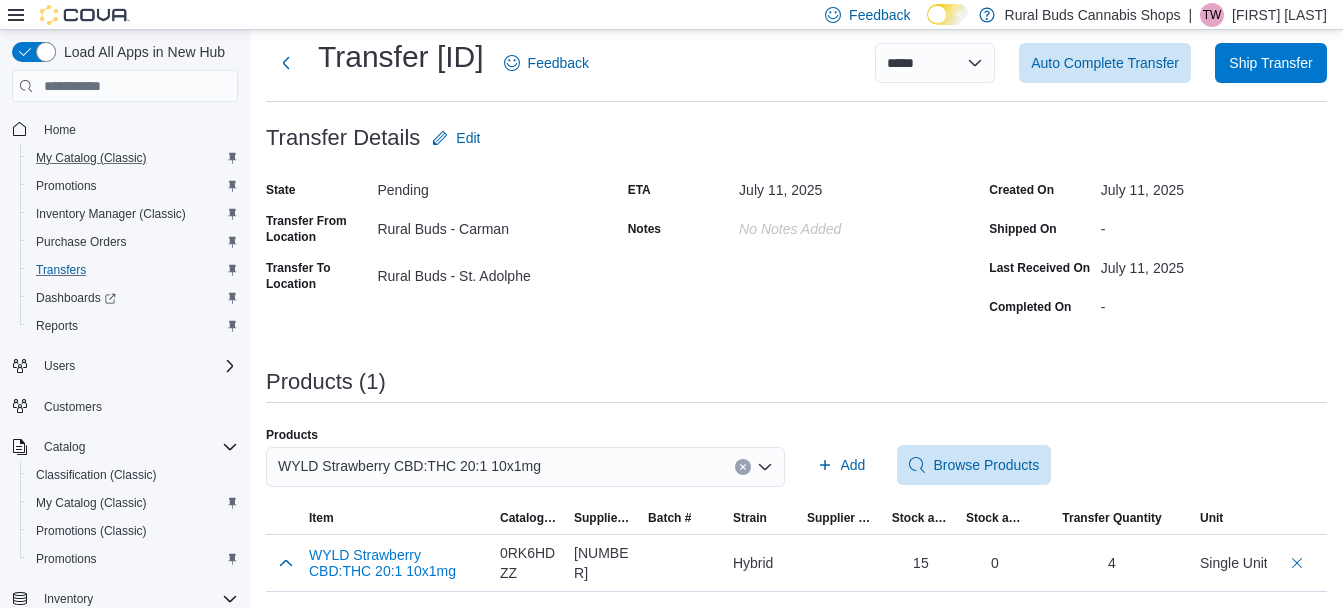 click at bounding box center [743, 467] 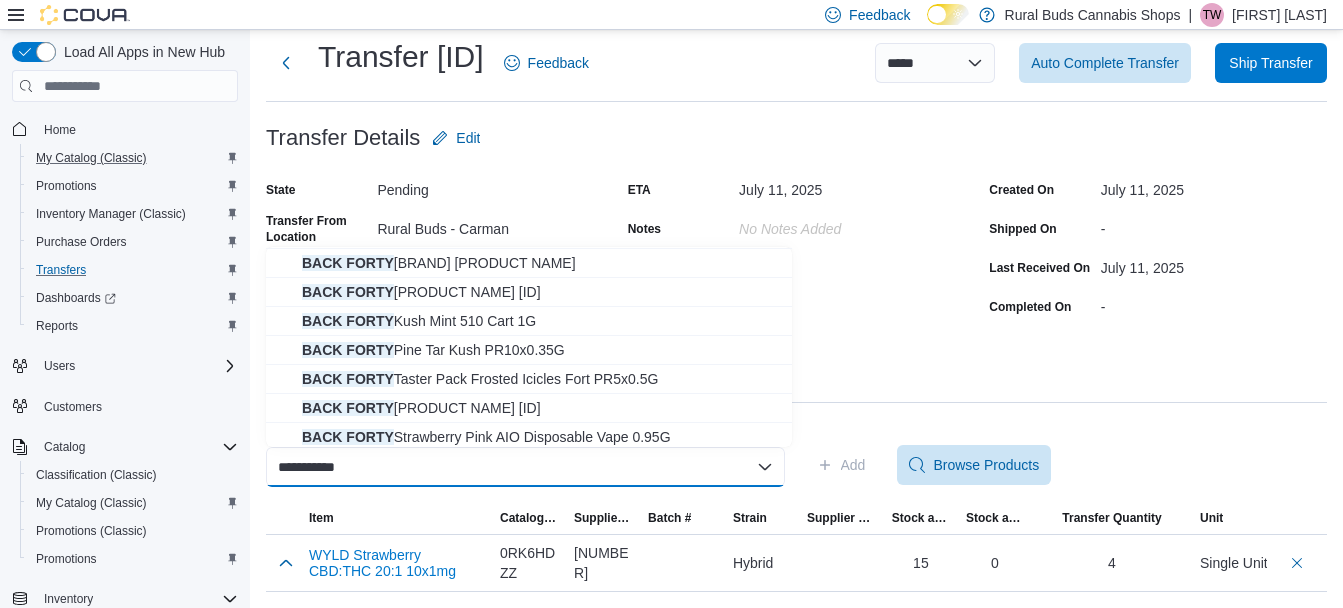 scroll, scrollTop: 322, scrollLeft: 0, axis: vertical 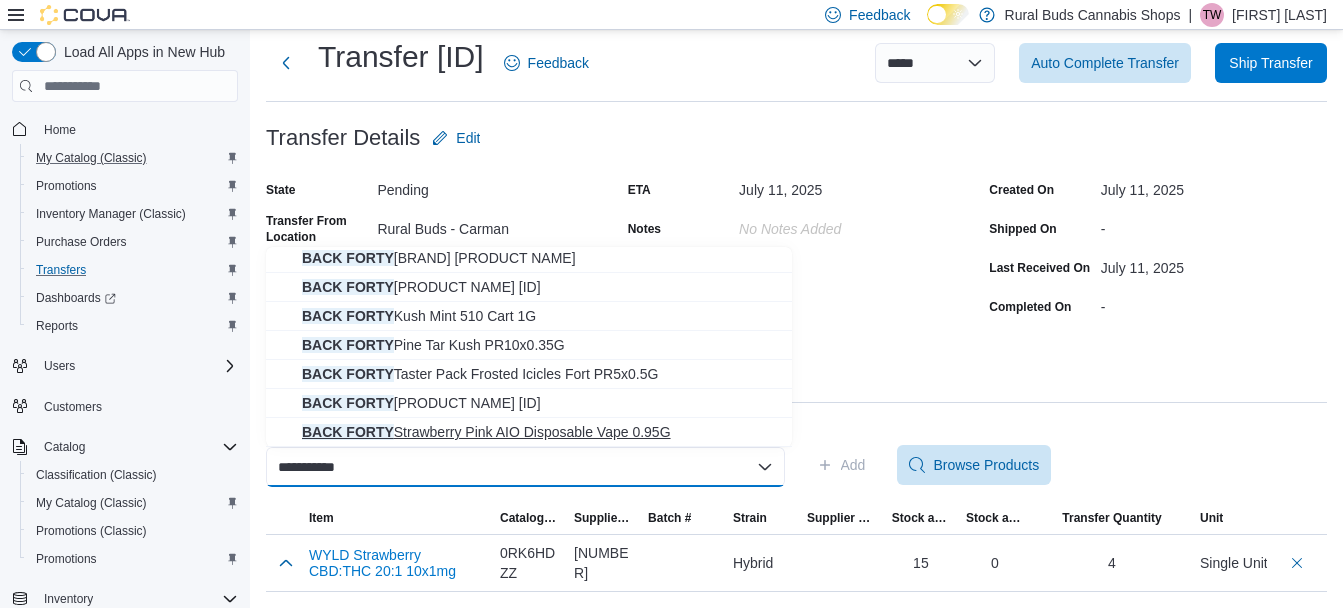 type on "**********" 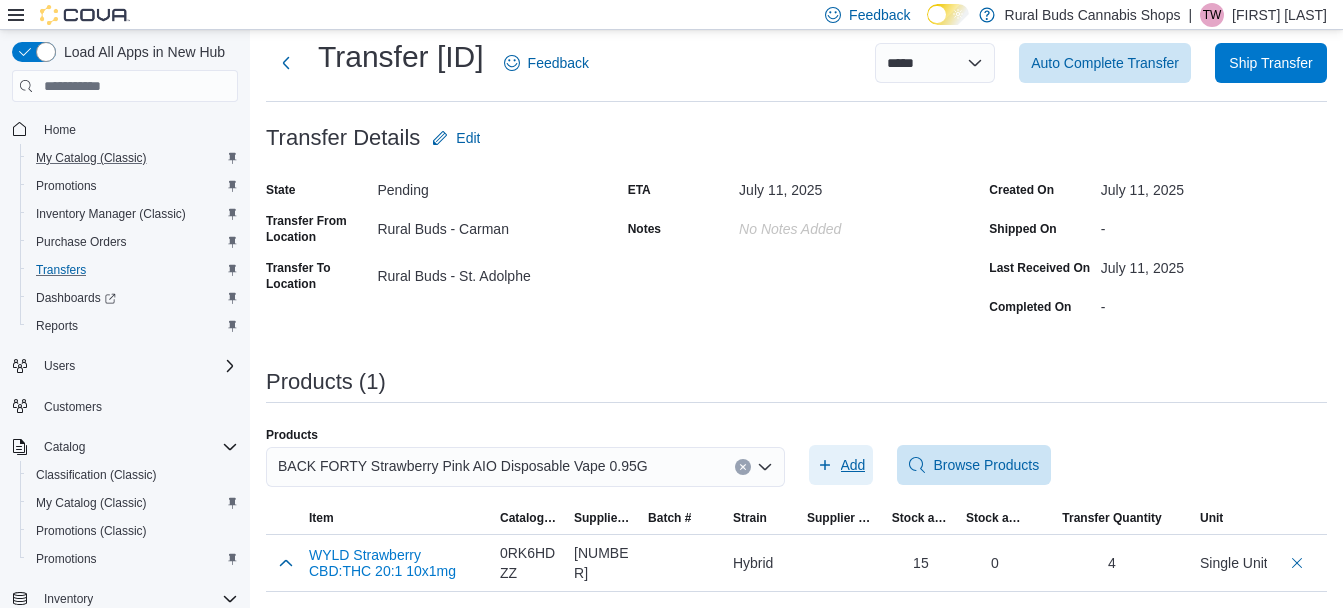 click 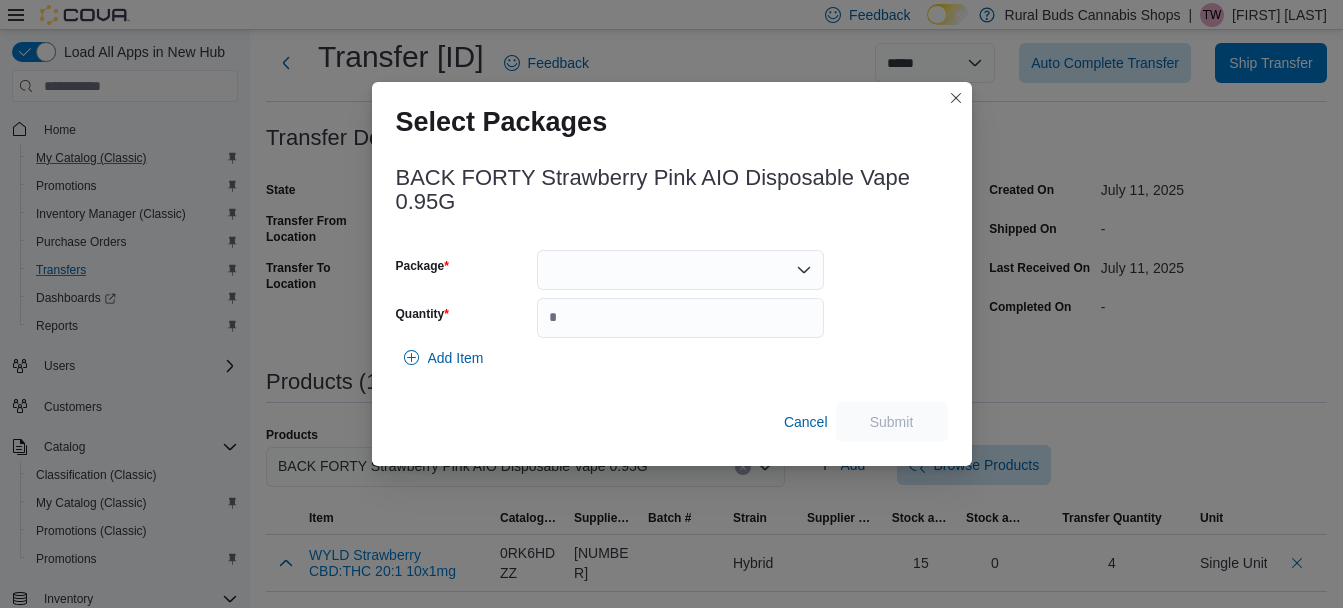 click at bounding box center (680, 270) 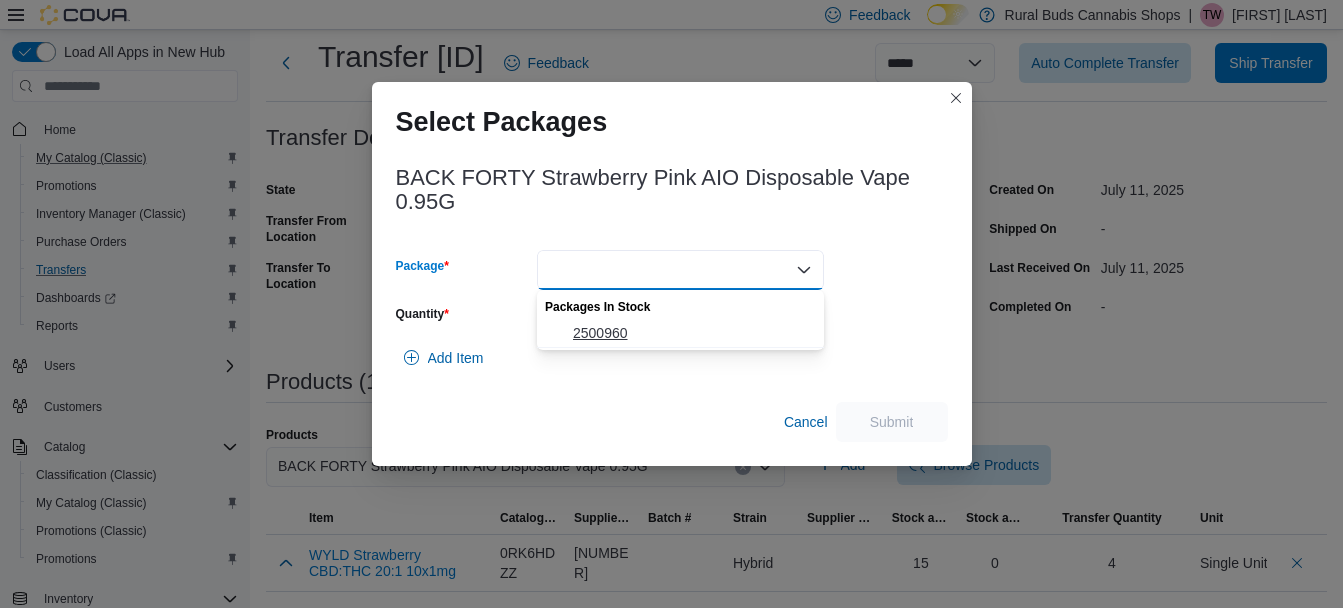 click on "2500960" at bounding box center (692, 333) 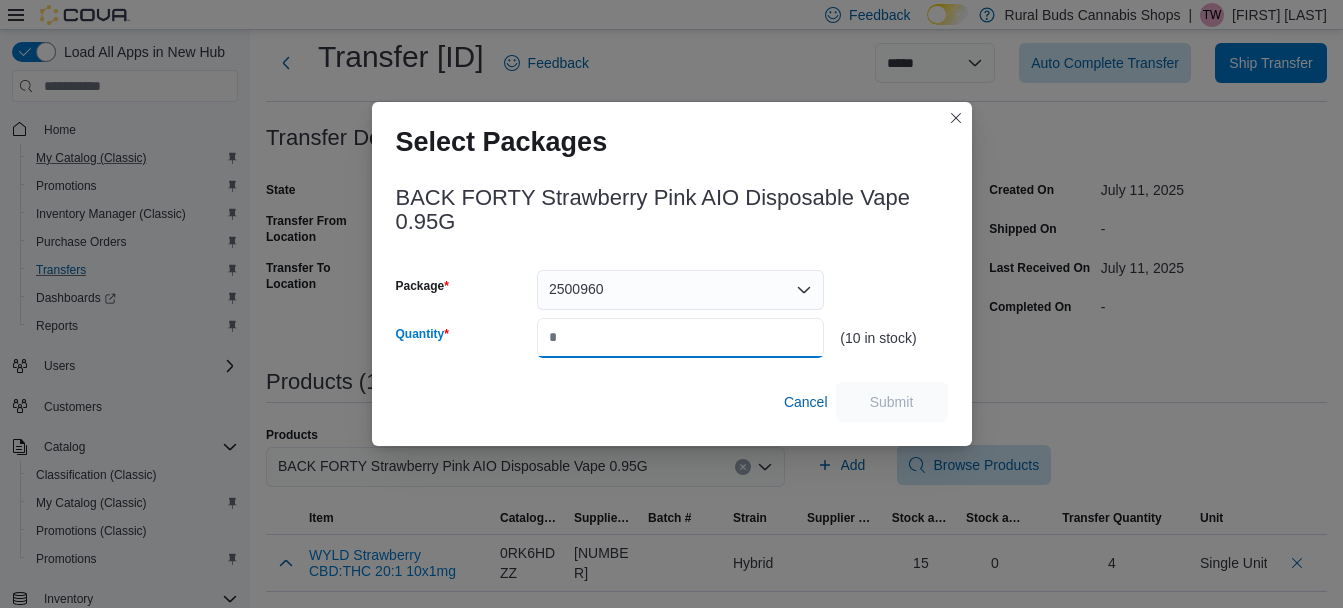 click on "Quantity" at bounding box center [680, 338] 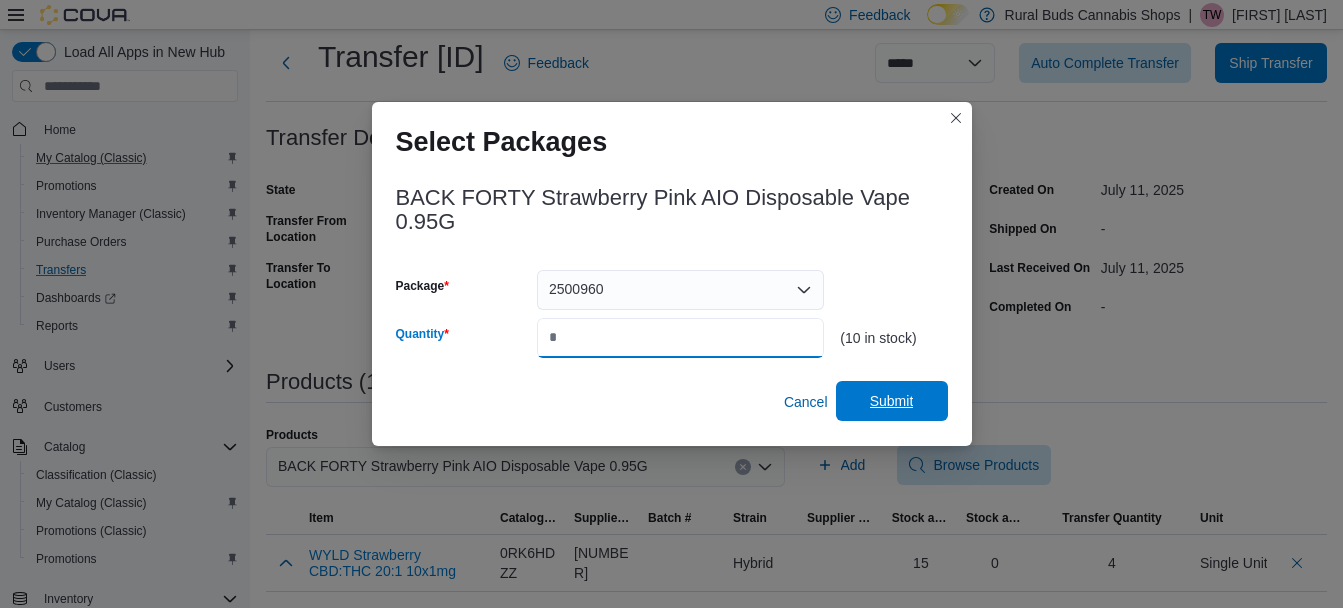type on "*" 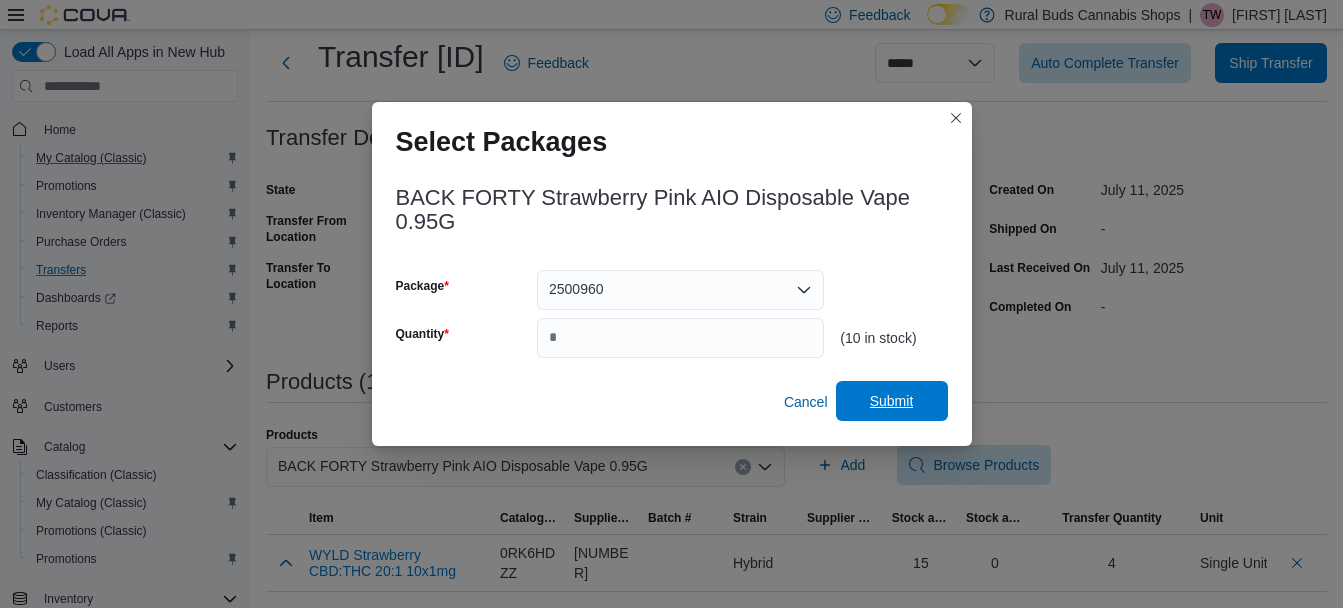 click on "Submit" at bounding box center (892, 401) 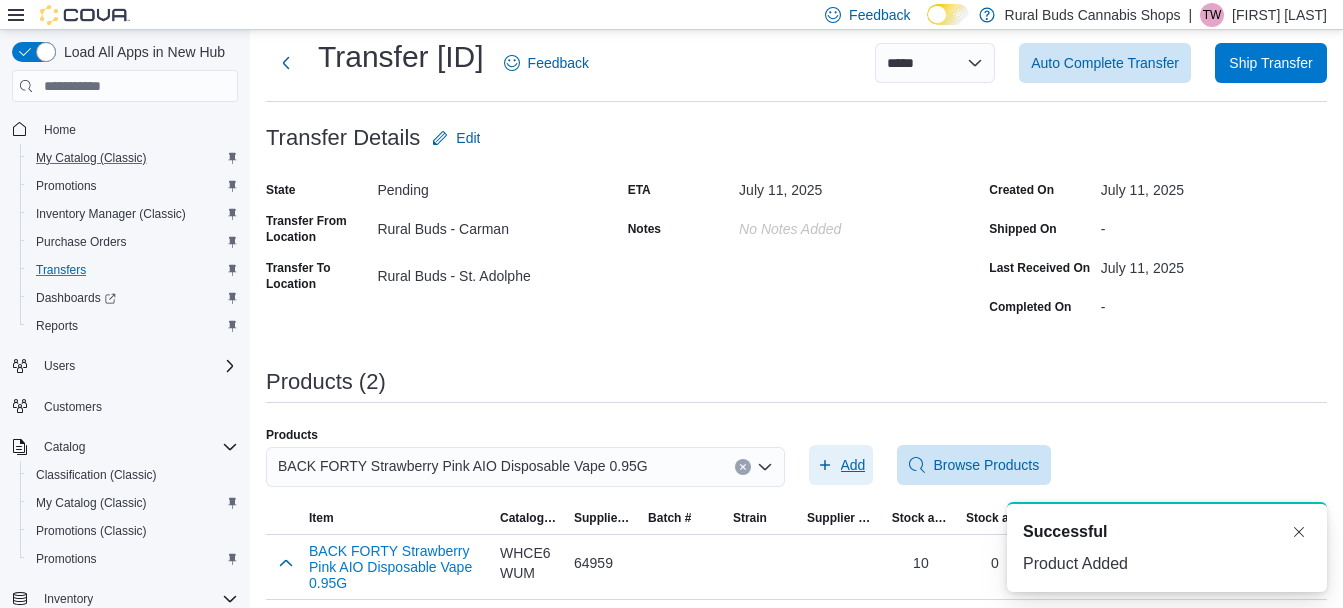 scroll, scrollTop: 0, scrollLeft: 0, axis: both 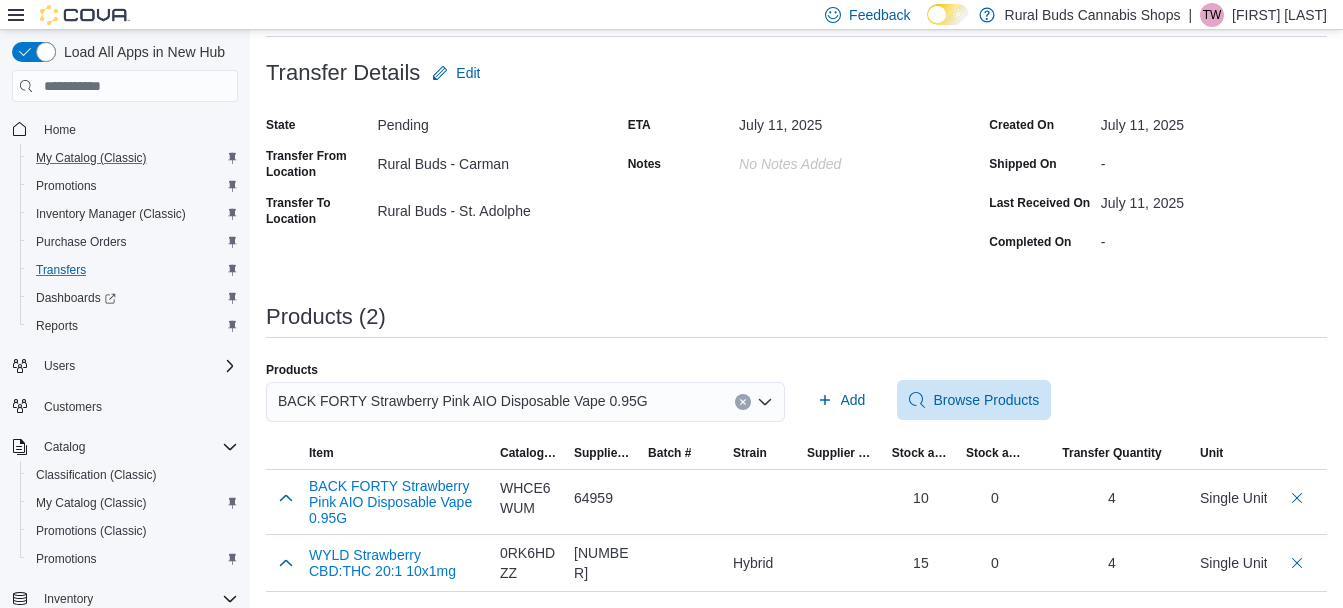 click at bounding box center [743, 402] 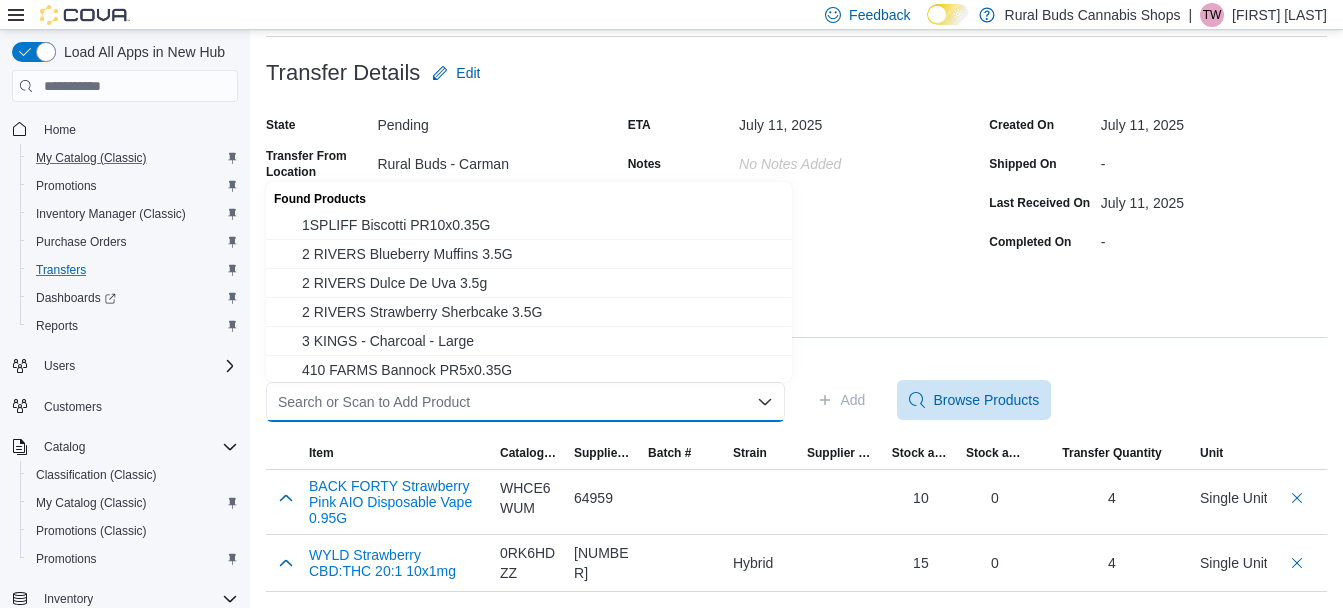 click on "Search or Scan to Add Product Combo box. Selected. Combo box input. Search or Scan to Add Product. Type some text or, to display a list of choices, press Down Arrow. To exit the list of choices, press Escape." at bounding box center [525, 402] 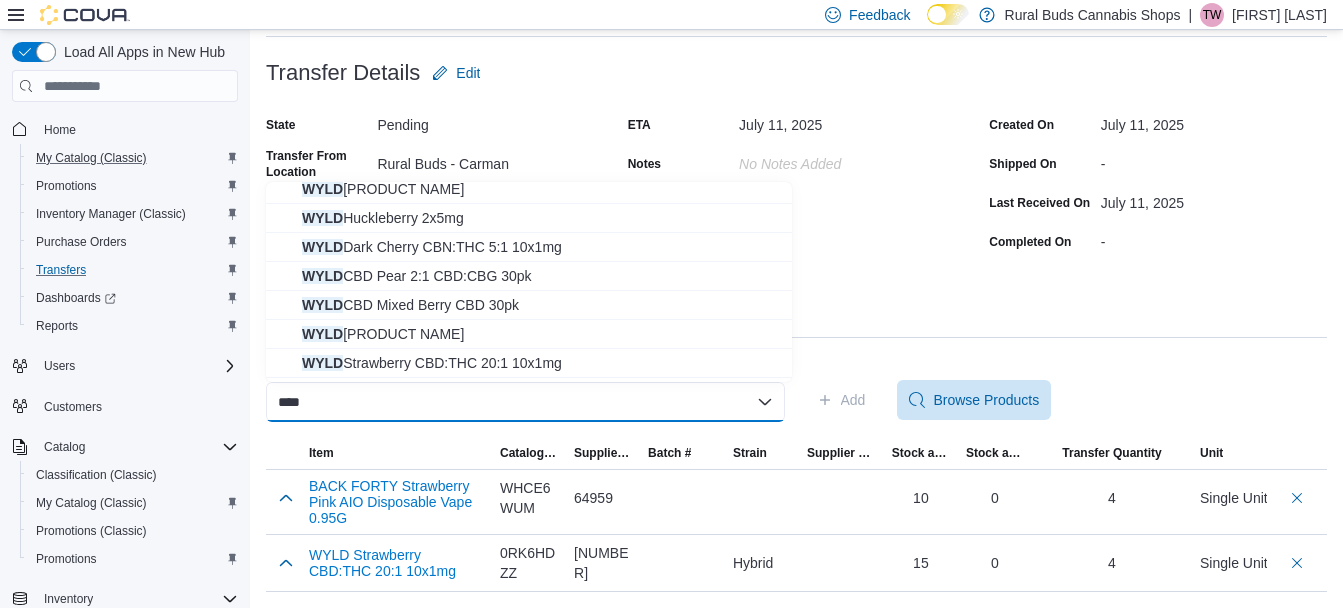 scroll, scrollTop: 200, scrollLeft: 0, axis: vertical 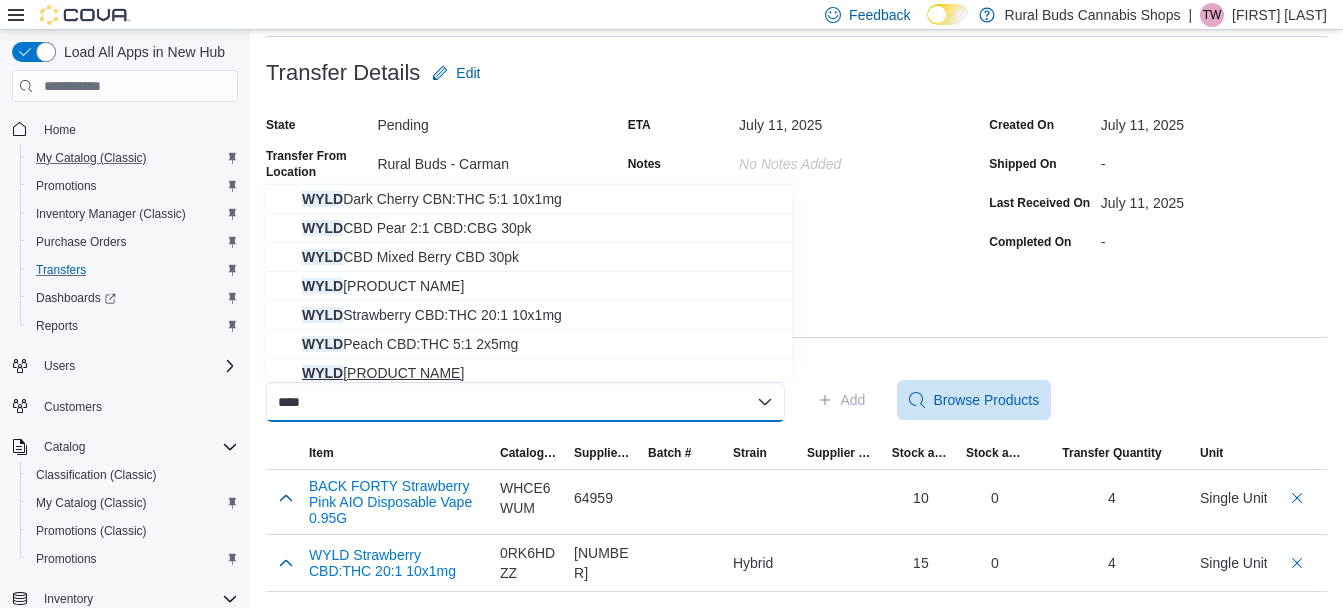 type on "****" 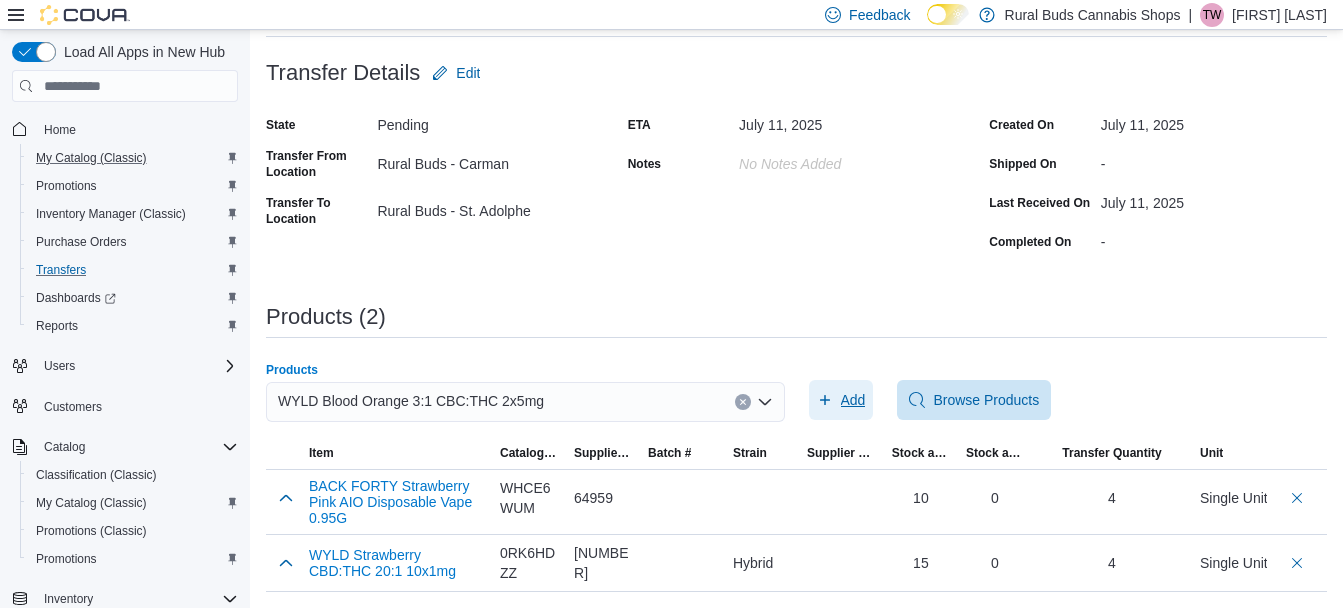 click on "Add" at bounding box center [853, 400] 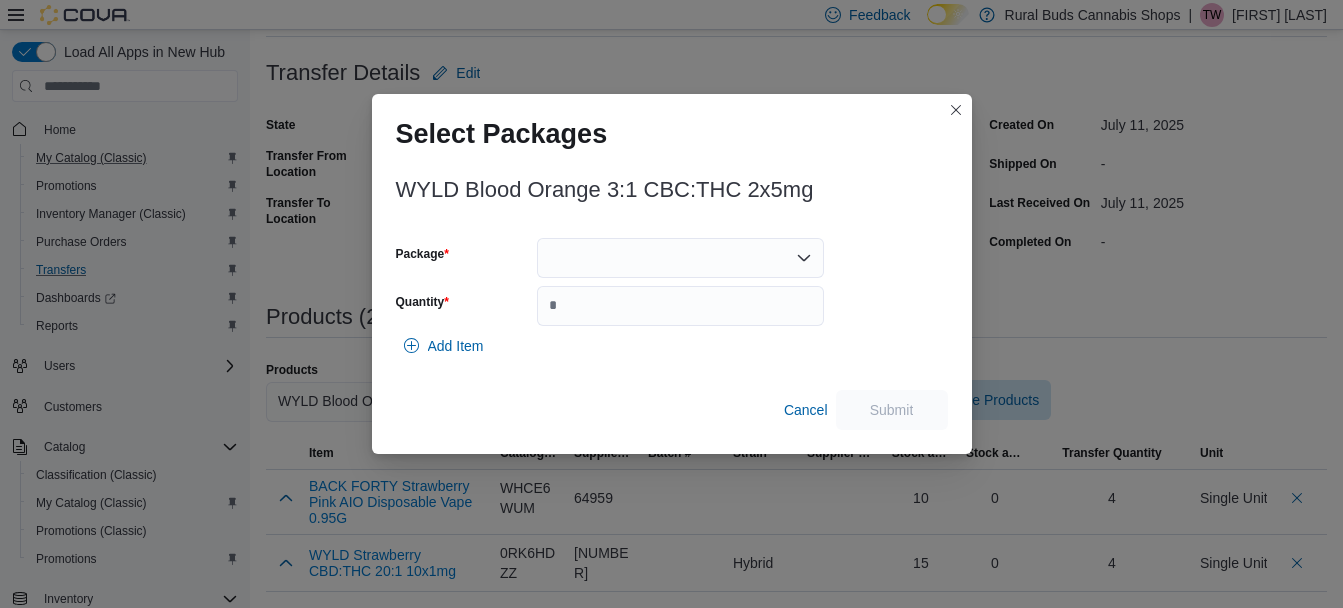 click at bounding box center (680, 258) 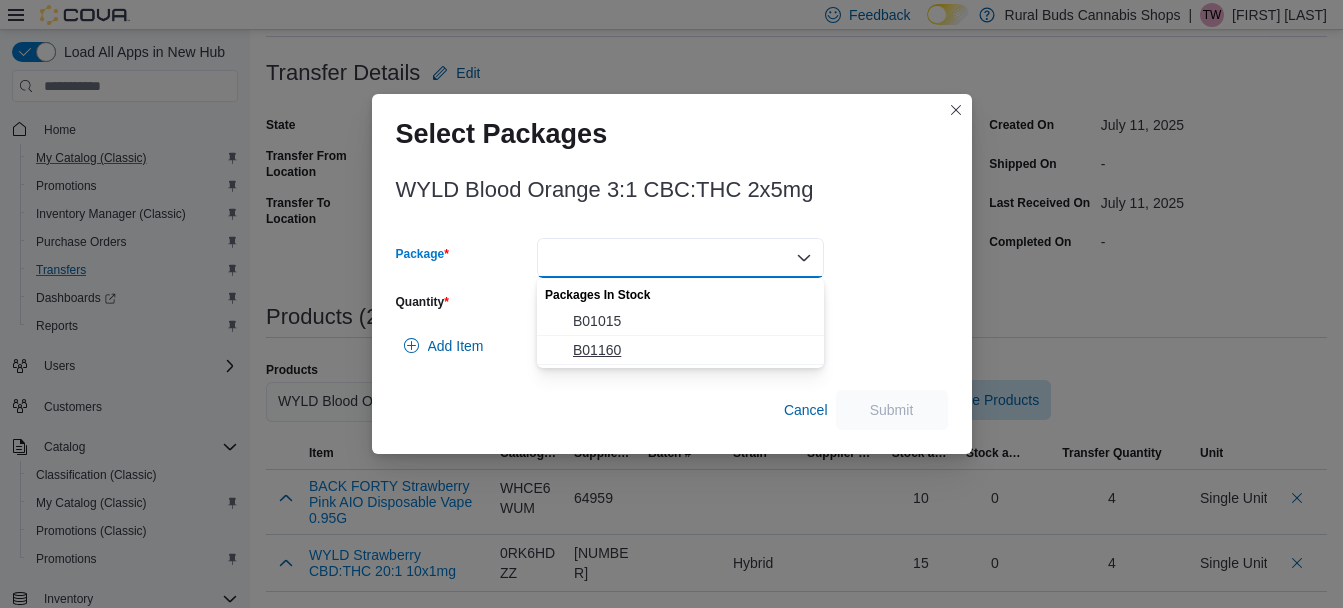 click on "B01160" at bounding box center [692, 350] 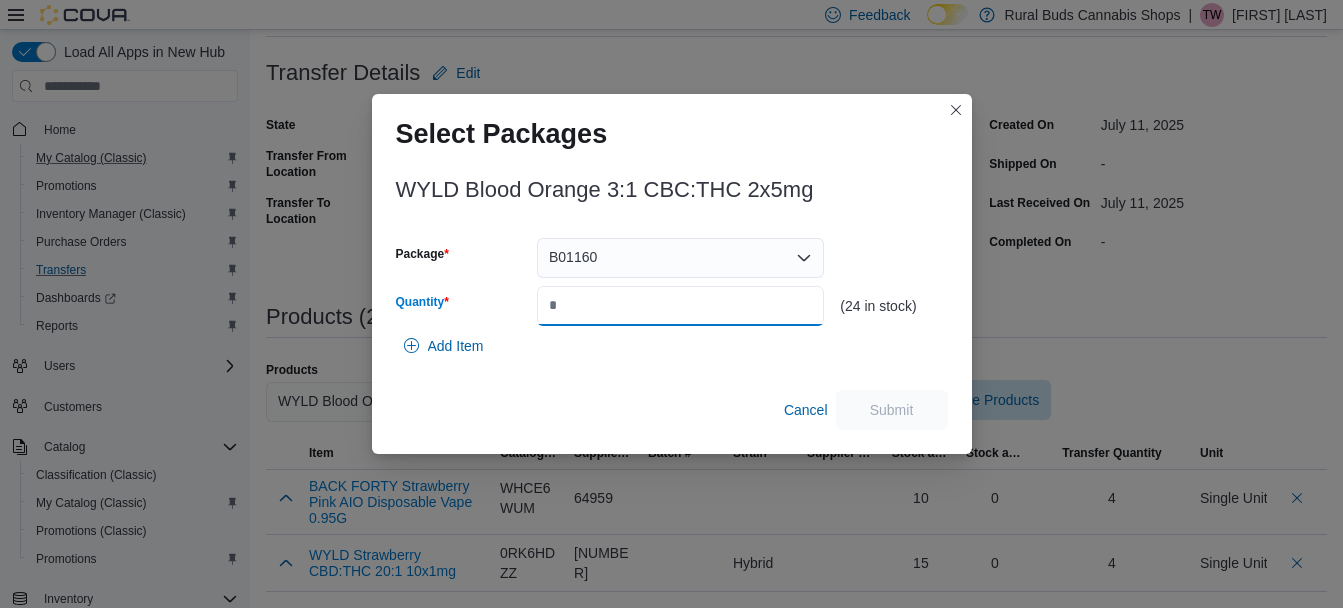 click on "Quantity" at bounding box center (680, 306) 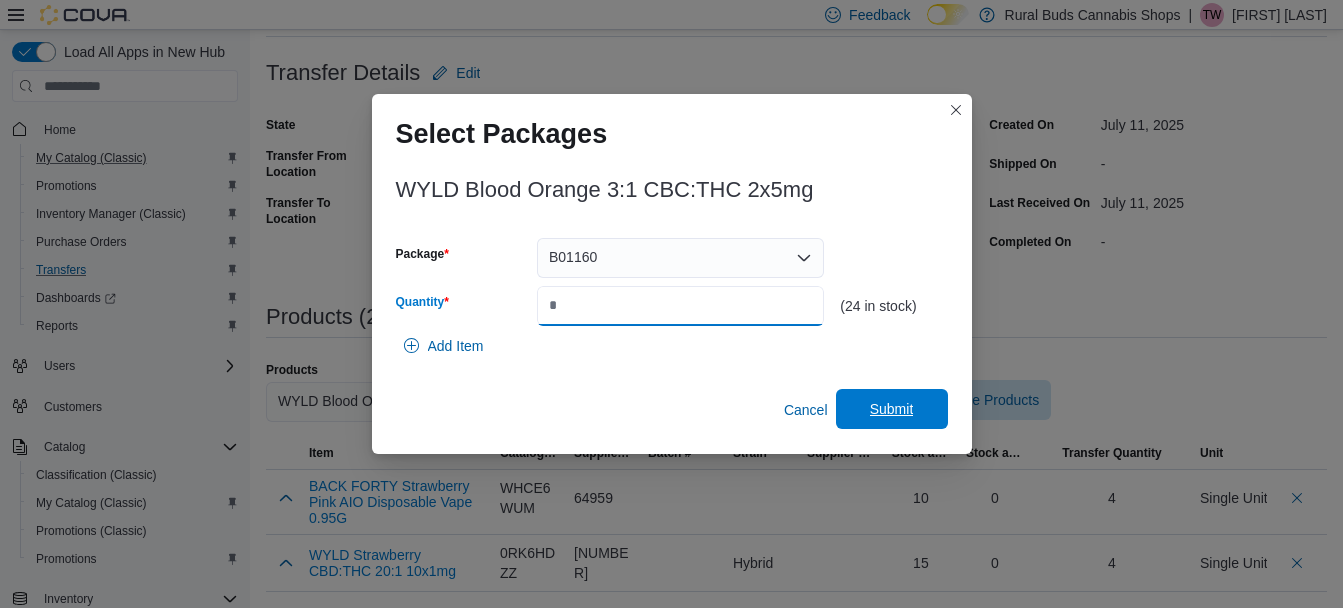 type on "*" 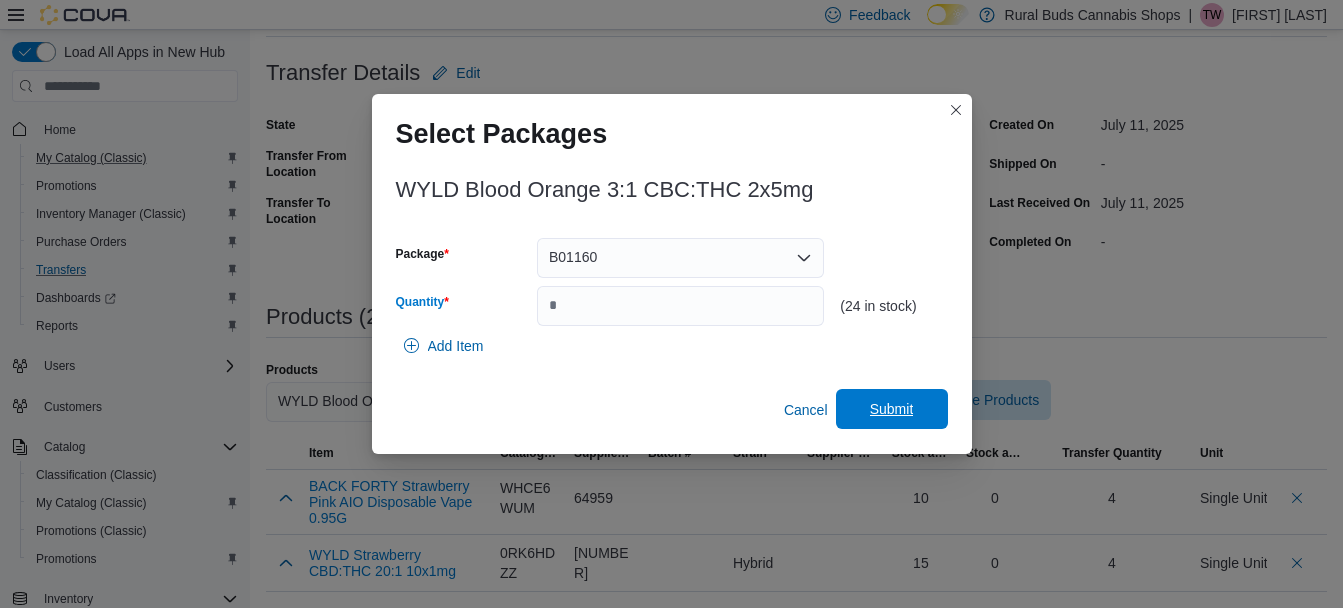 click on "Submit" at bounding box center [892, 409] 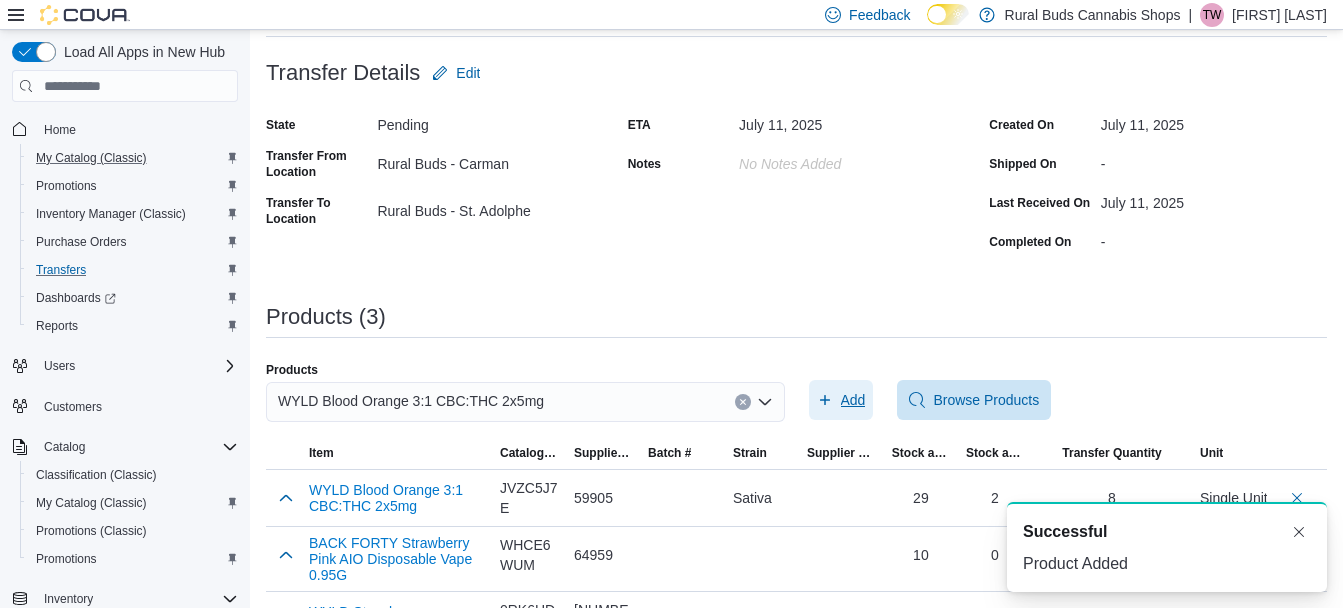 scroll, scrollTop: 0, scrollLeft: 0, axis: both 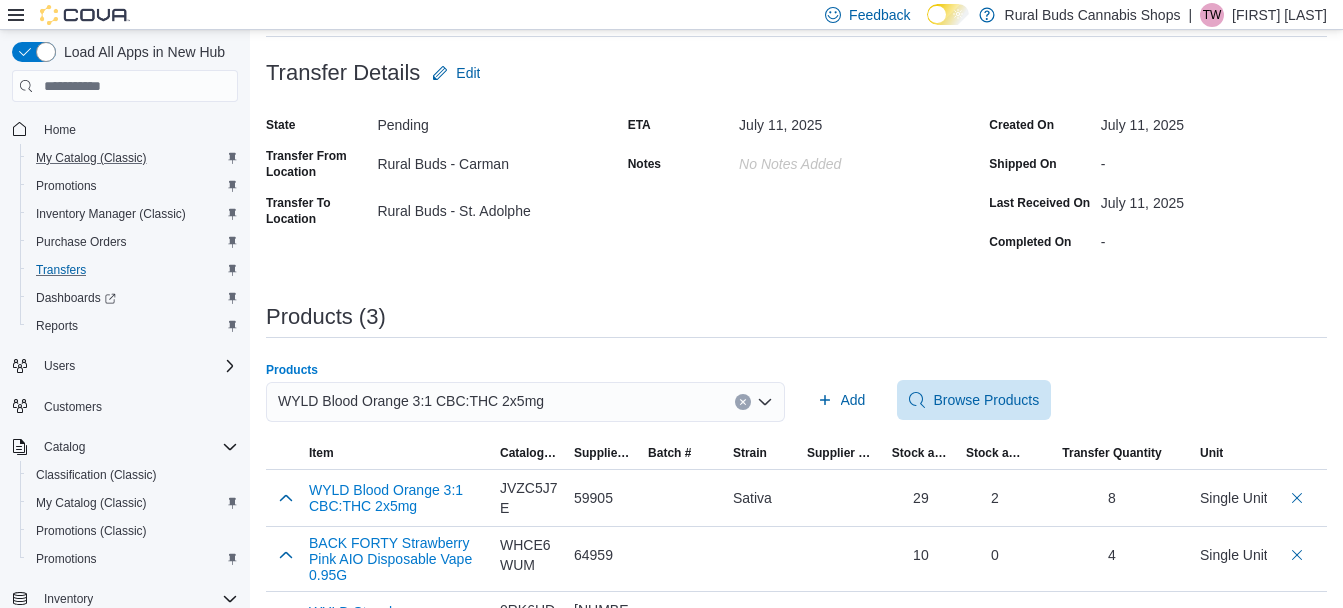 click 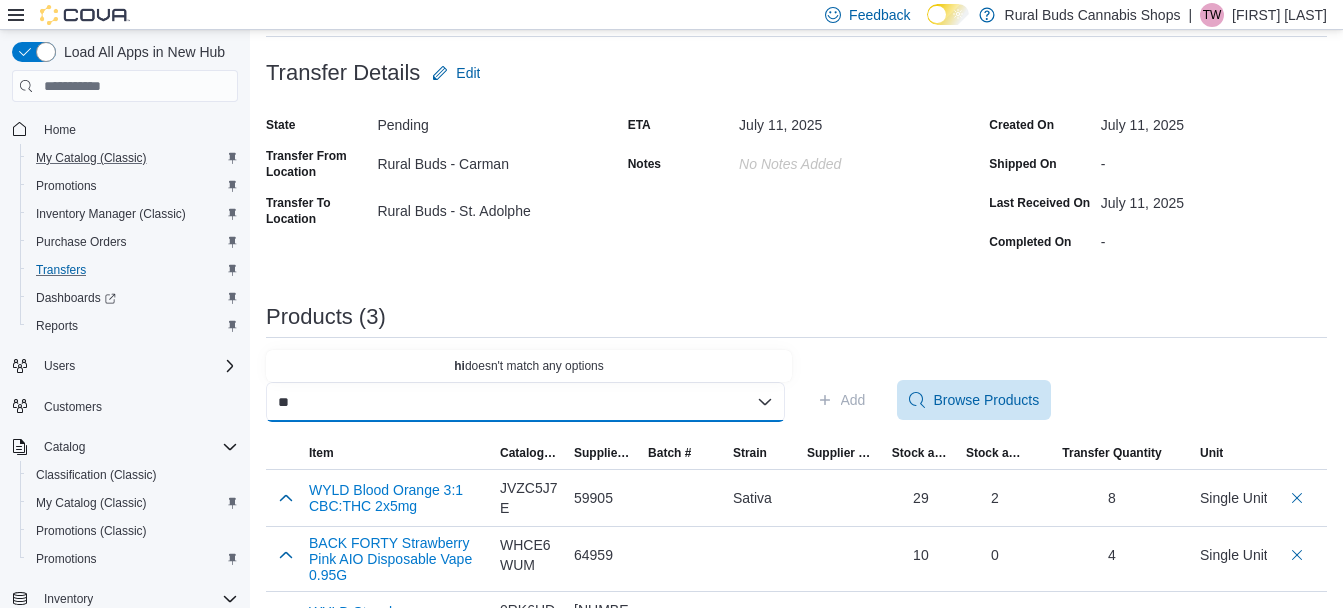 type on "*" 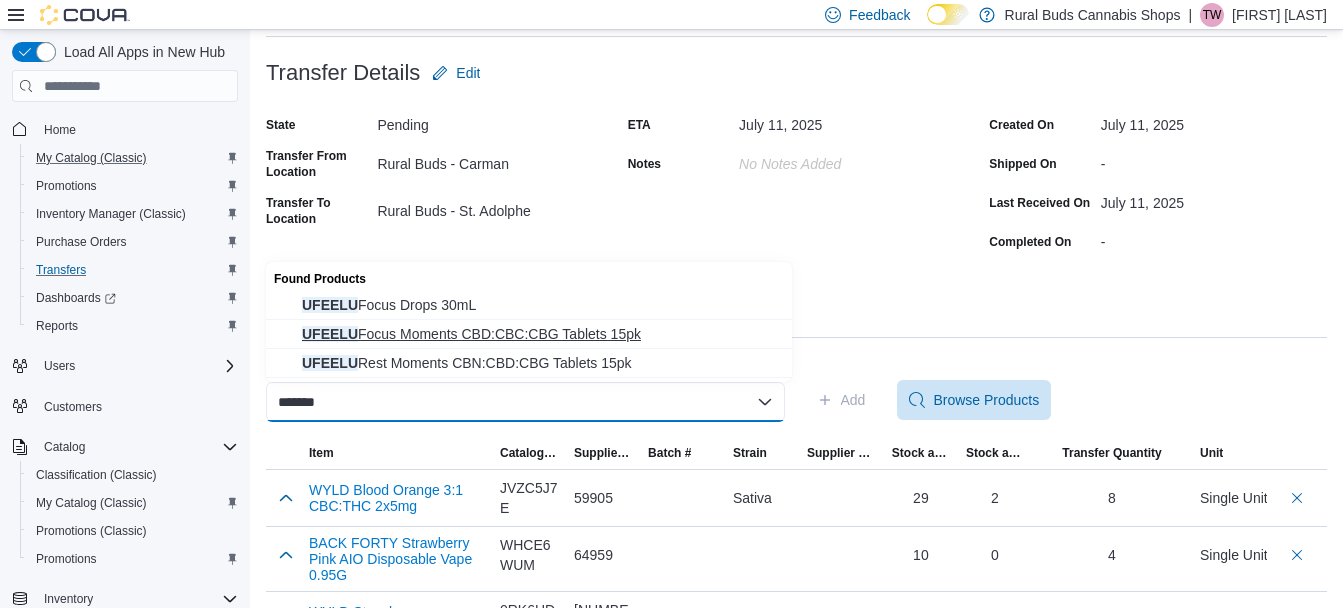 type on "******" 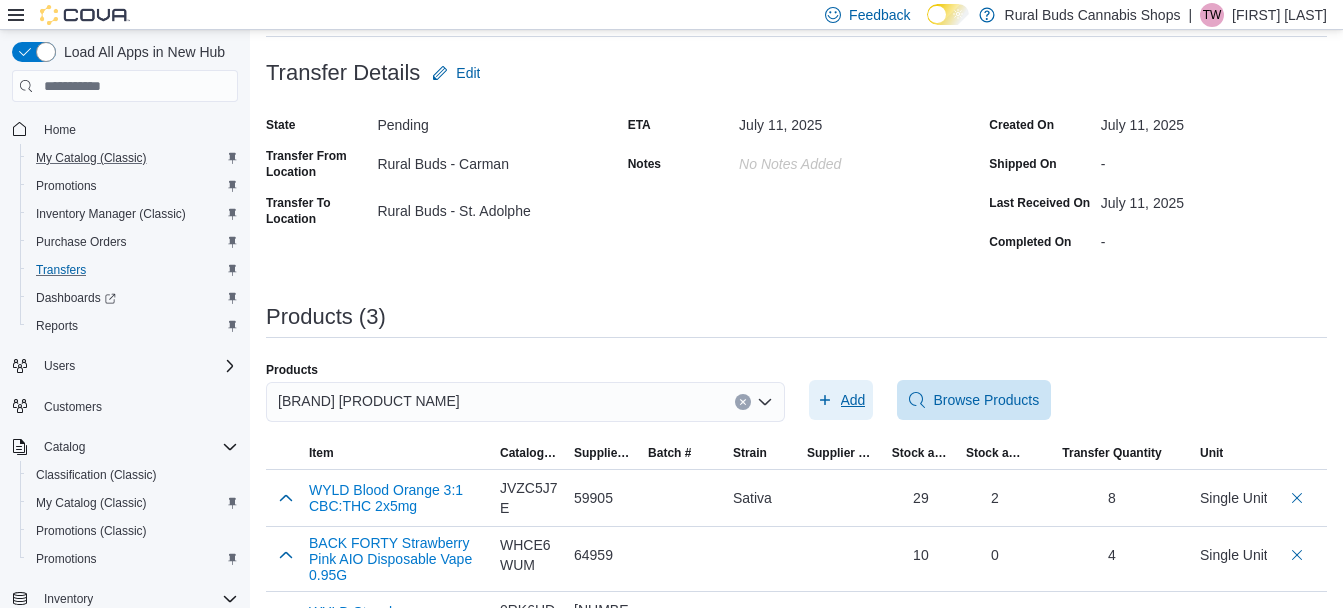 click on "Add" at bounding box center (853, 400) 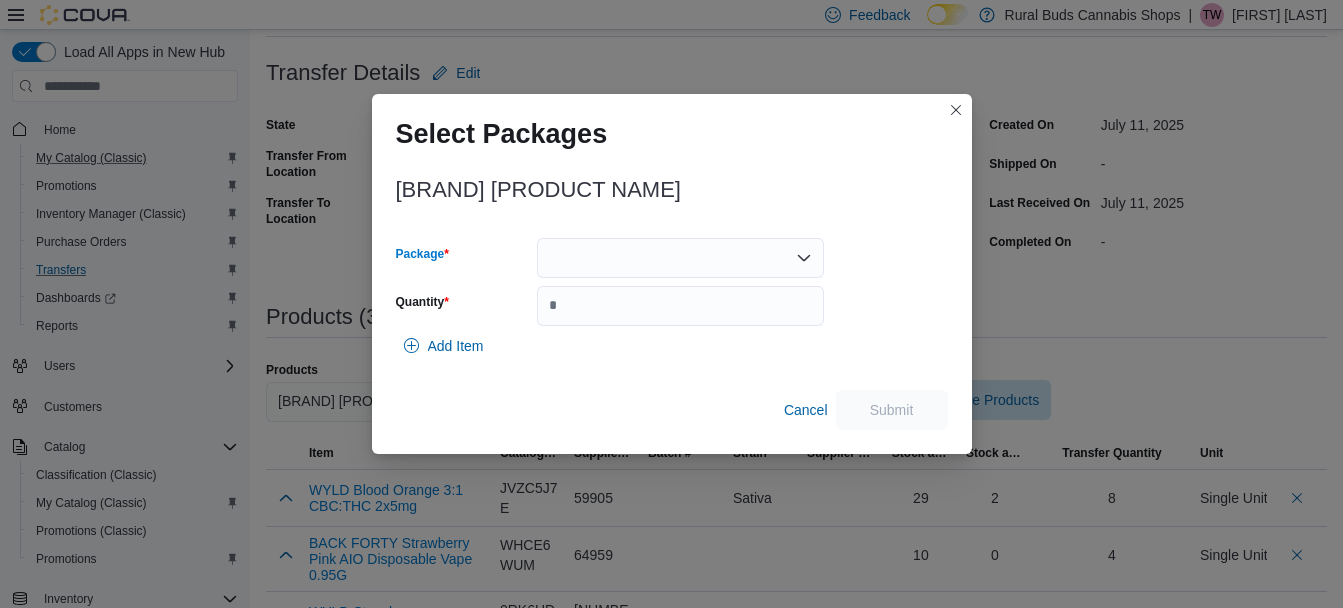 click at bounding box center (680, 258) 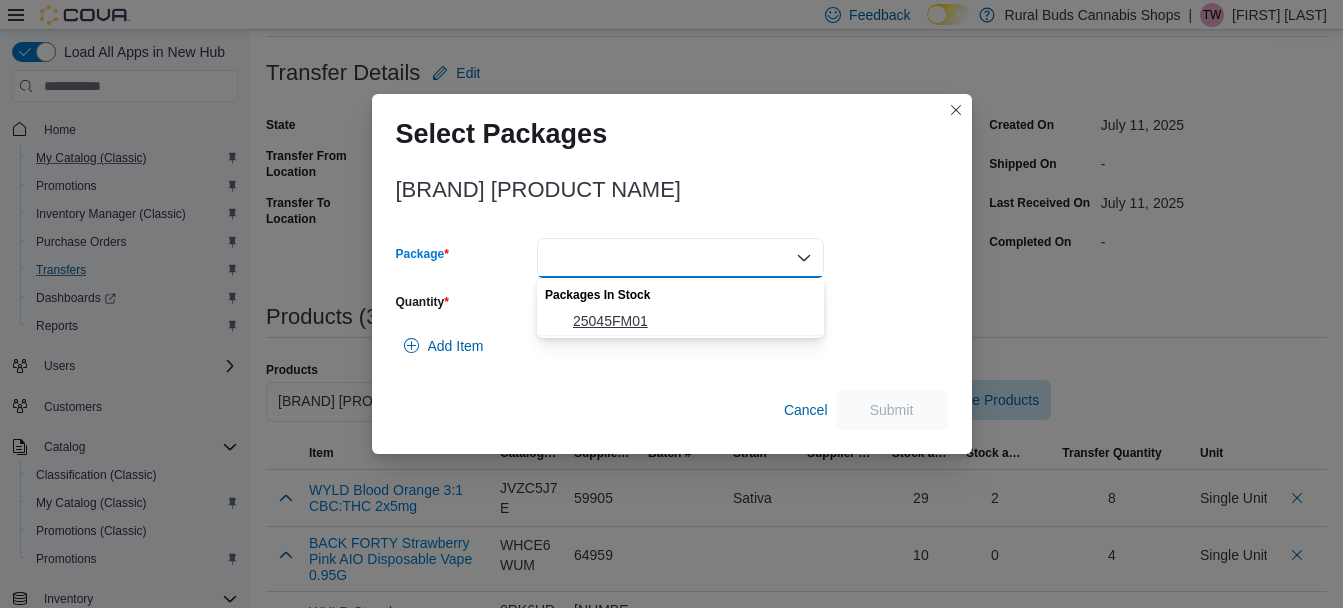 click on "25045FM01" at bounding box center (692, 321) 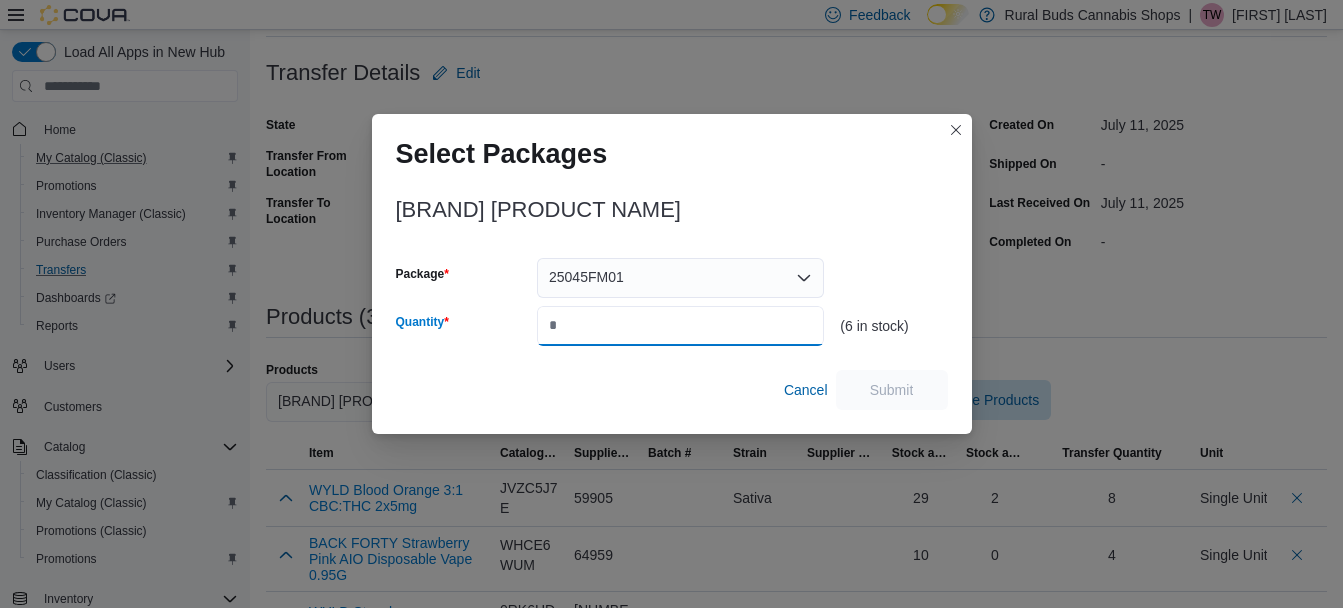 click on "Quantity" at bounding box center [680, 326] 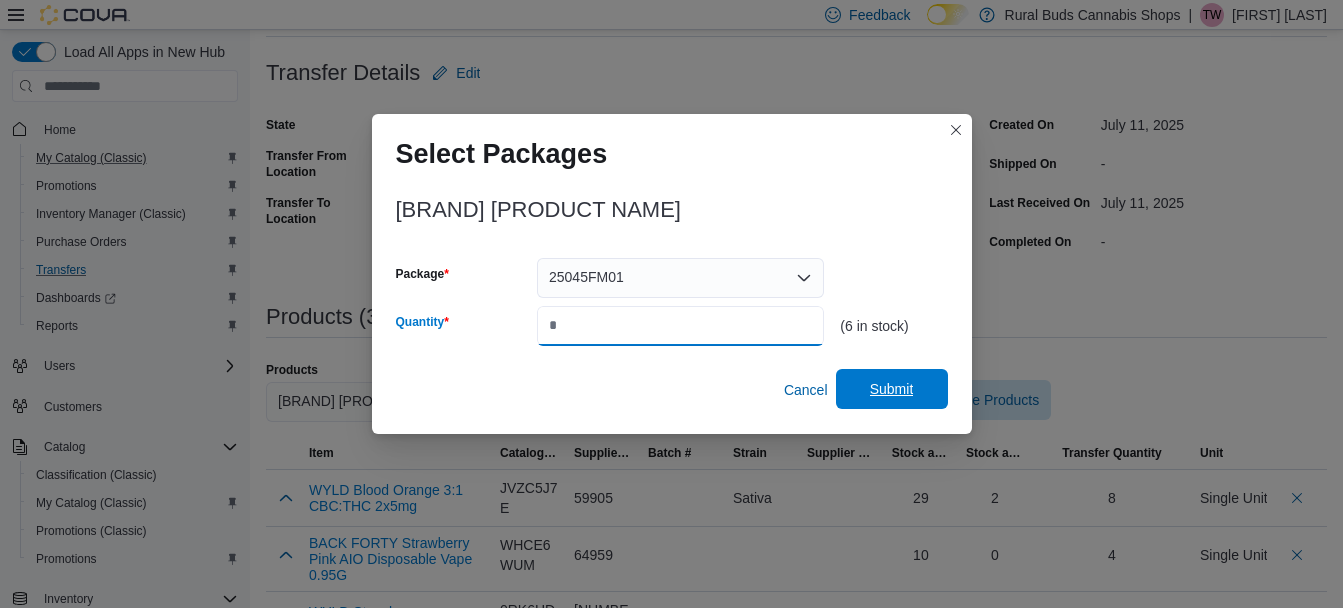 type on "*" 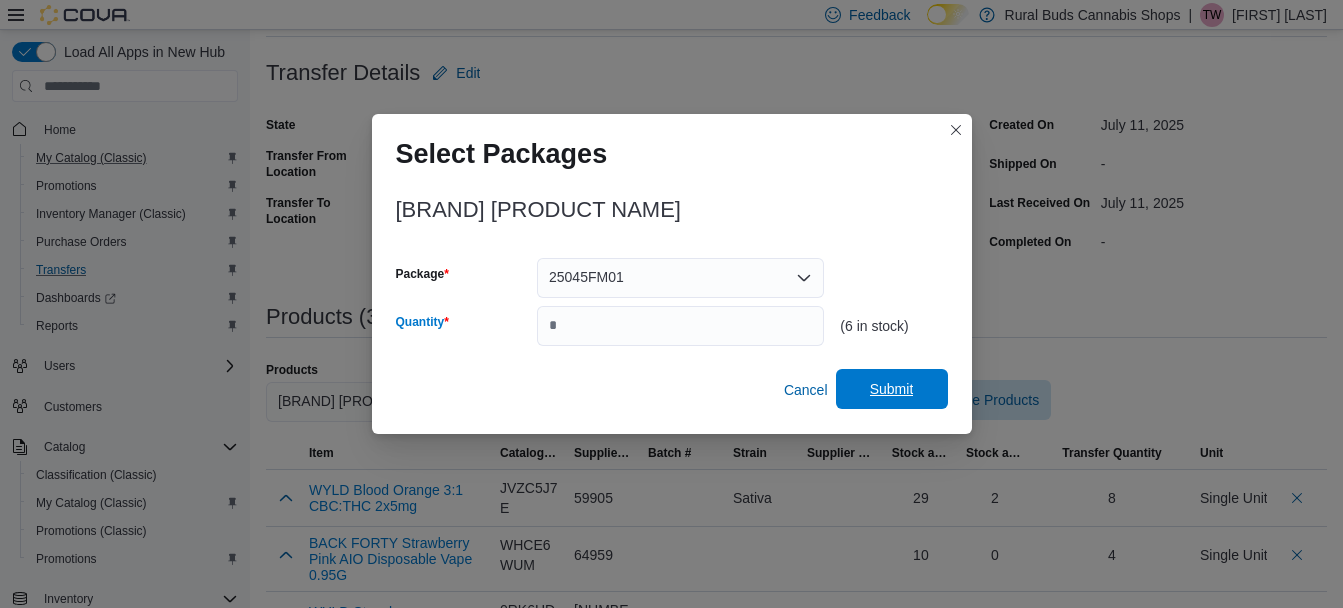 click on "Submit" at bounding box center (892, 389) 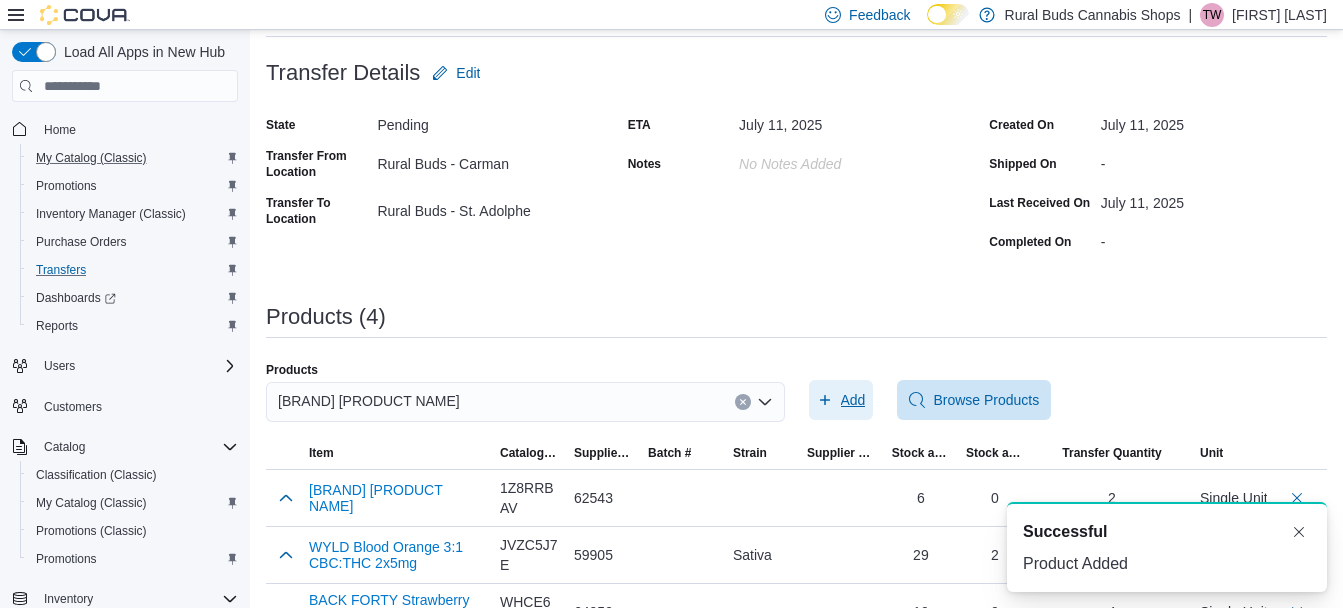 scroll, scrollTop: 0, scrollLeft: 0, axis: both 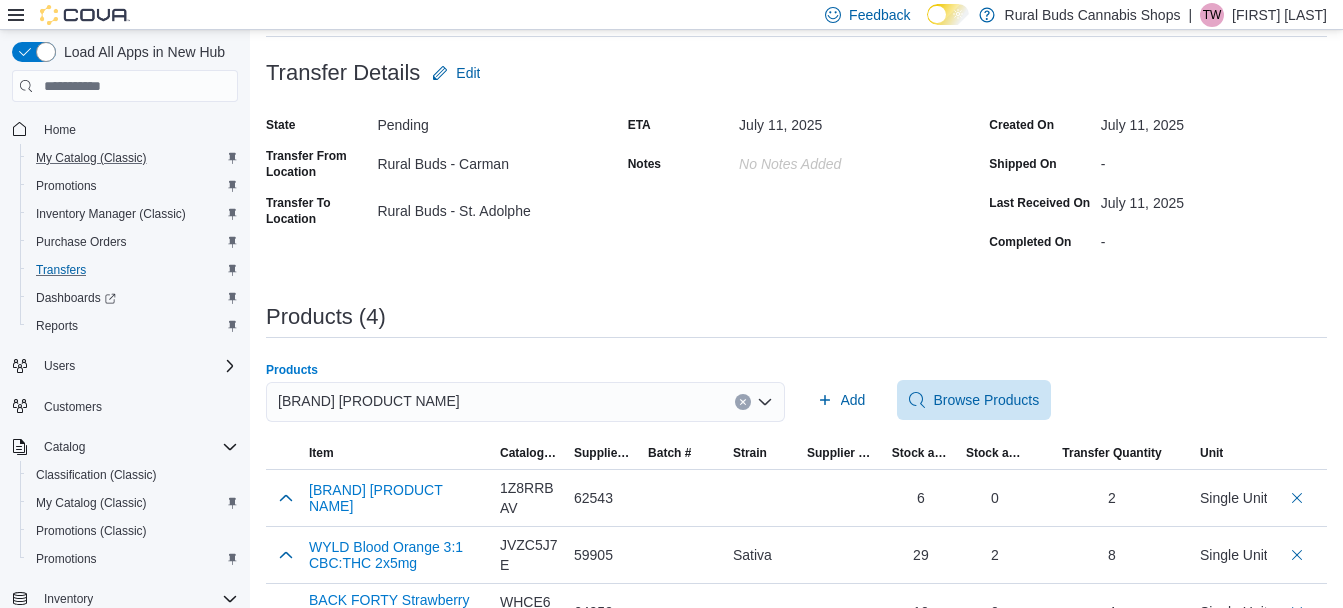 click on "UFEELU Focus Moments CBD:CBC:CBG Tablets 15pk" at bounding box center [369, 401] 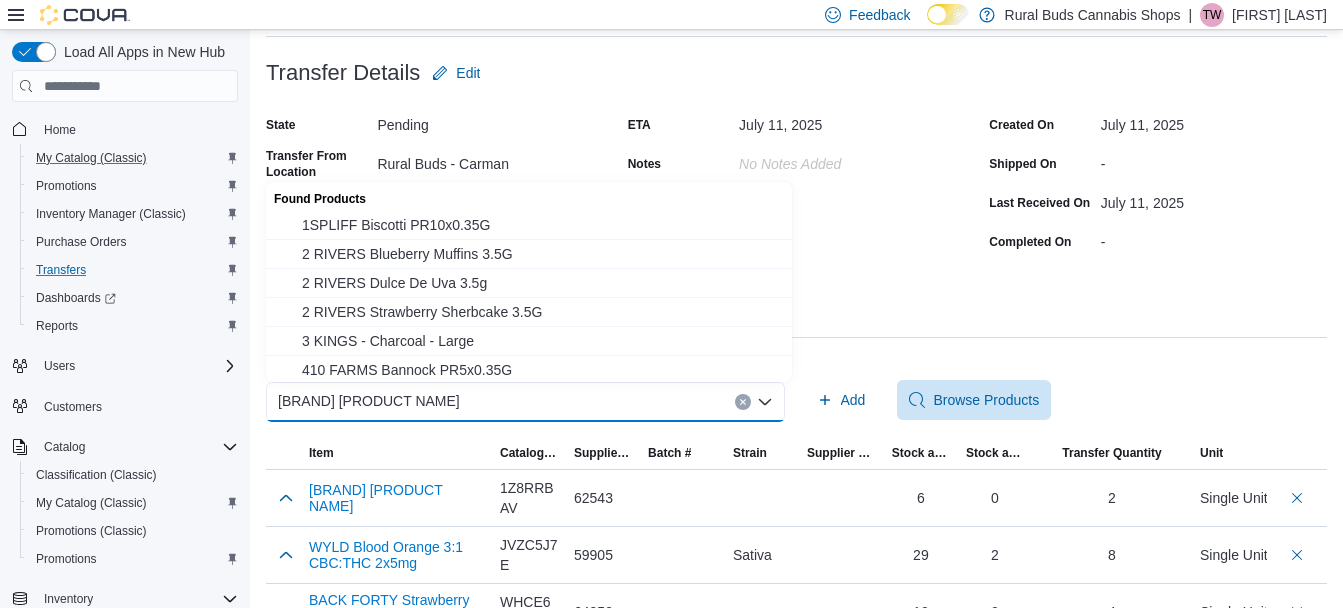 click on "UFEELU Focus Moments CBD:CBC:CBG Tablets 15pk" at bounding box center [369, 401] 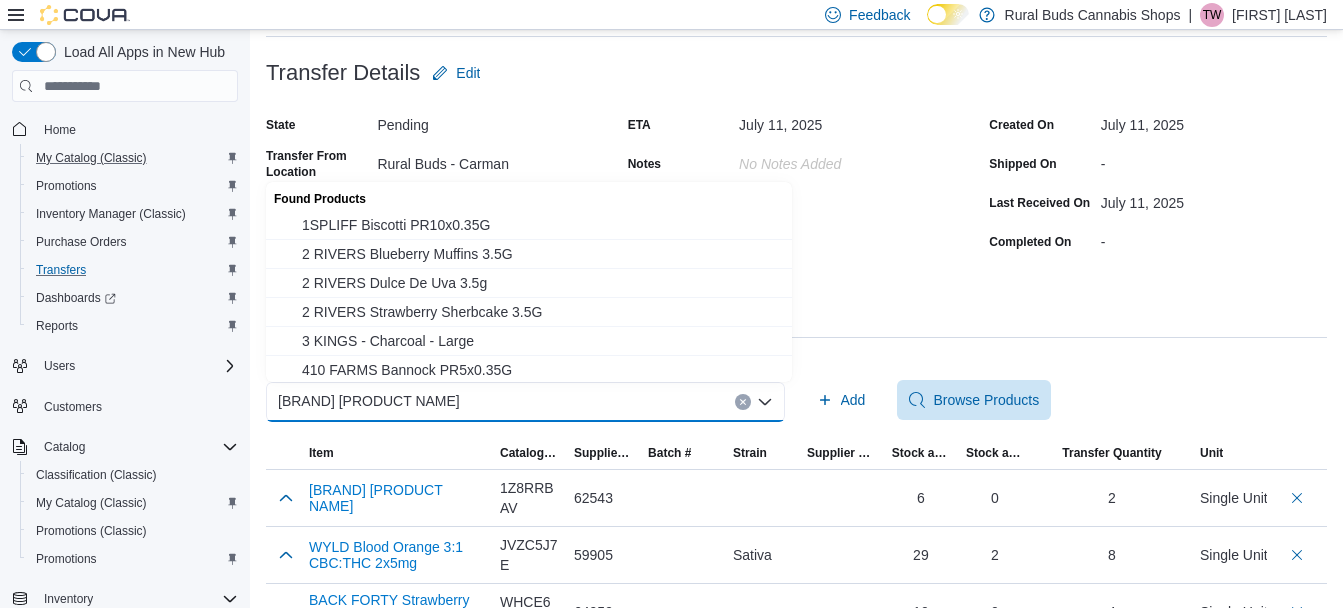 click at bounding box center [743, 402] 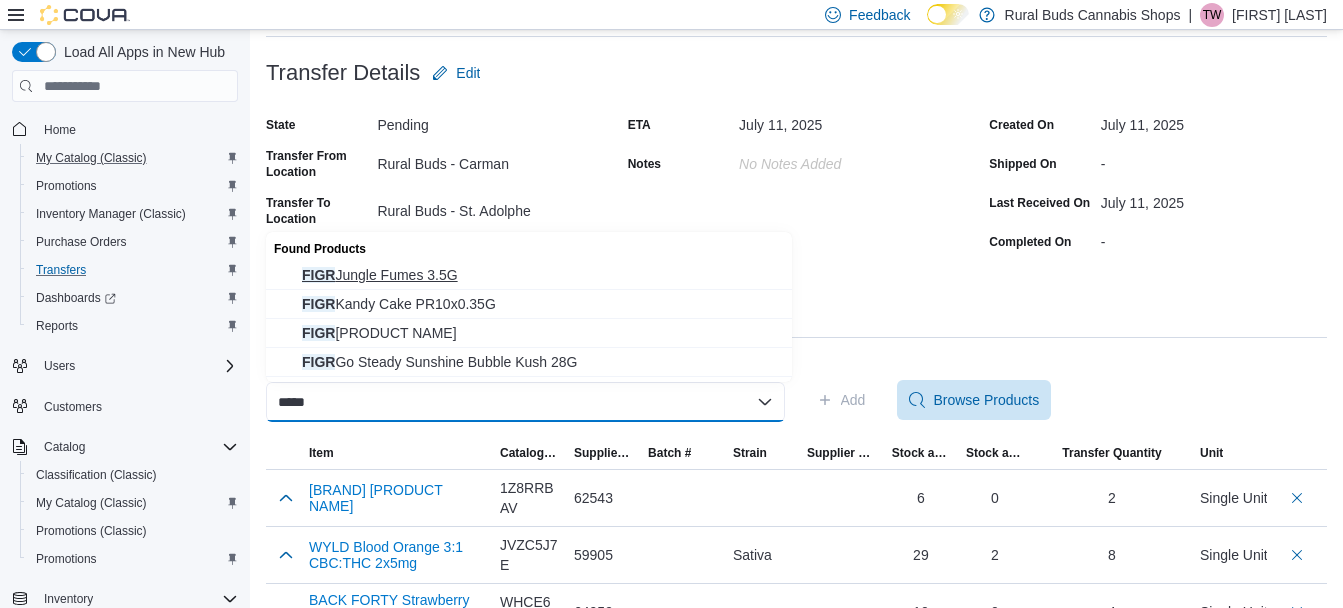 type on "****" 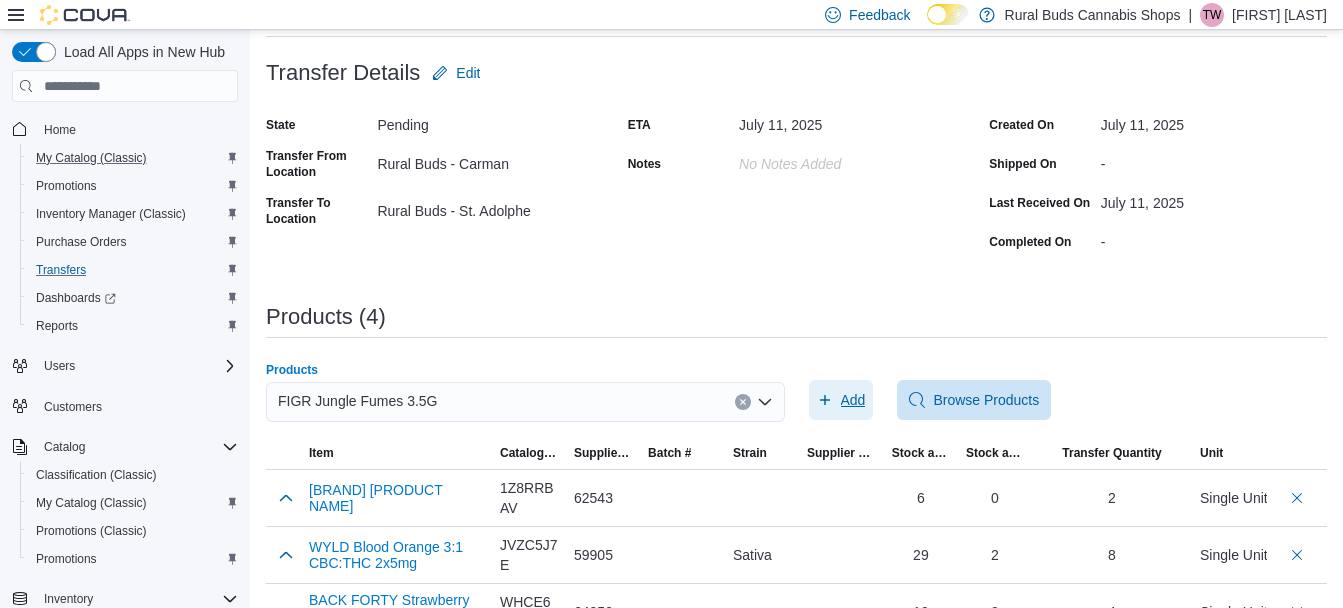 click on "Add" at bounding box center (853, 400) 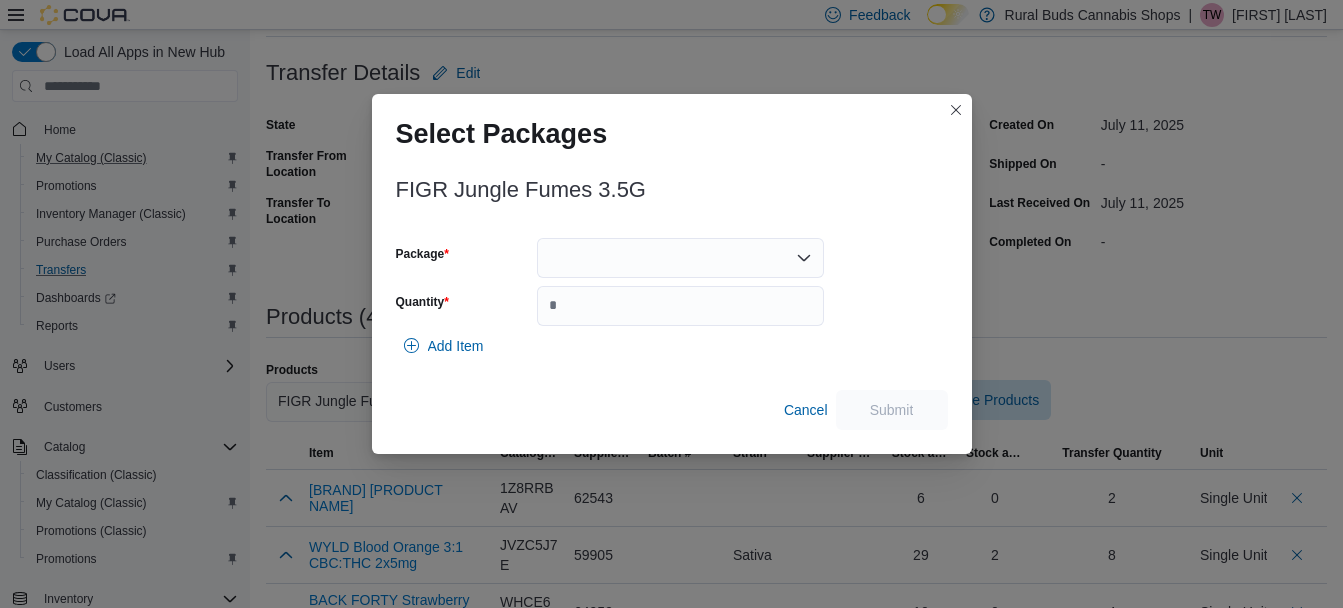 click at bounding box center [680, 258] 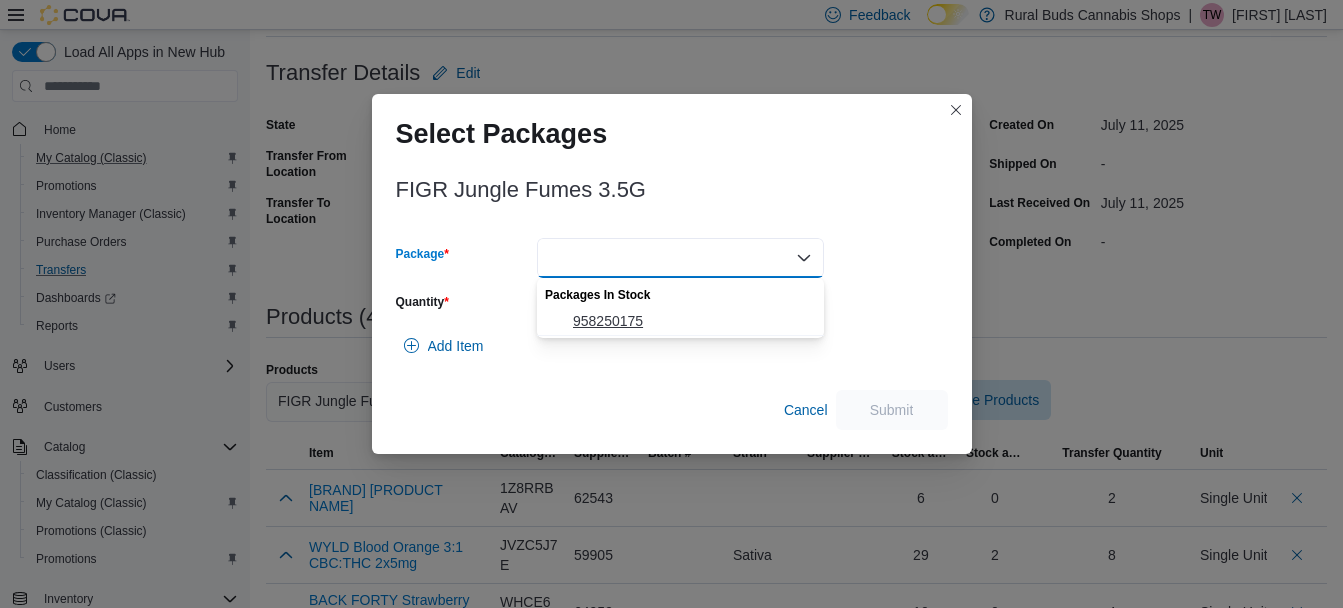 click on "958250175" at bounding box center [692, 321] 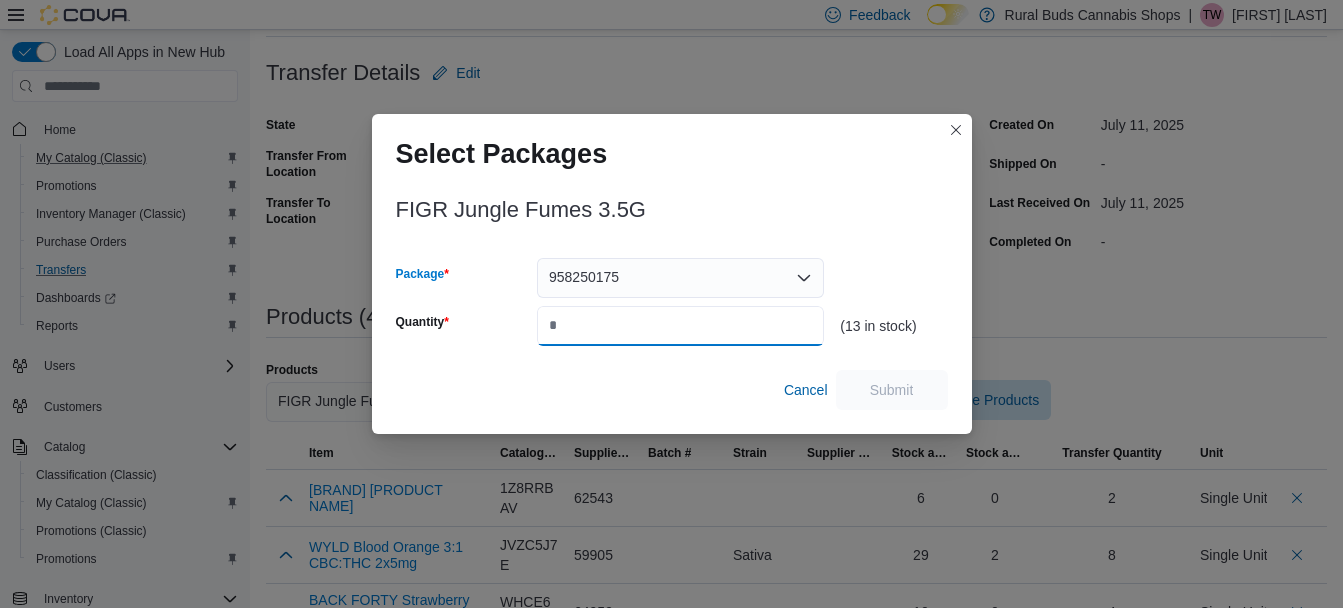 click on "Quantity" at bounding box center (680, 326) 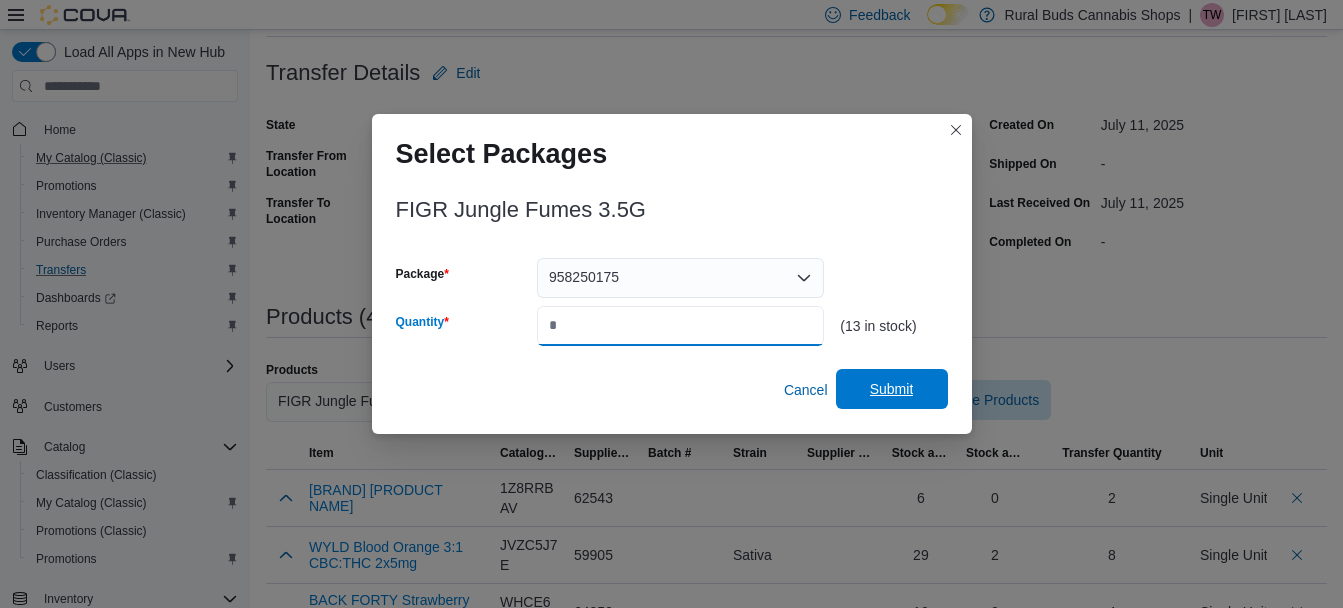 type on "*" 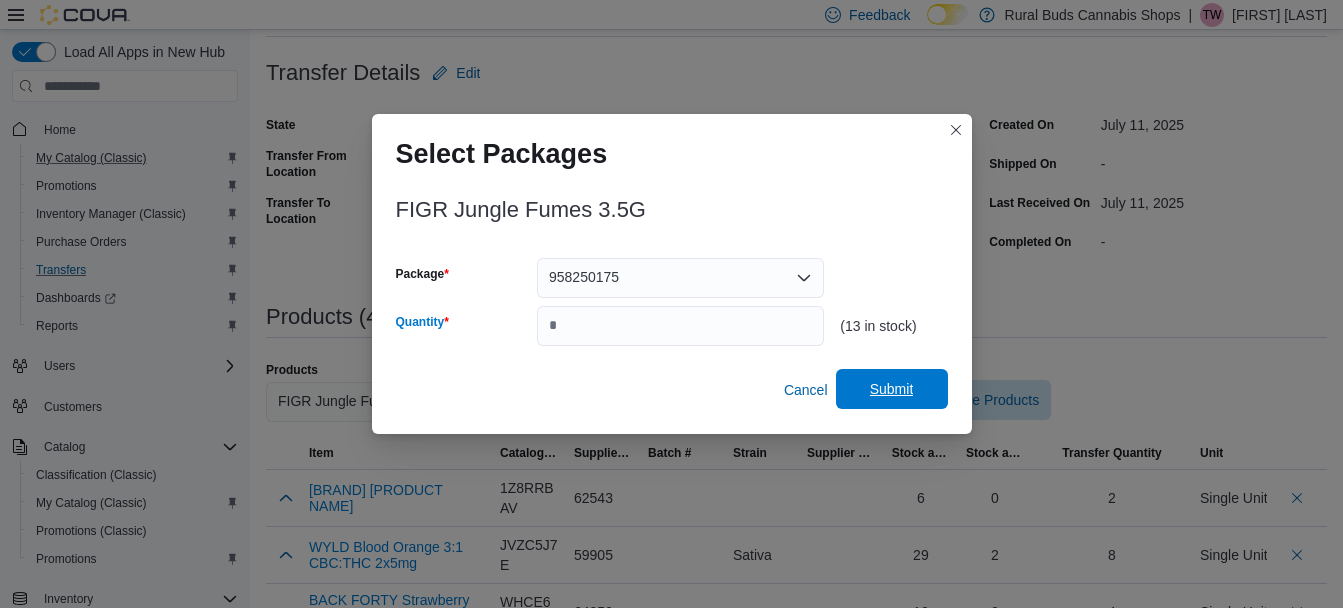 click on "Submit" at bounding box center (892, 389) 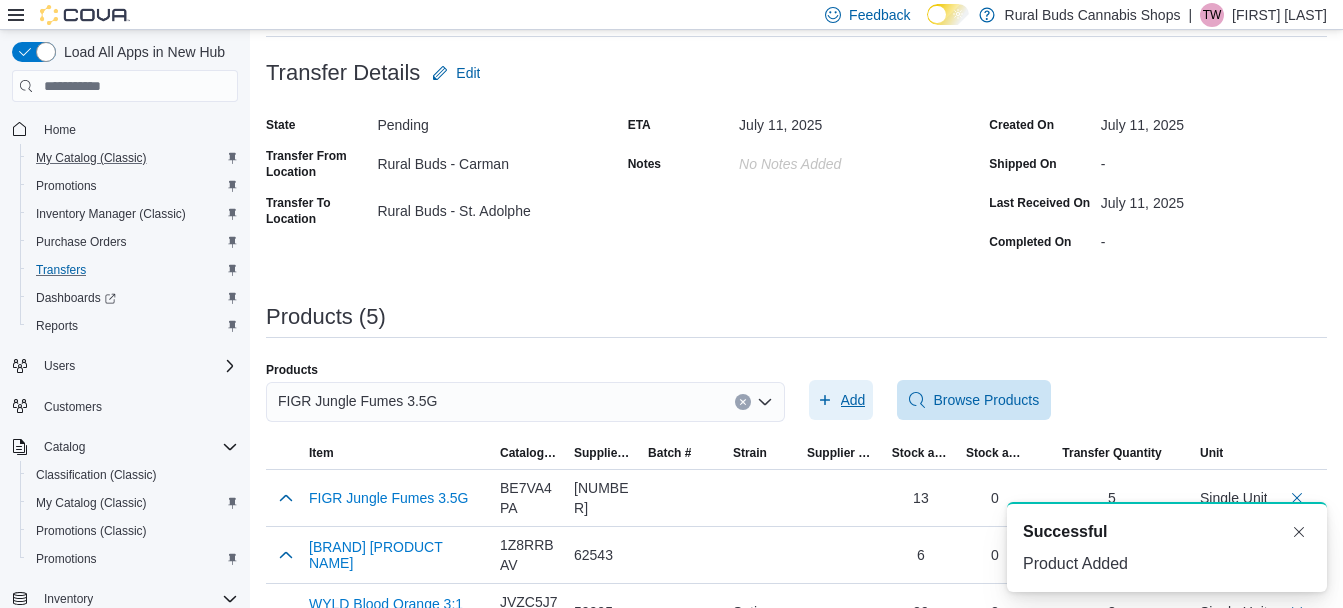 scroll, scrollTop: 0, scrollLeft: 0, axis: both 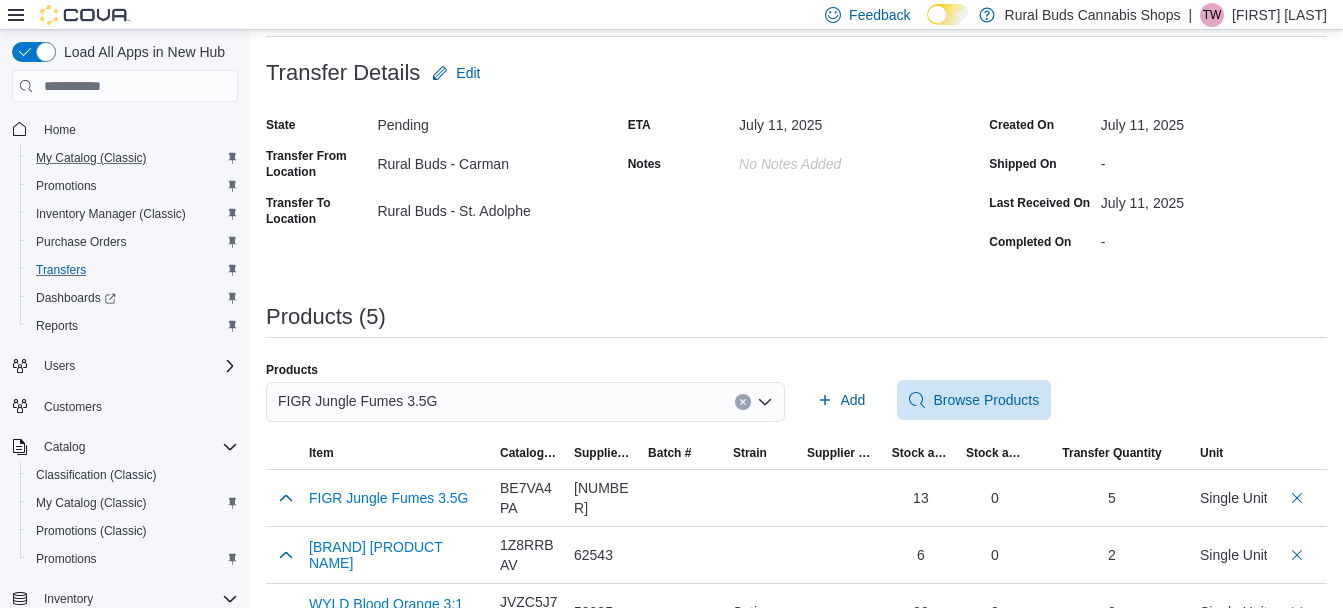 click on "FIGR Jungle Fumes 3.5G" at bounding box center (525, 402) 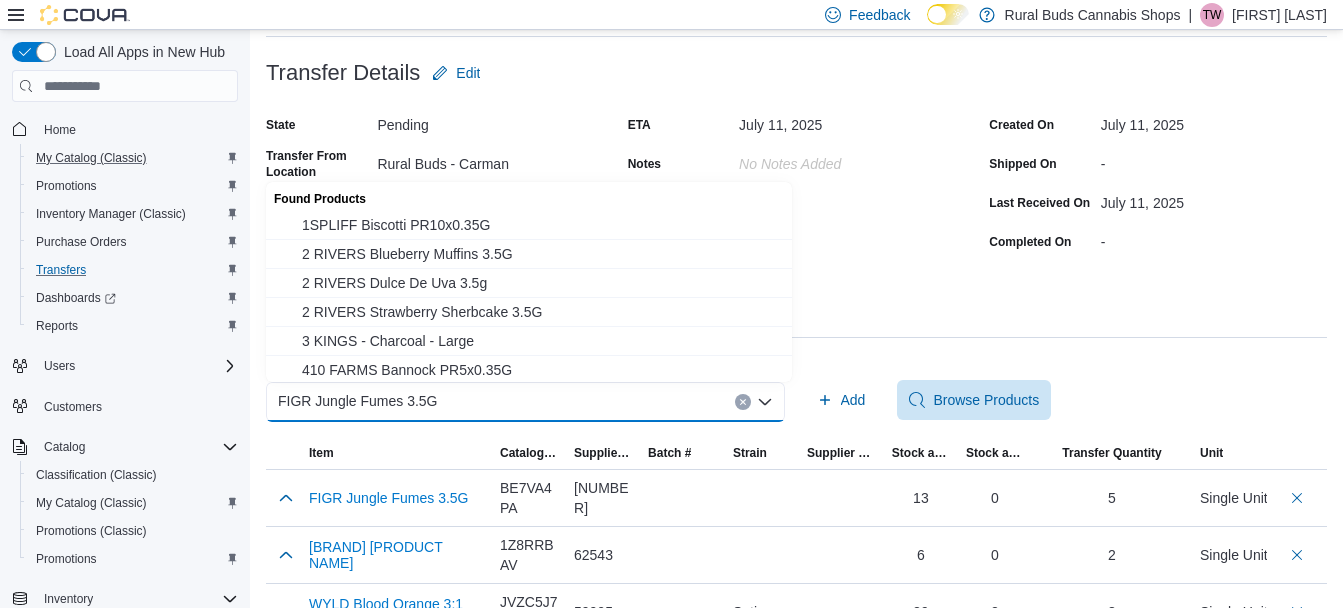 click on "FIGR Jungle Fumes 3.5G" at bounding box center (525, 402) 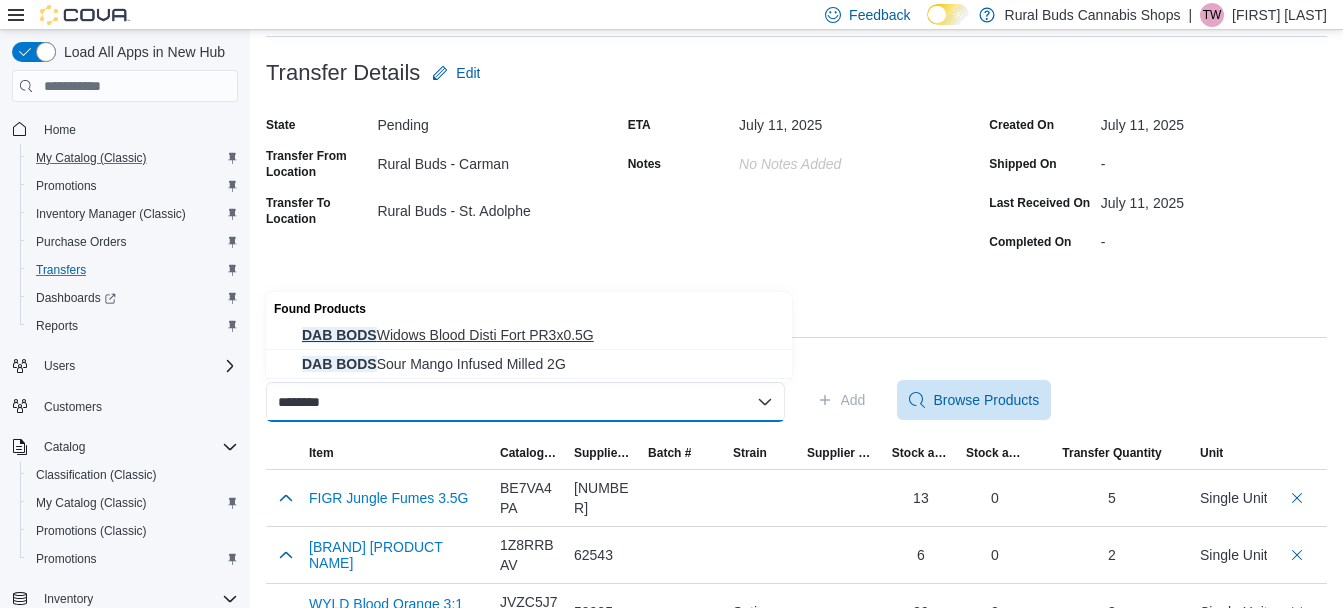 type on "********" 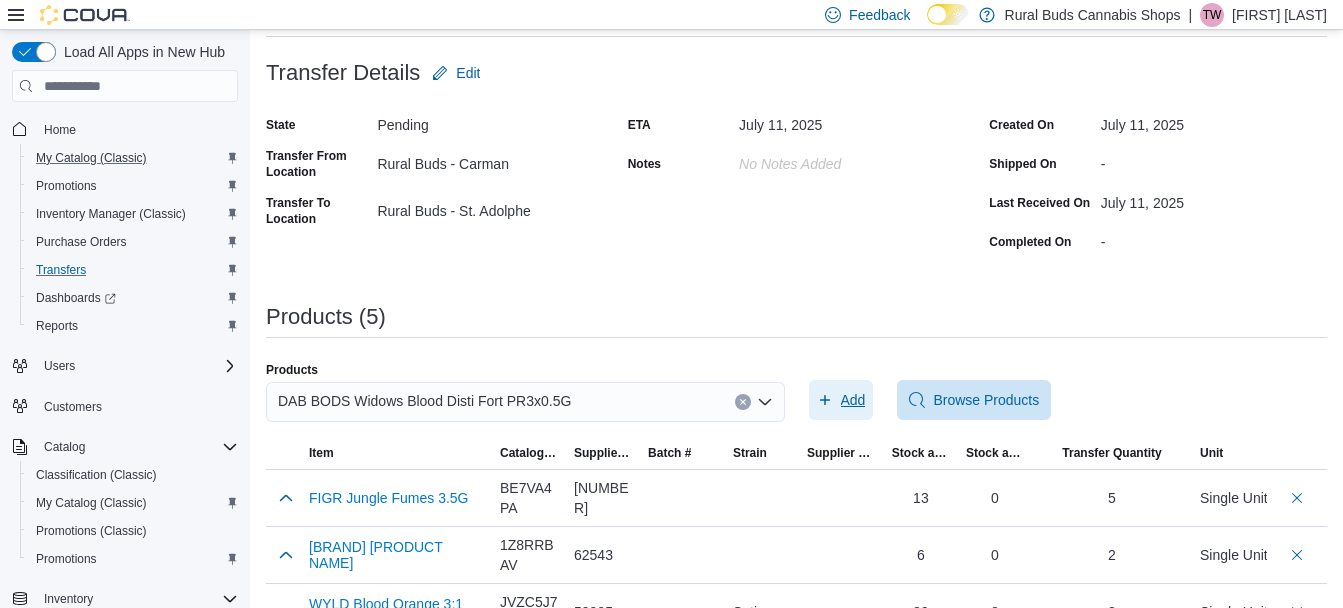 click on "Add" at bounding box center (853, 400) 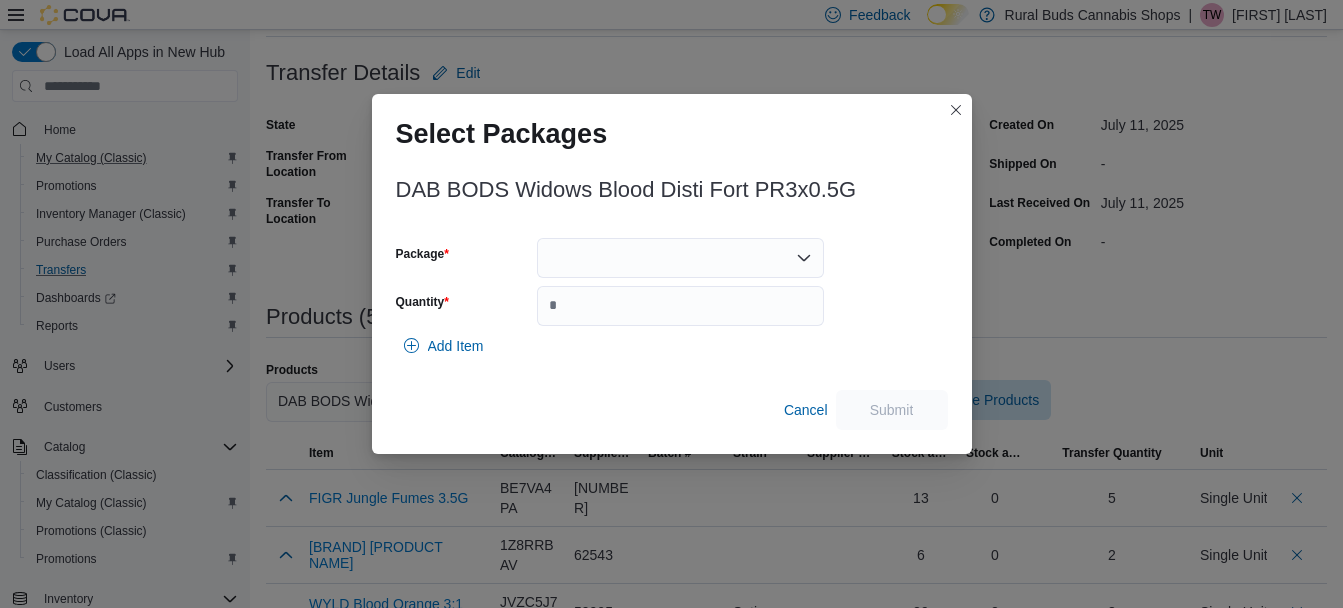 click at bounding box center [680, 258] 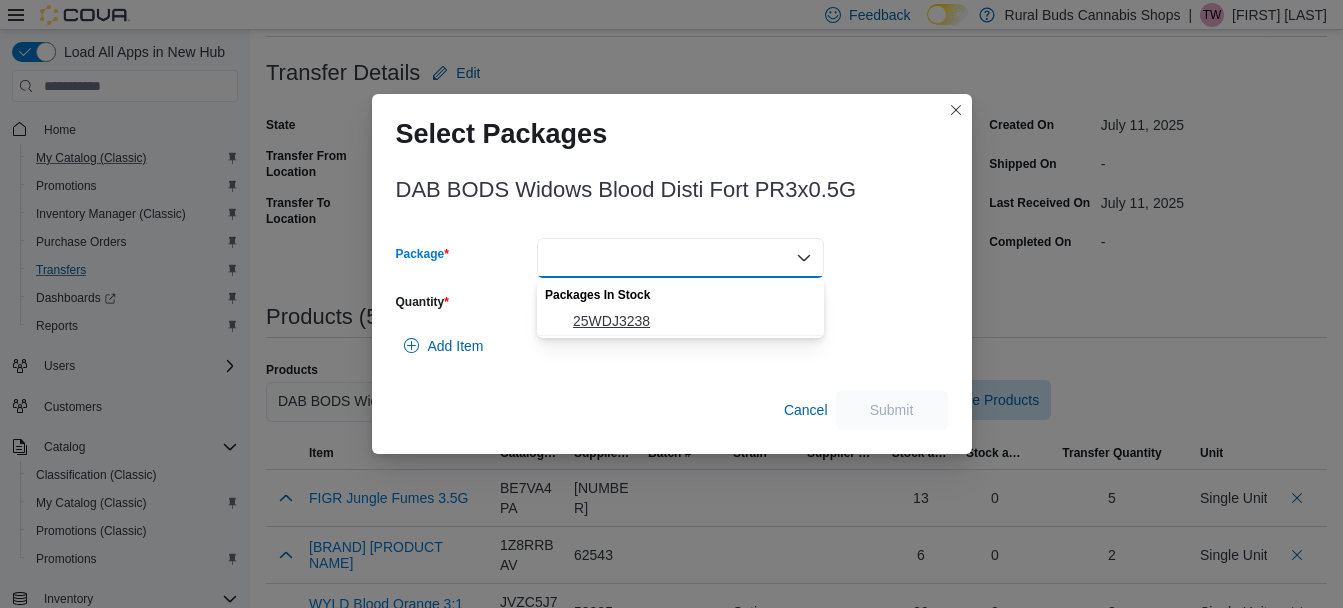 click on "25WDJ3238" at bounding box center (692, 321) 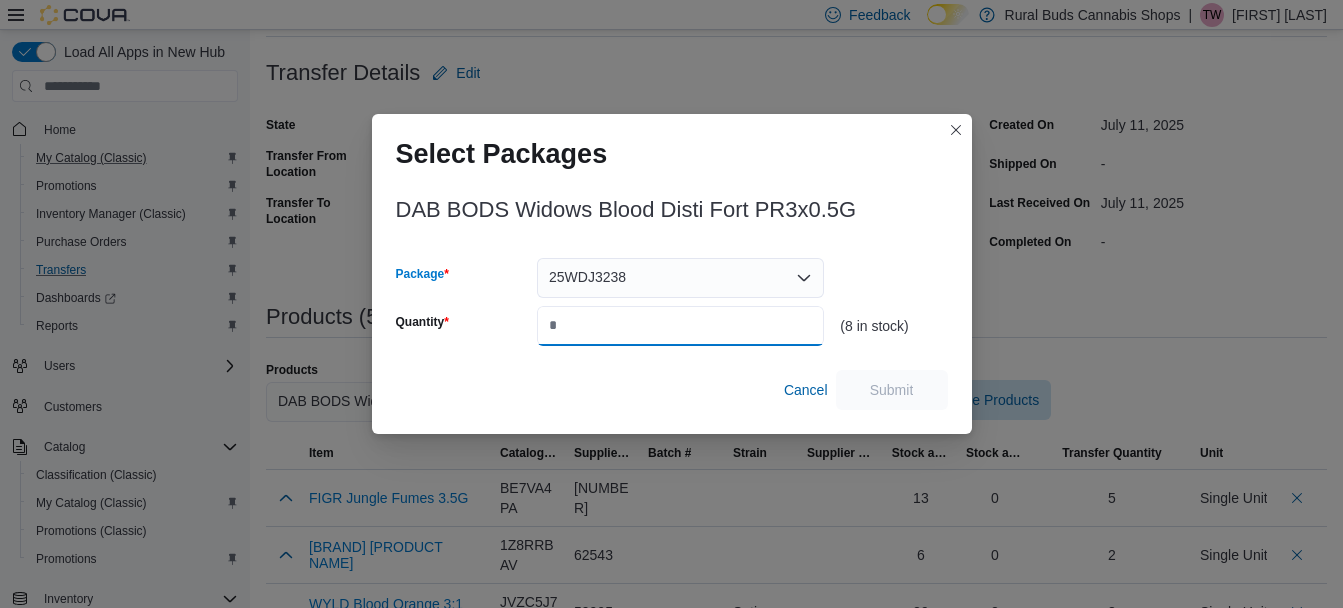 click on "Quantity" at bounding box center [680, 326] 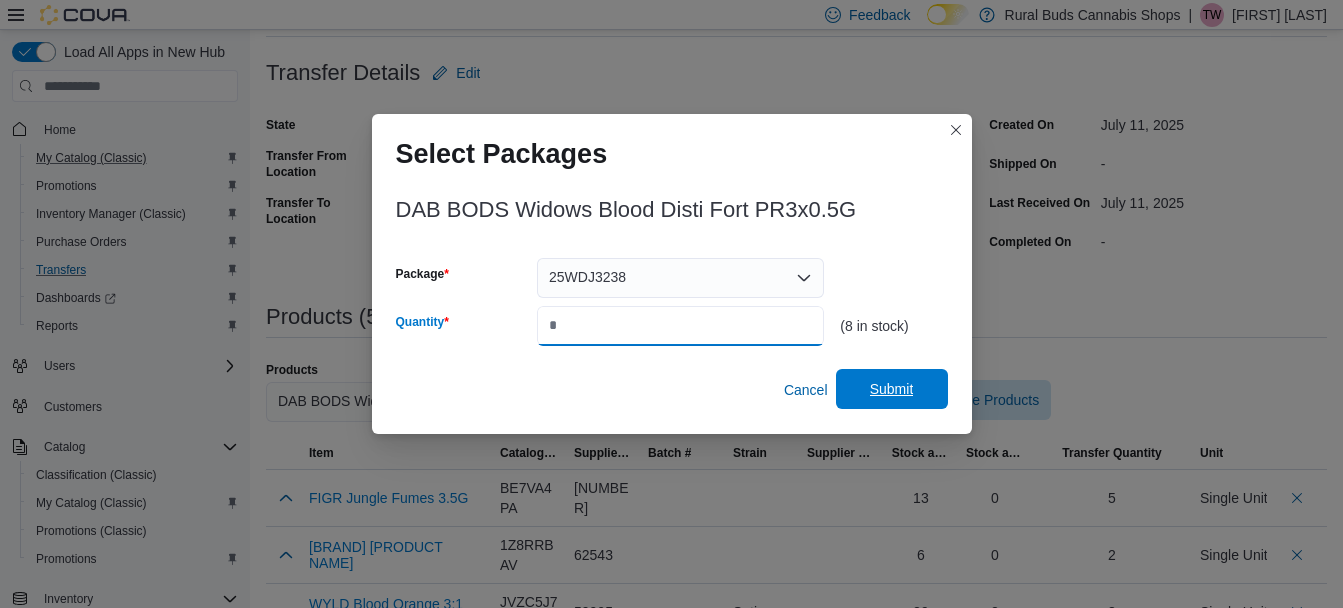 type on "*" 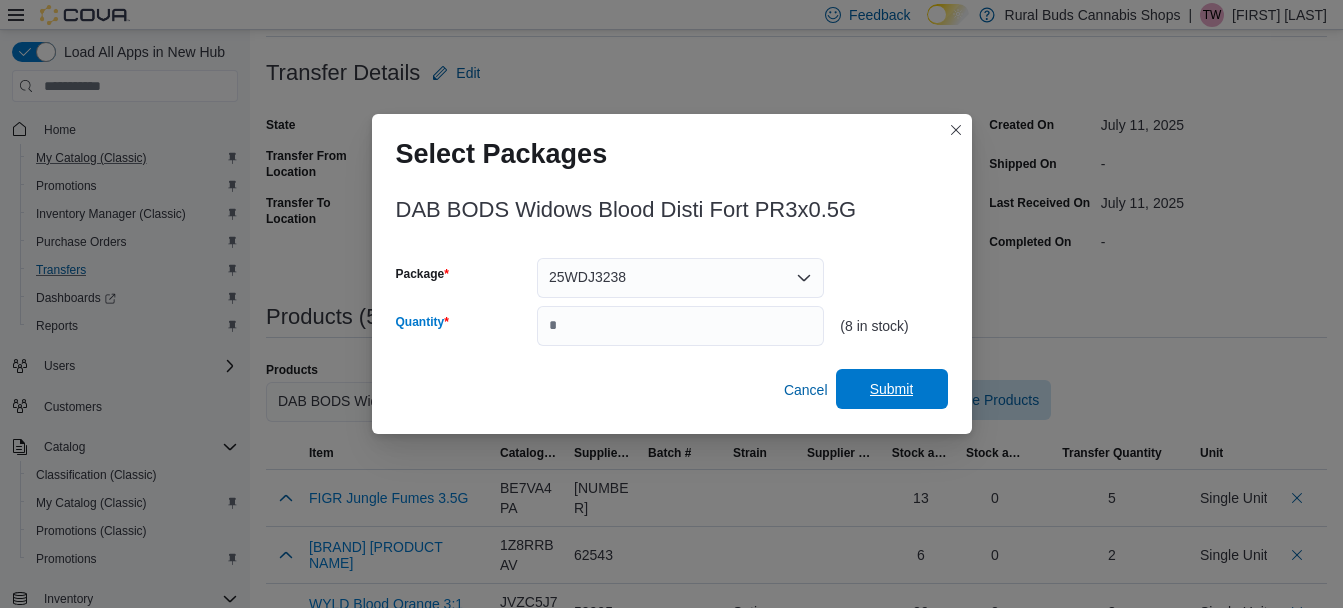 click on "Submit" at bounding box center (892, 389) 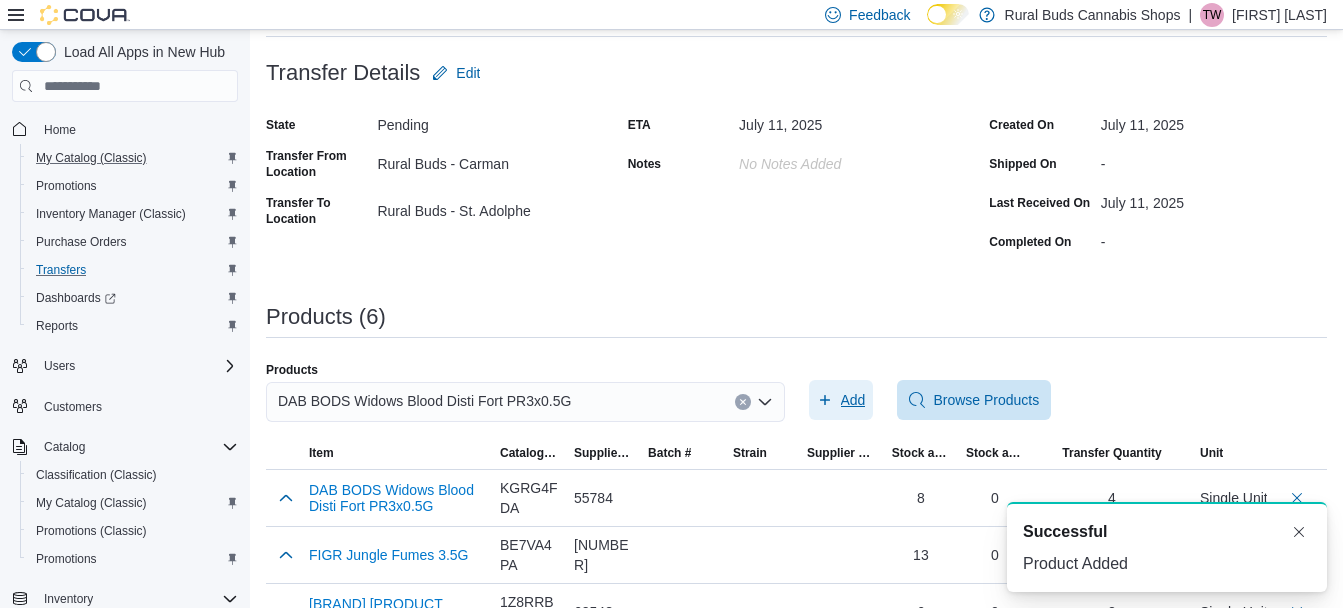 scroll, scrollTop: 0, scrollLeft: 0, axis: both 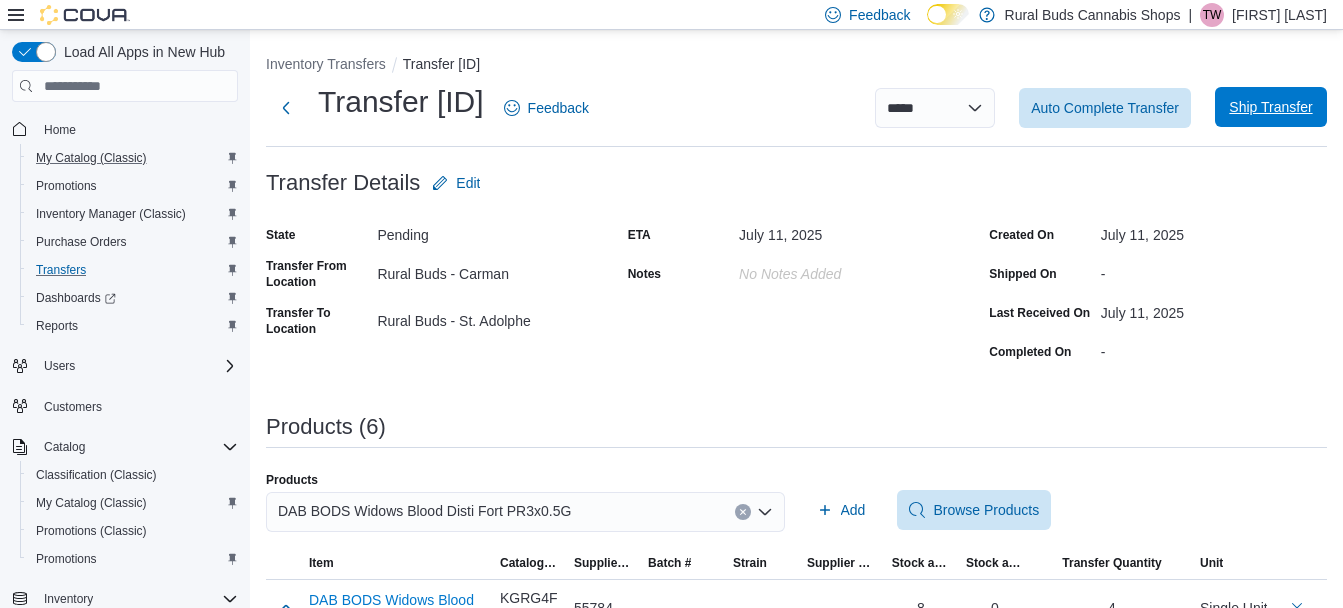 click on "Ship Transfer" at bounding box center [1271, 107] 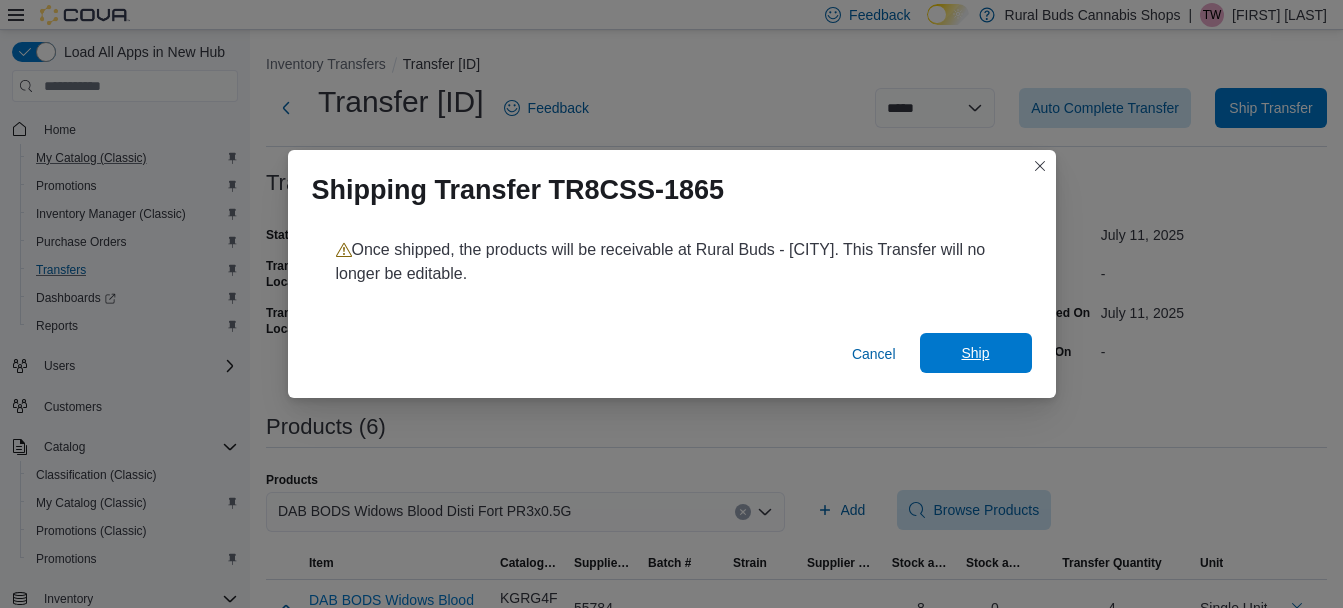 click on "Ship" at bounding box center (975, 353) 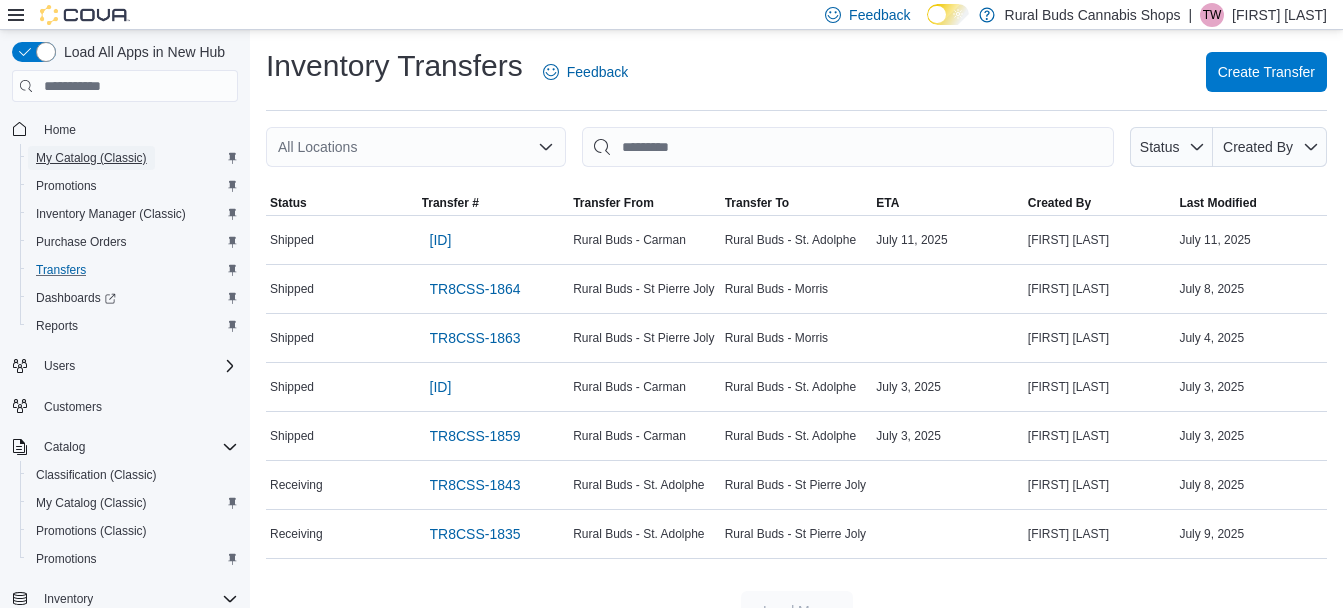 click on "My Catalog (Classic)" at bounding box center [91, 158] 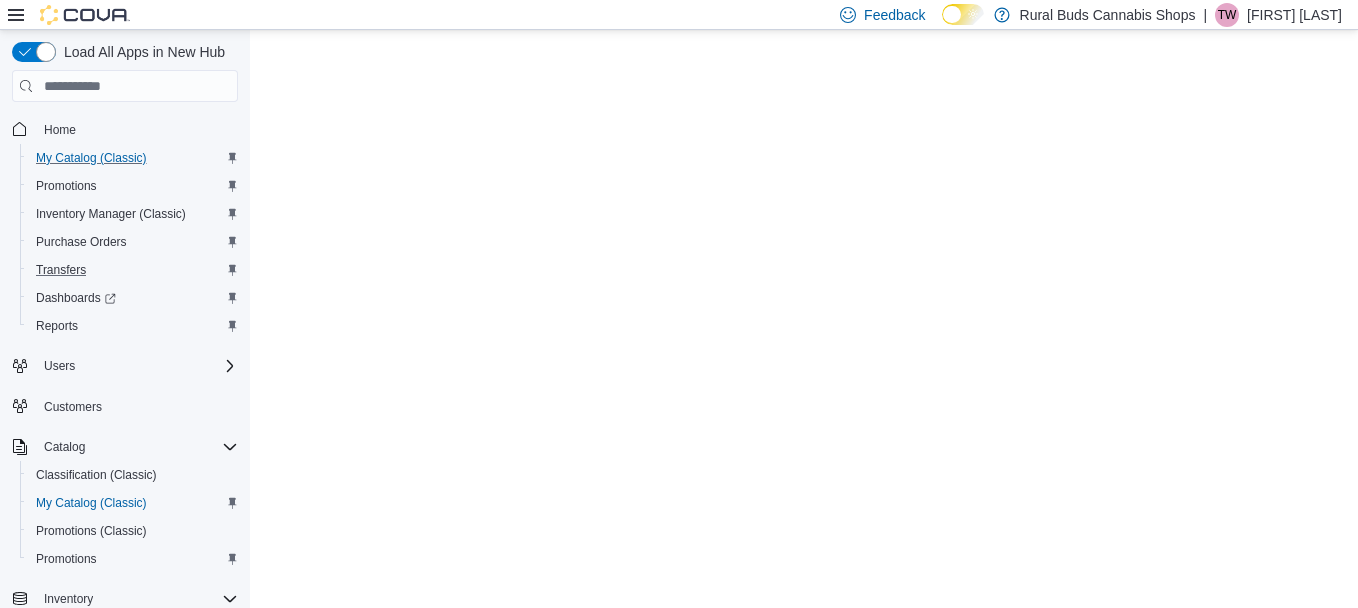 scroll, scrollTop: 0, scrollLeft: 0, axis: both 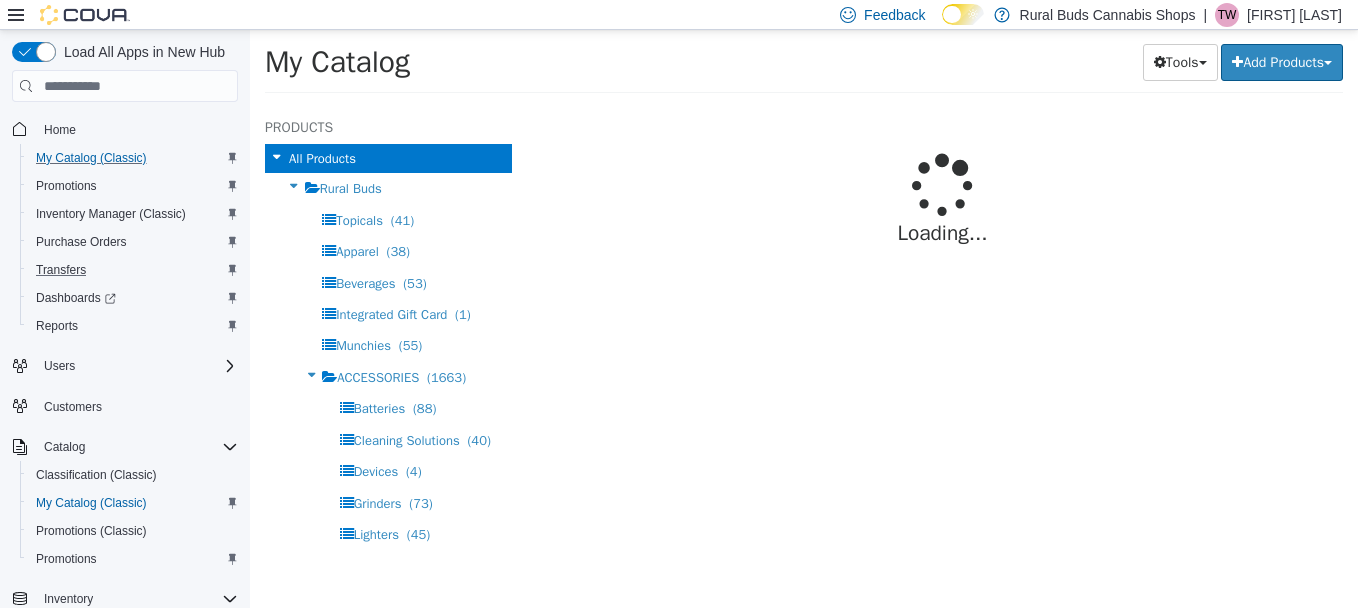 select on "**********" 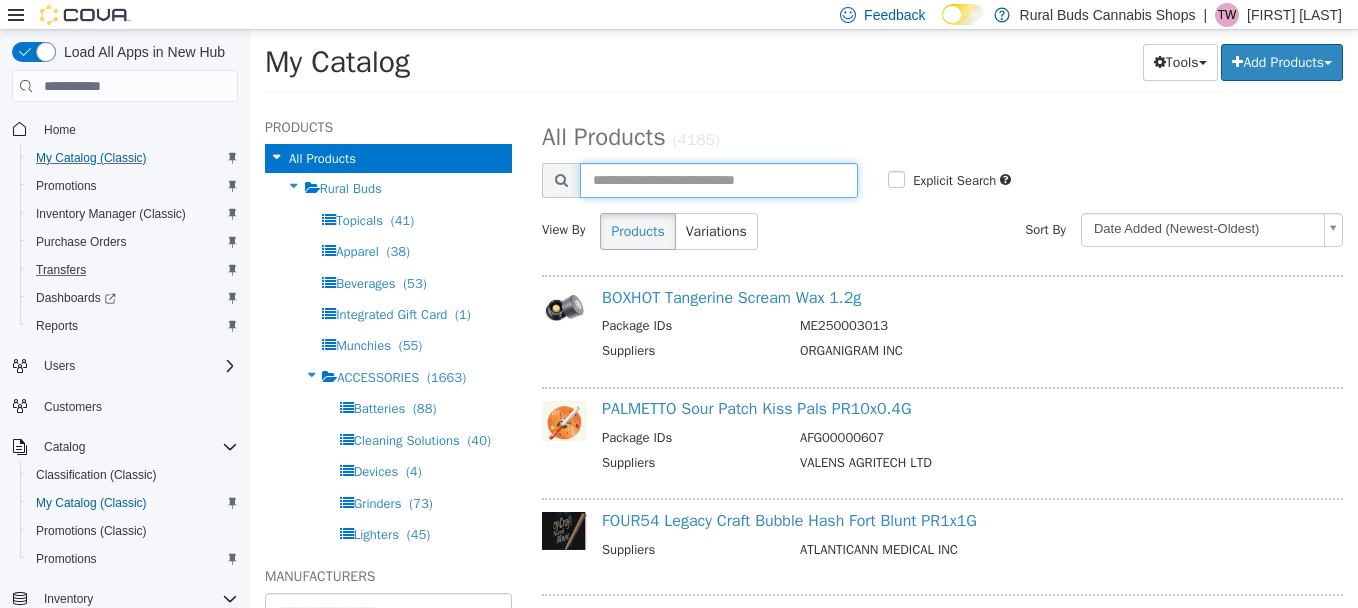 click at bounding box center (719, 180) 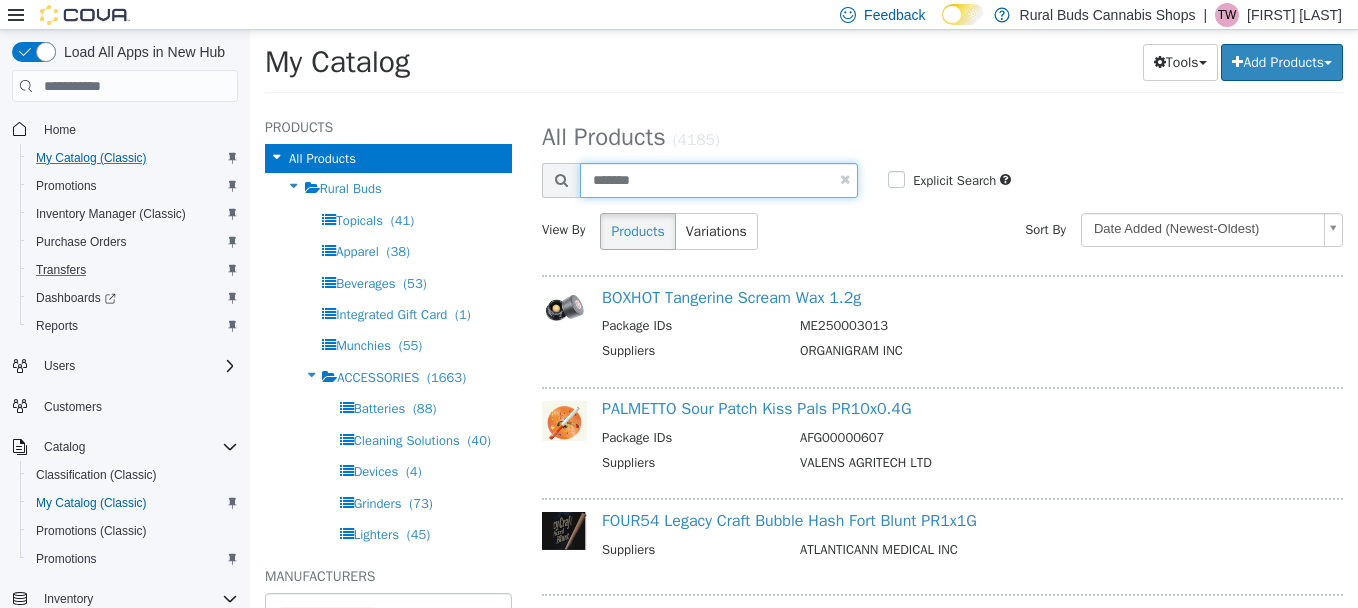 type on "*******" 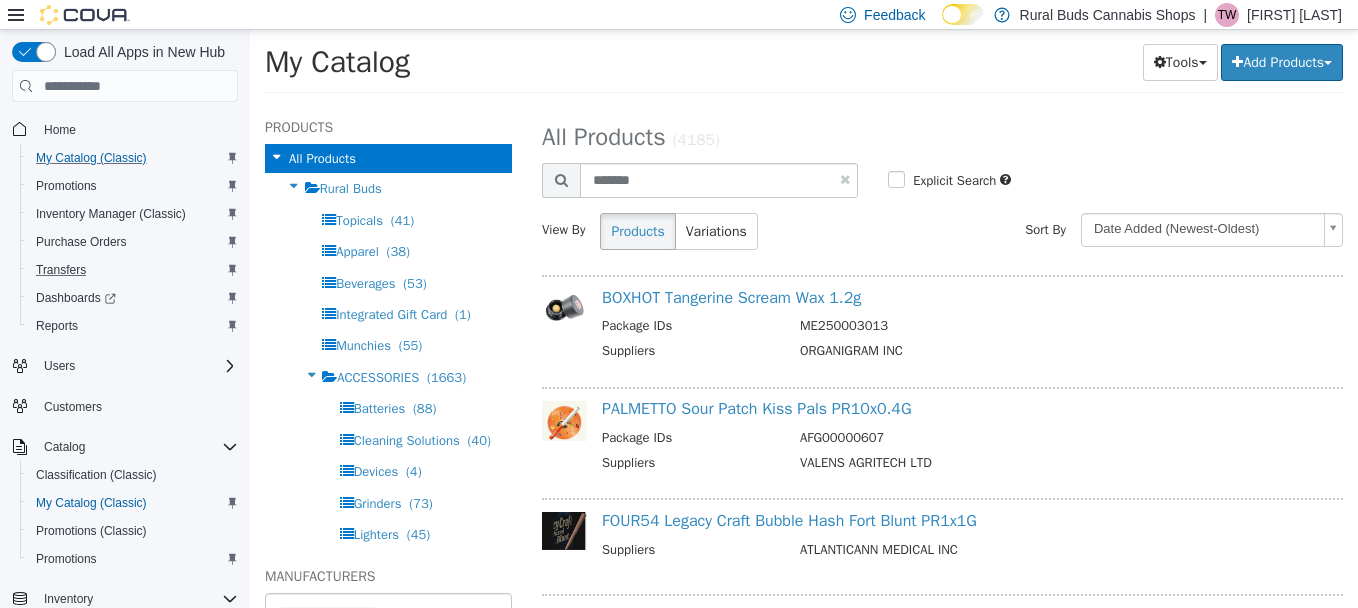 select on "**********" 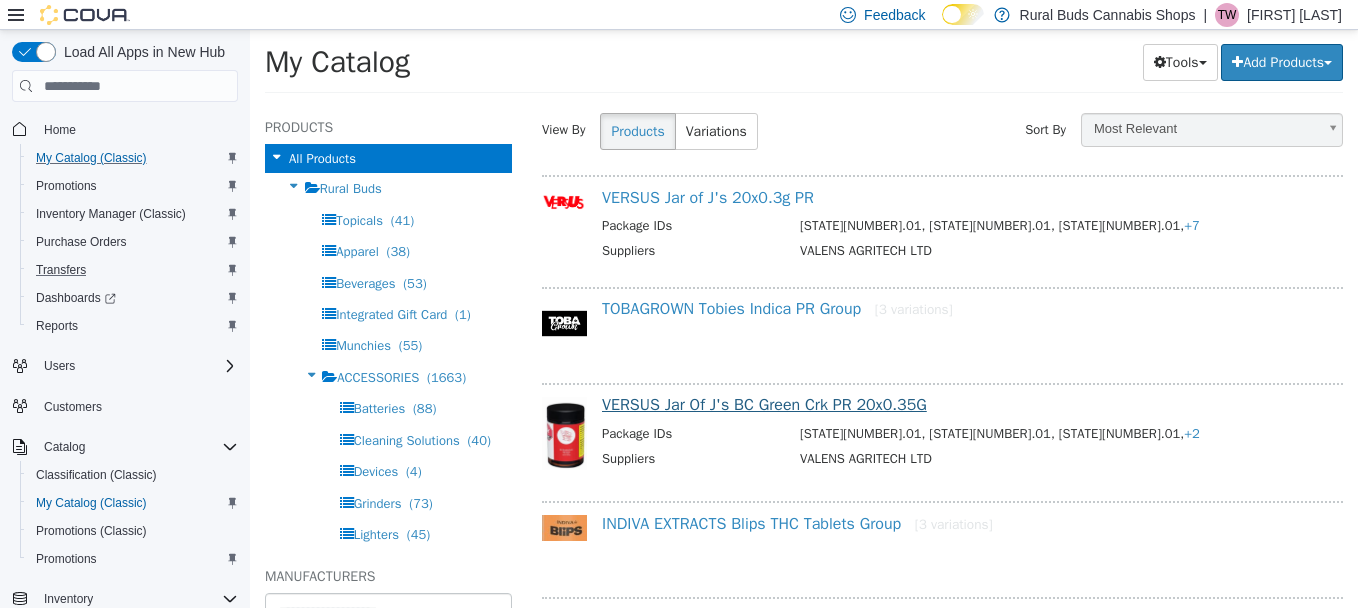 scroll, scrollTop: 200, scrollLeft: 0, axis: vertical 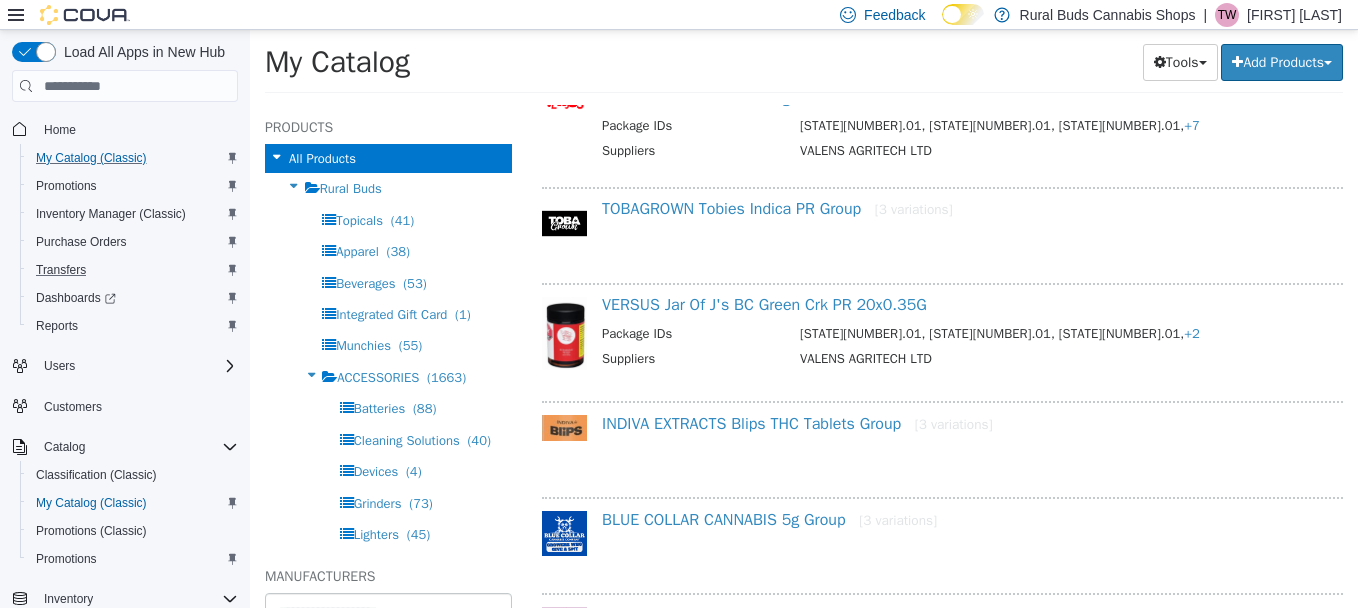 click on "VERSUS Jar Of J's BC Green Crk PR 20x0.35G" at bounding box center (968, 305) 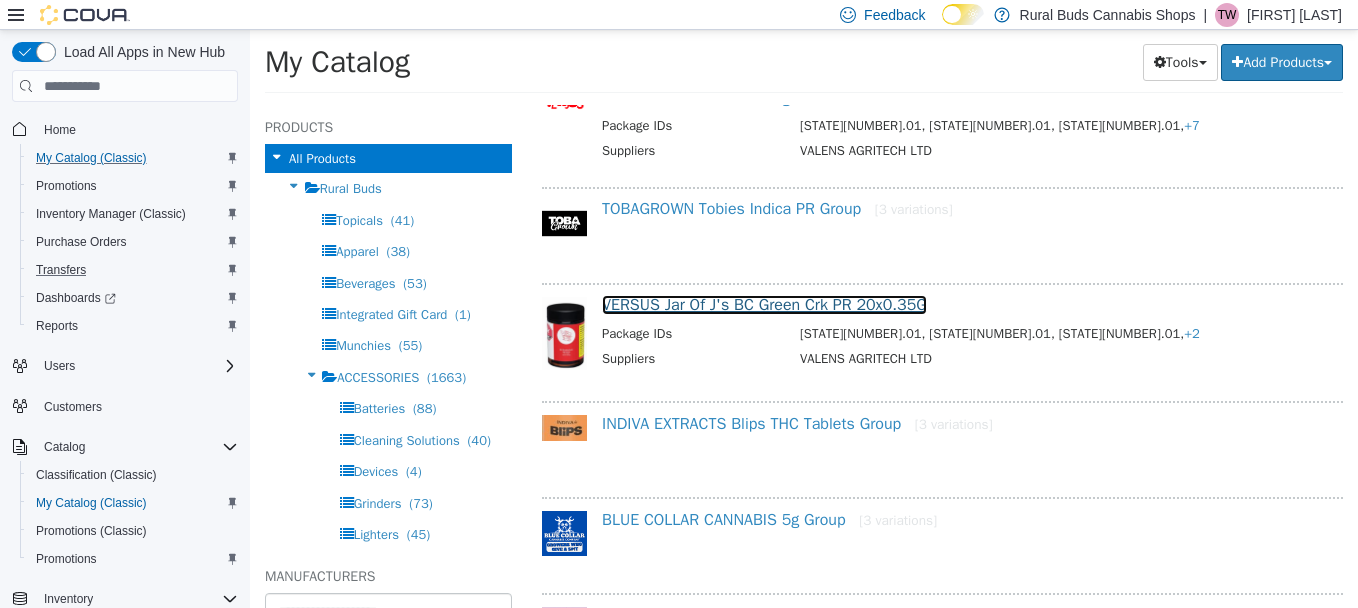 click on "VERSUS Jar Of J's BC Green Crk PR 20x0.35G" at bounding box center [764, 305] 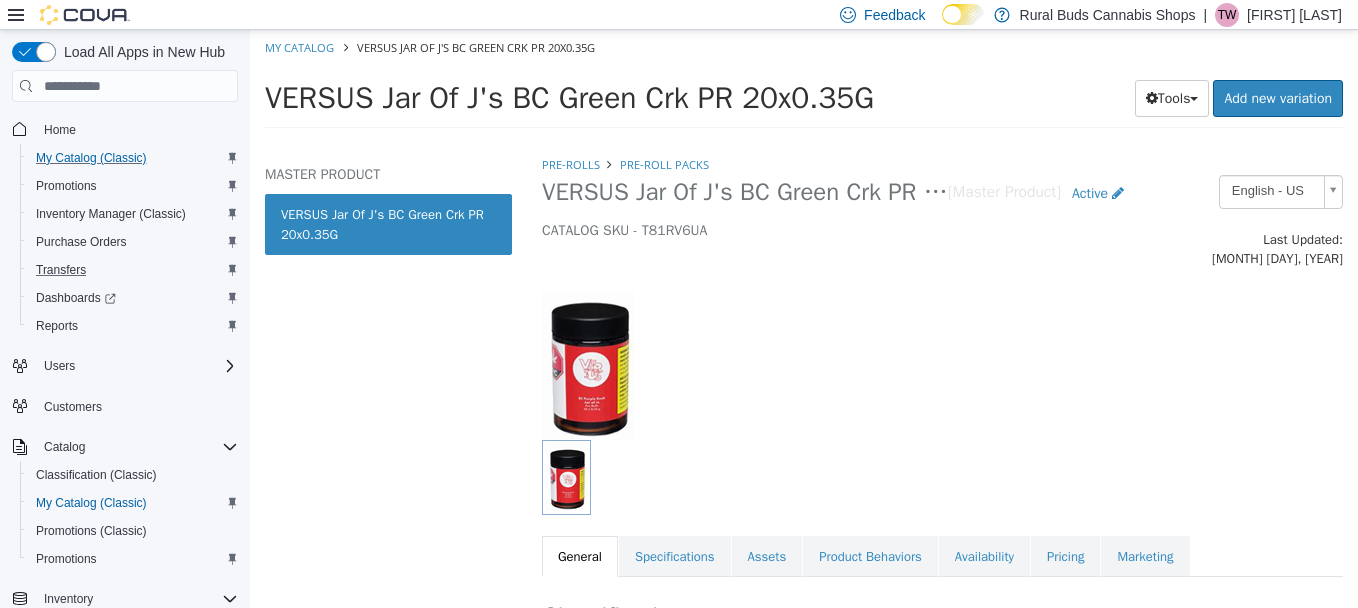 drag, startPoint x: 1048, startPoint y: 530, endPoint x: 1041, endPoint y: 504, distance: 26.925823 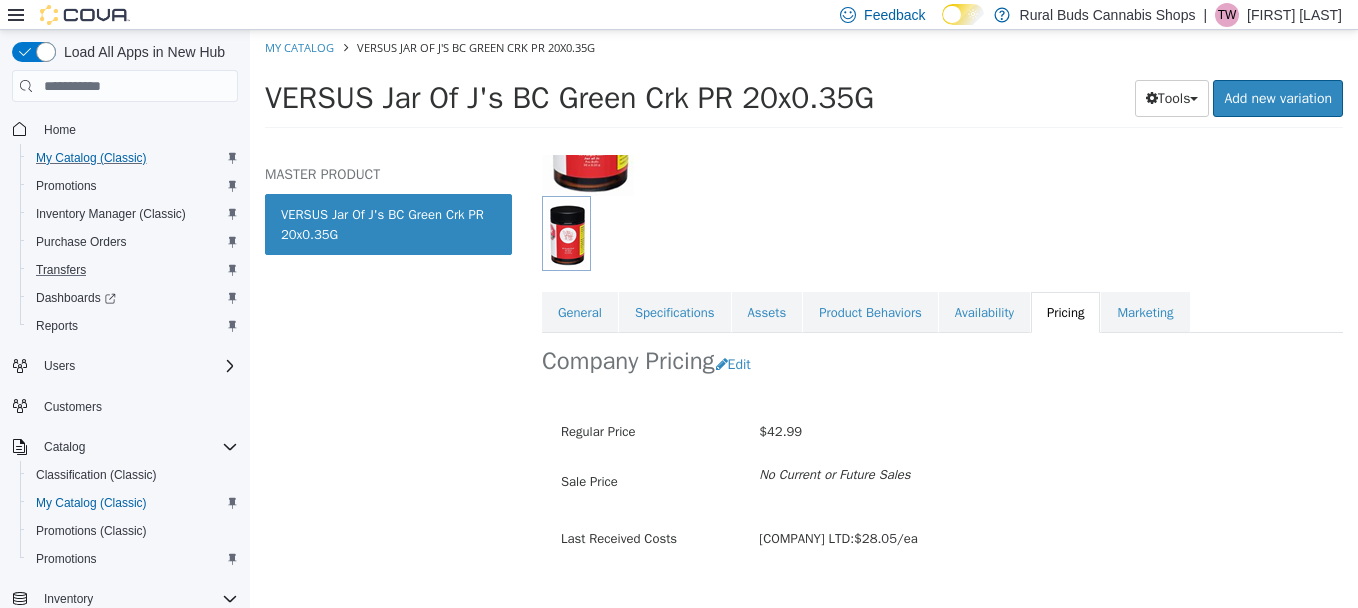 scroll, scrollTop: 264, scrollLeft: 0, axis: vertical 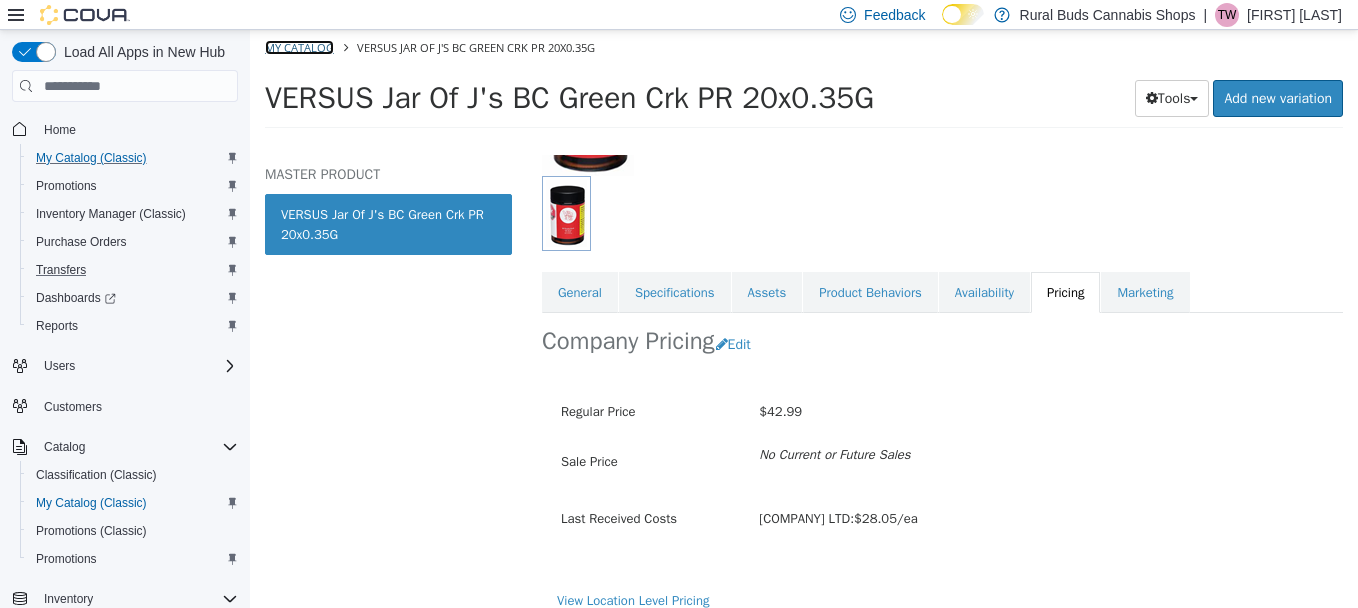 click on "My Catalog" at bounding box center (299, 47) 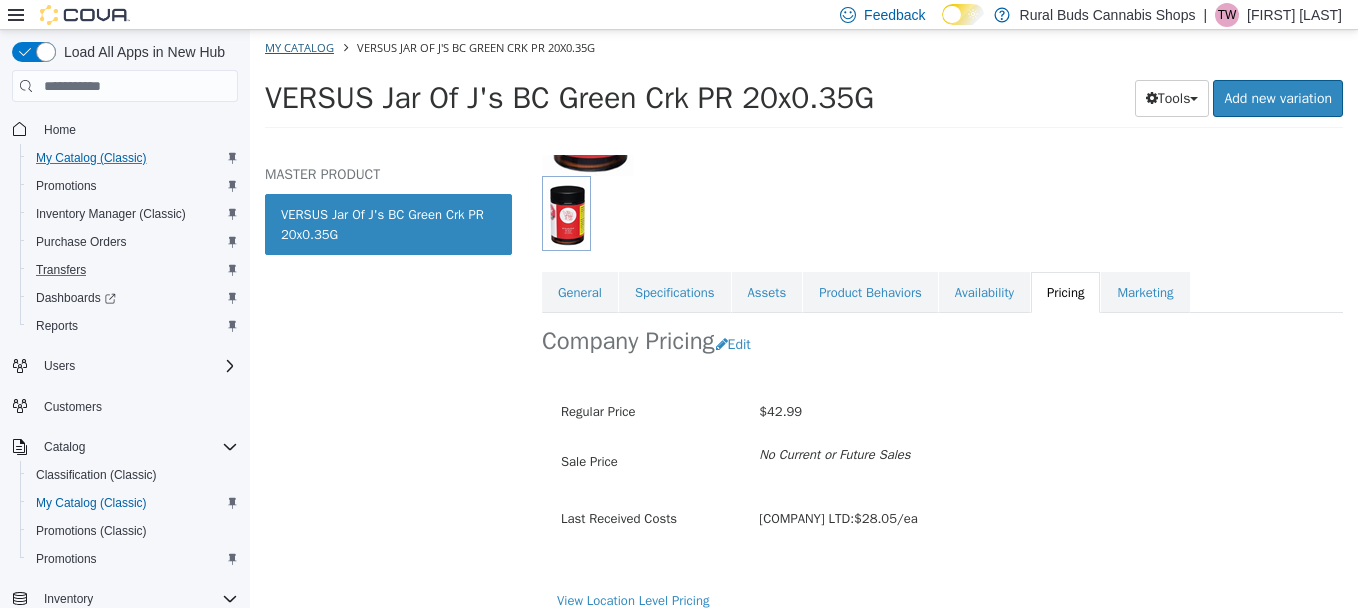 select on "**********" 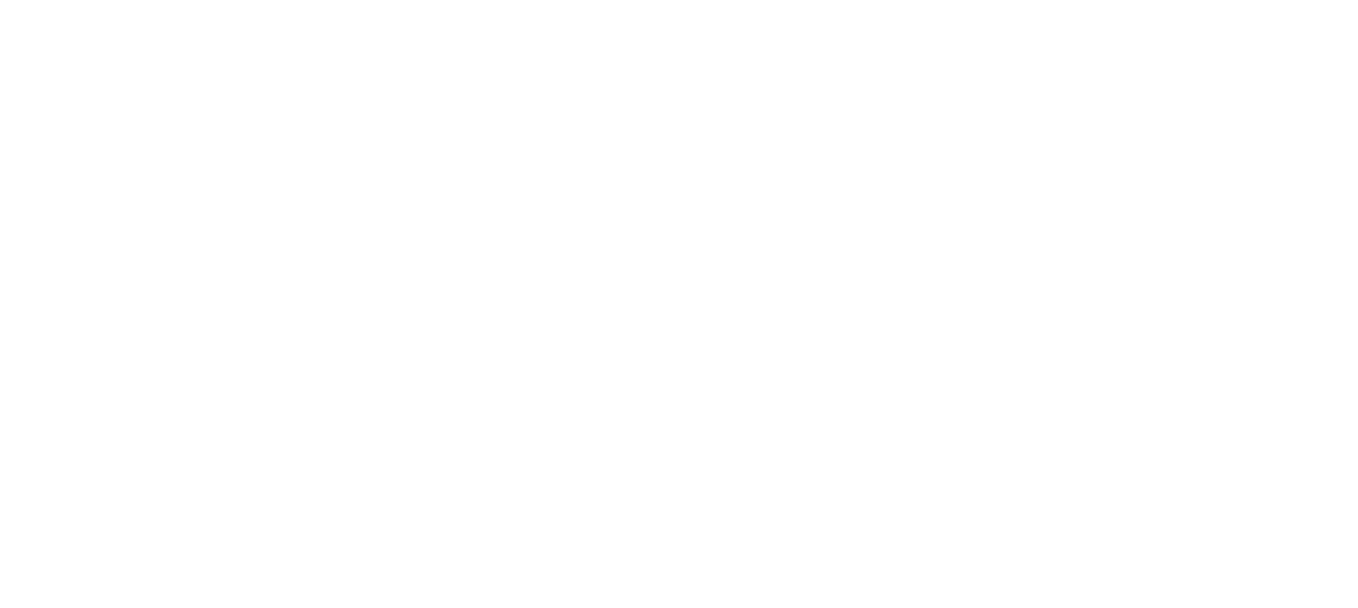 scroll, scrollTop: 0, scrollLeft: 0, axis: both 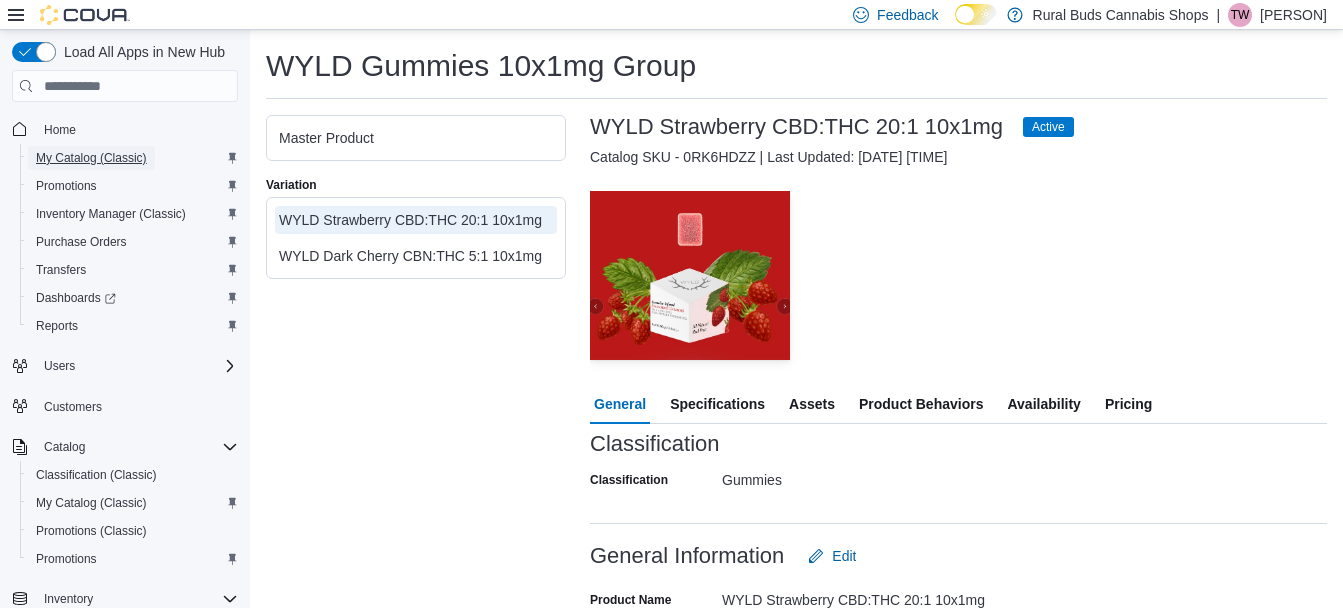 click on "My Catalog (Classic)" at bounding box center (91, 158) 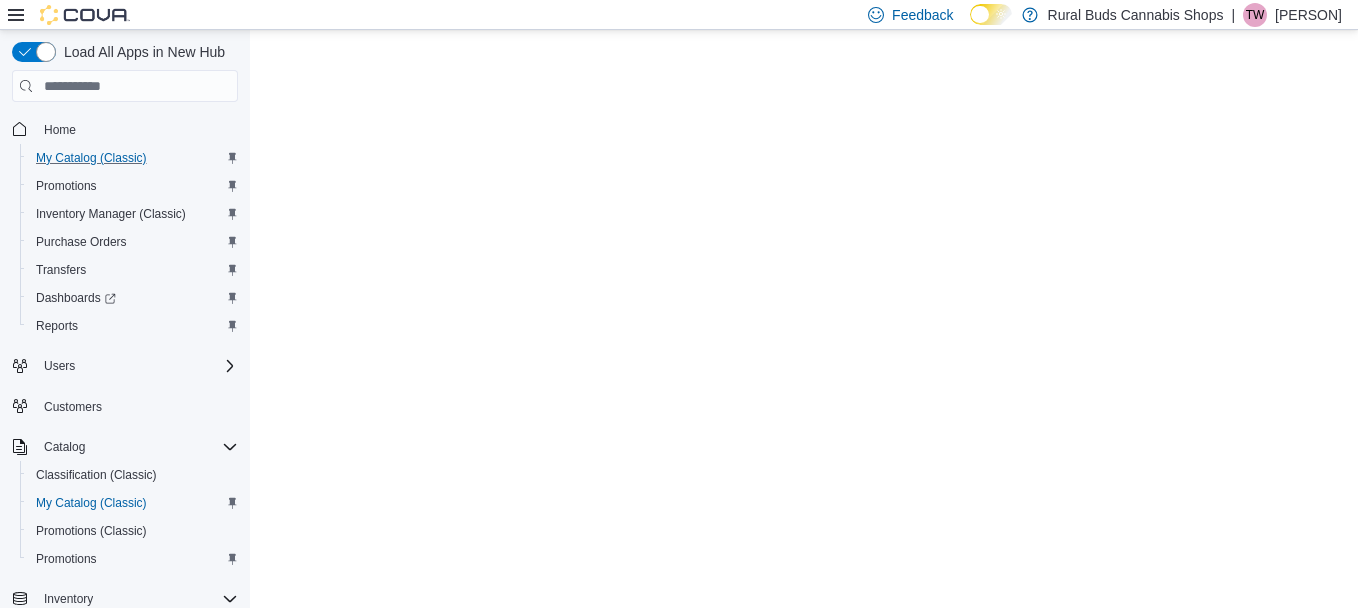 scroll, scrollTop: 0, scrollLeft: 0, axis: both 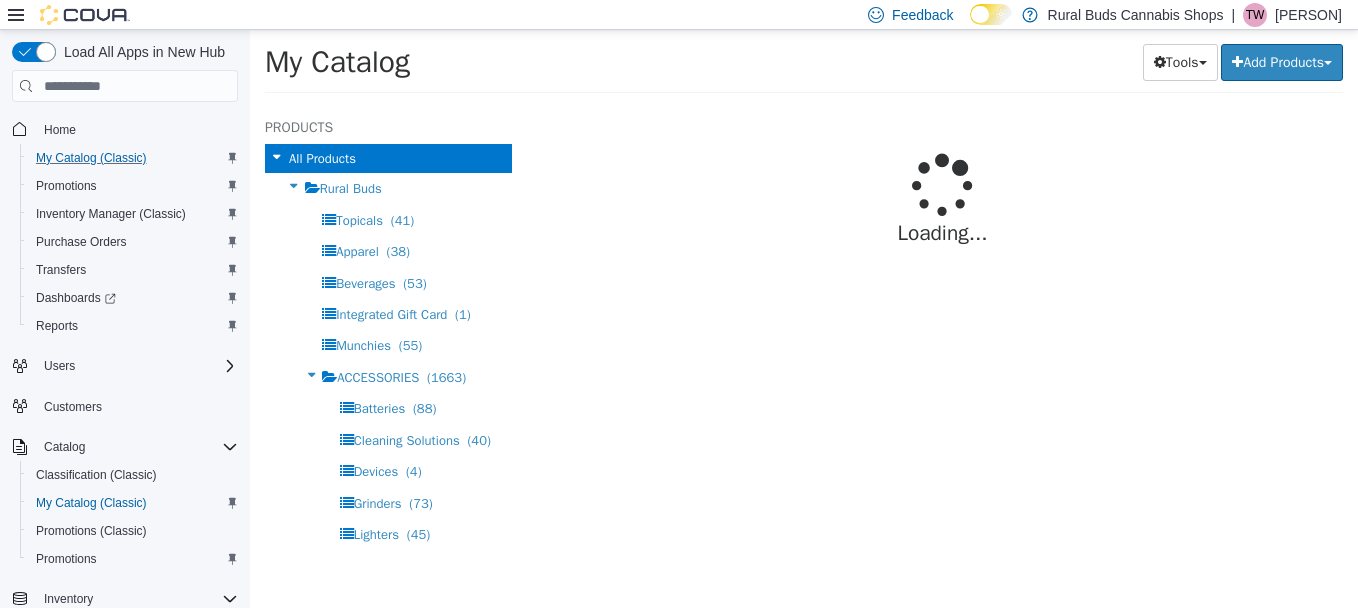 select on "**********" 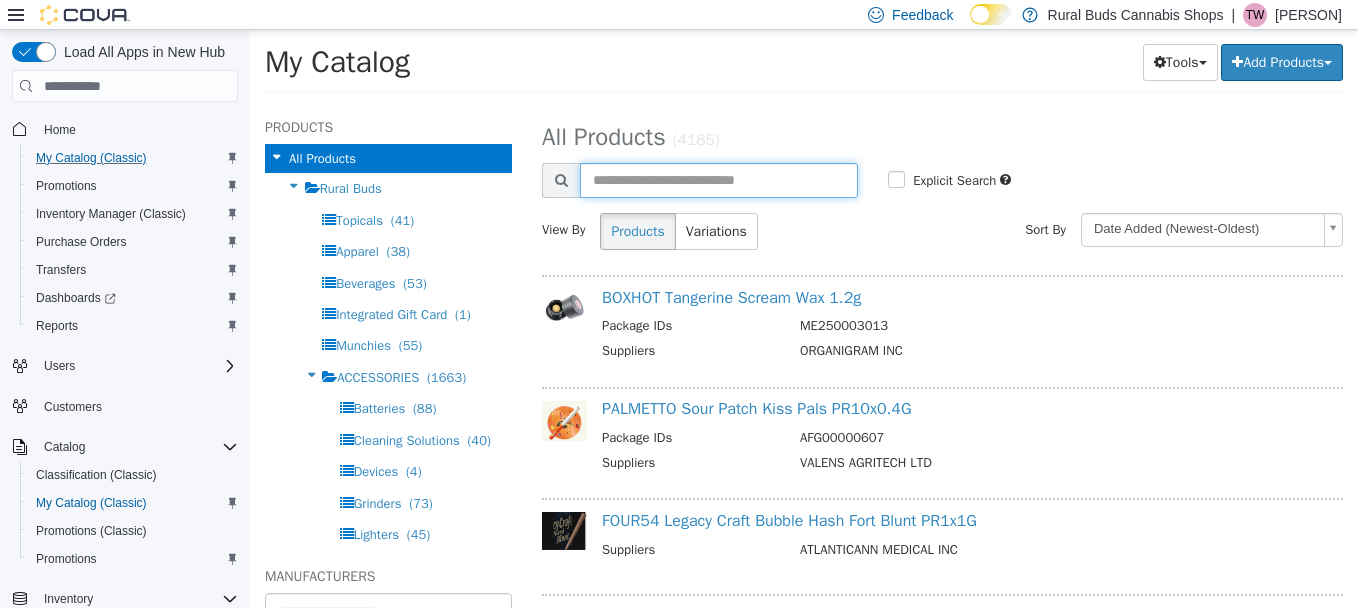click at bounding box center (719, 180) 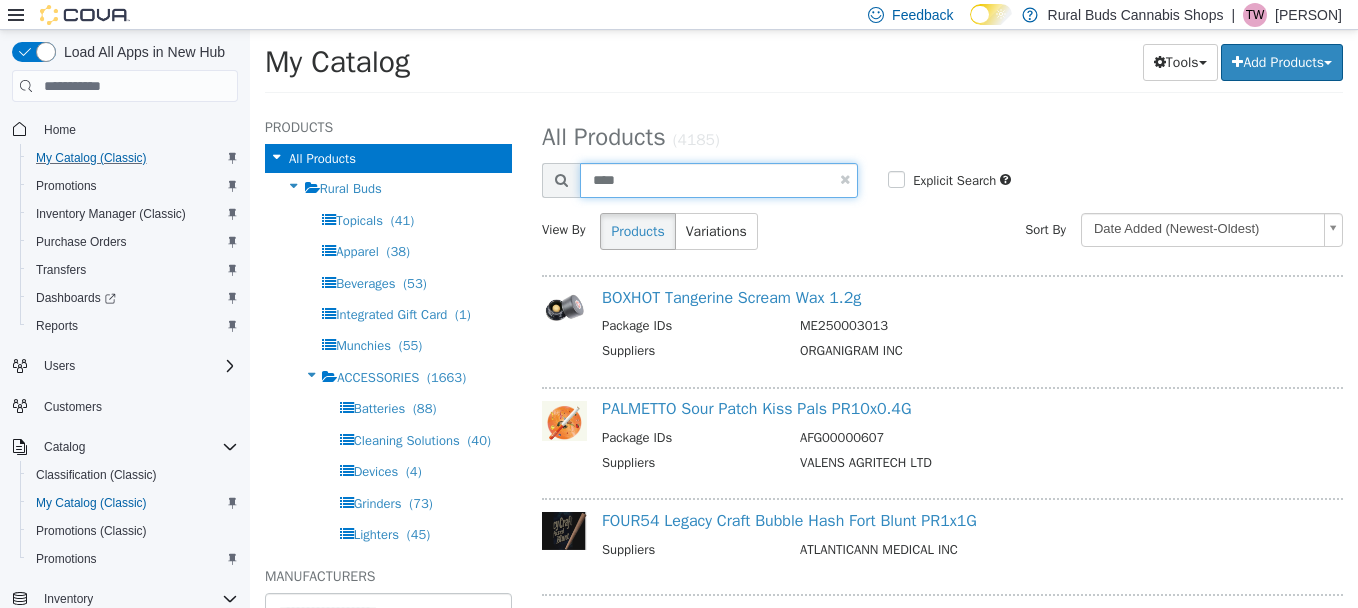 type on "****" 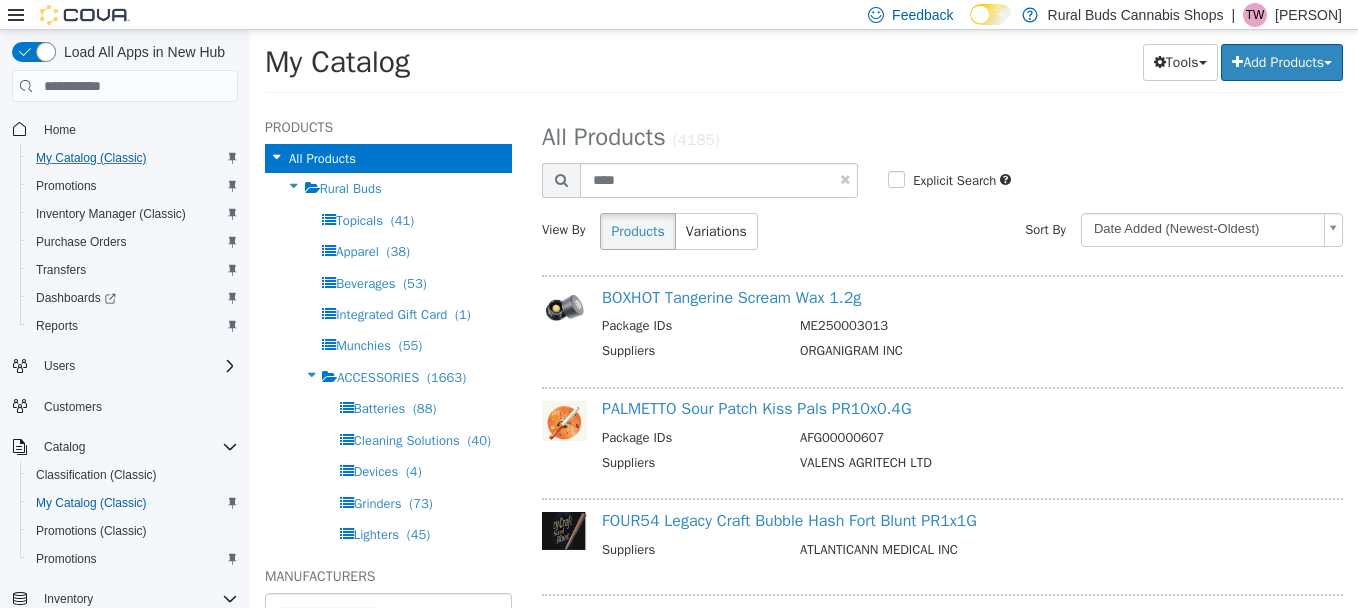 select on "**********" 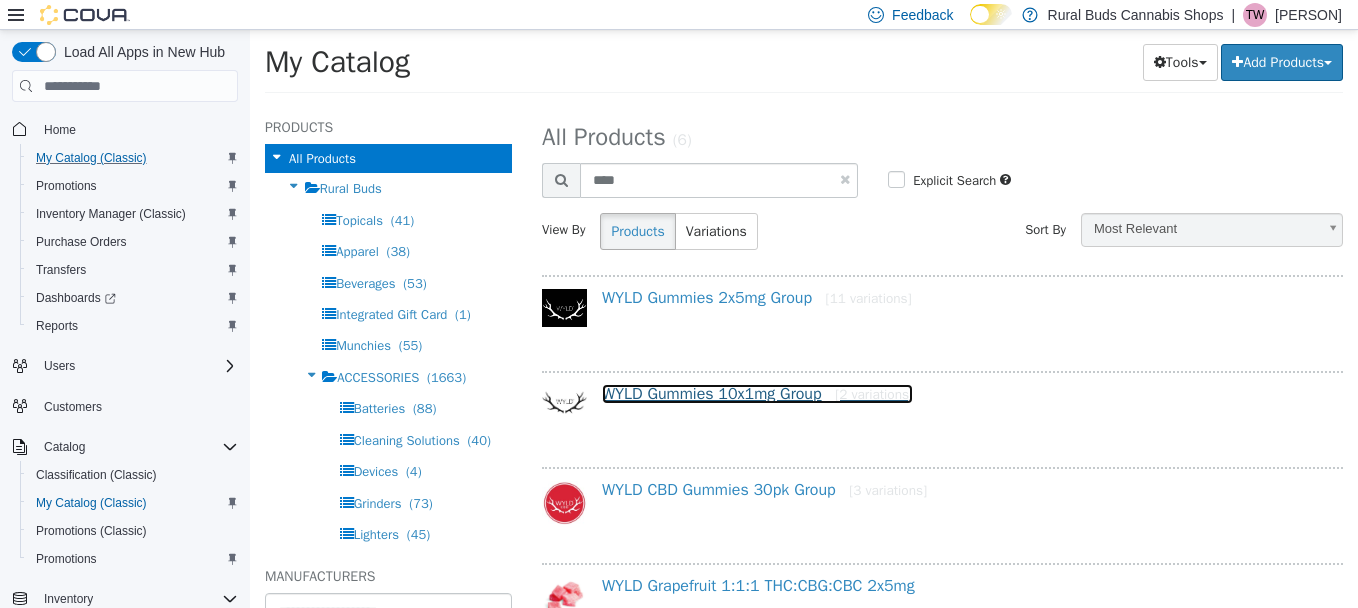 click on "WYLD Gummies 10x1mg Group
[2 variations]" at bounding box center [757, 394] 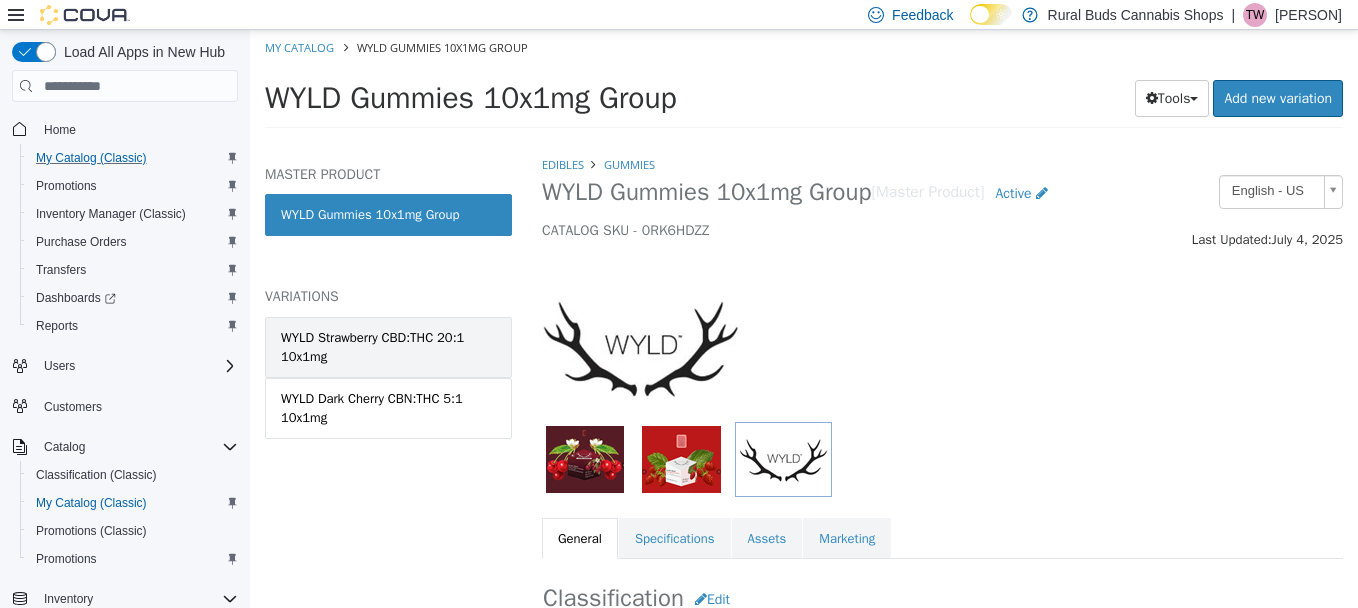 click on "WYLD Strawberry CBD:THC 20:1 10x1mg" at bounding box center (388, 347) 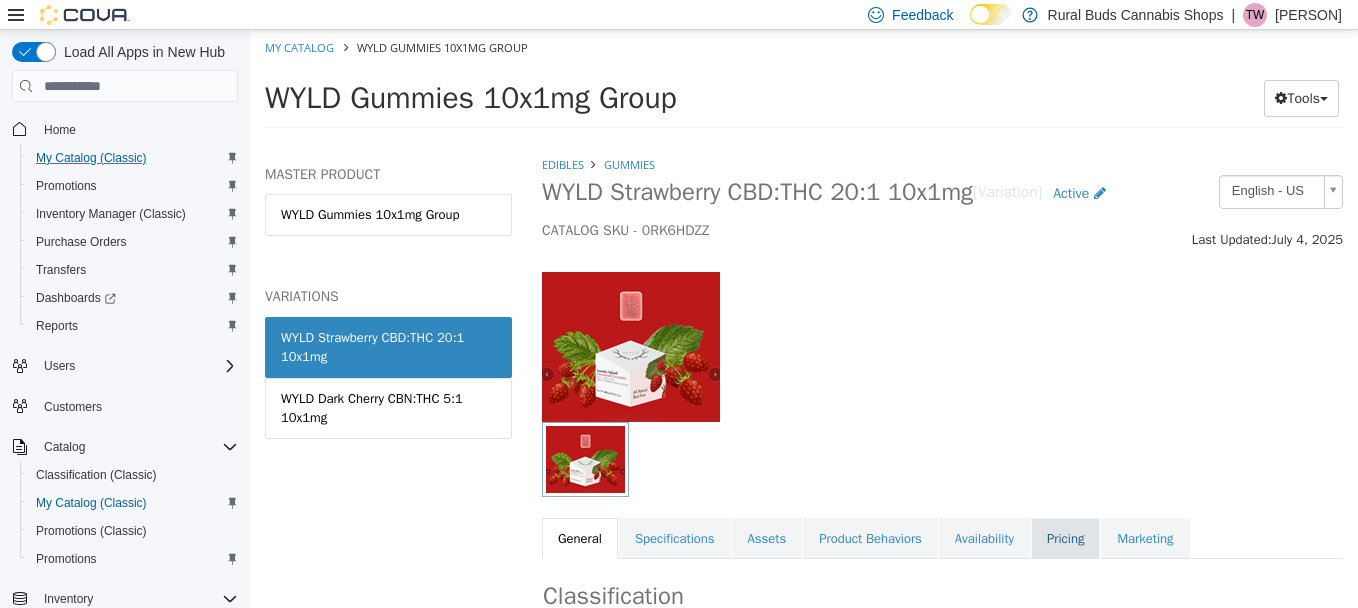 click on "Pricing" at bounding box center [1065, 539] 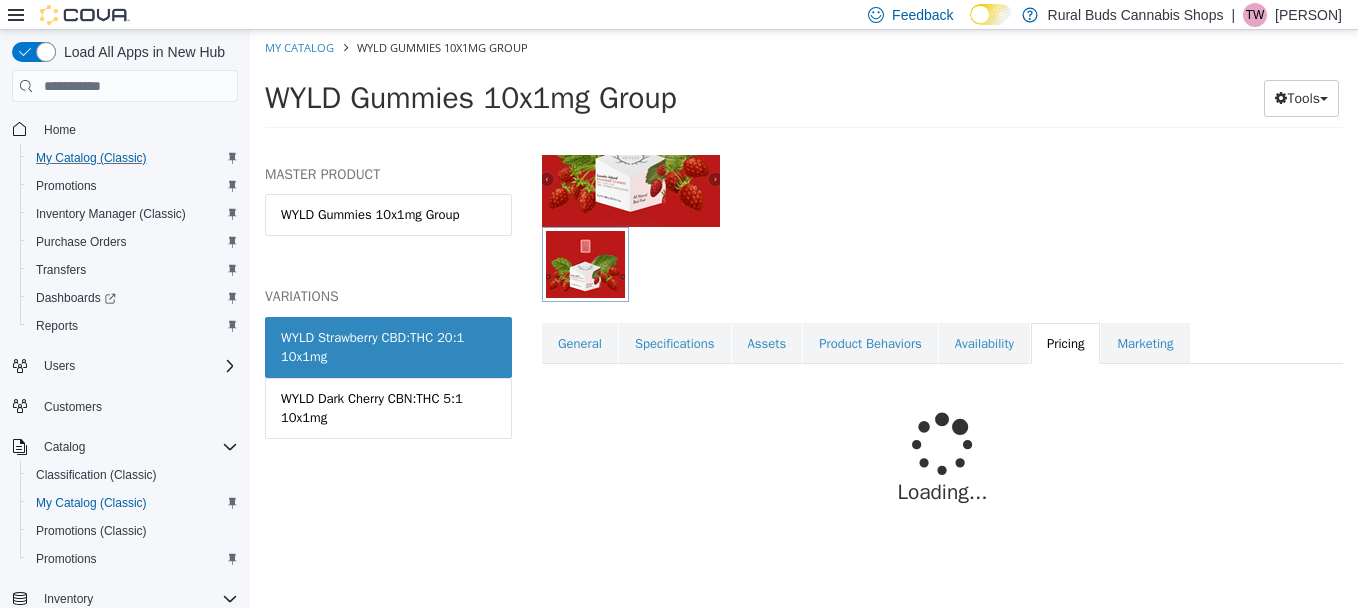 scroll, scrollTop: 215, scrollLeft: 0, axis: vertical 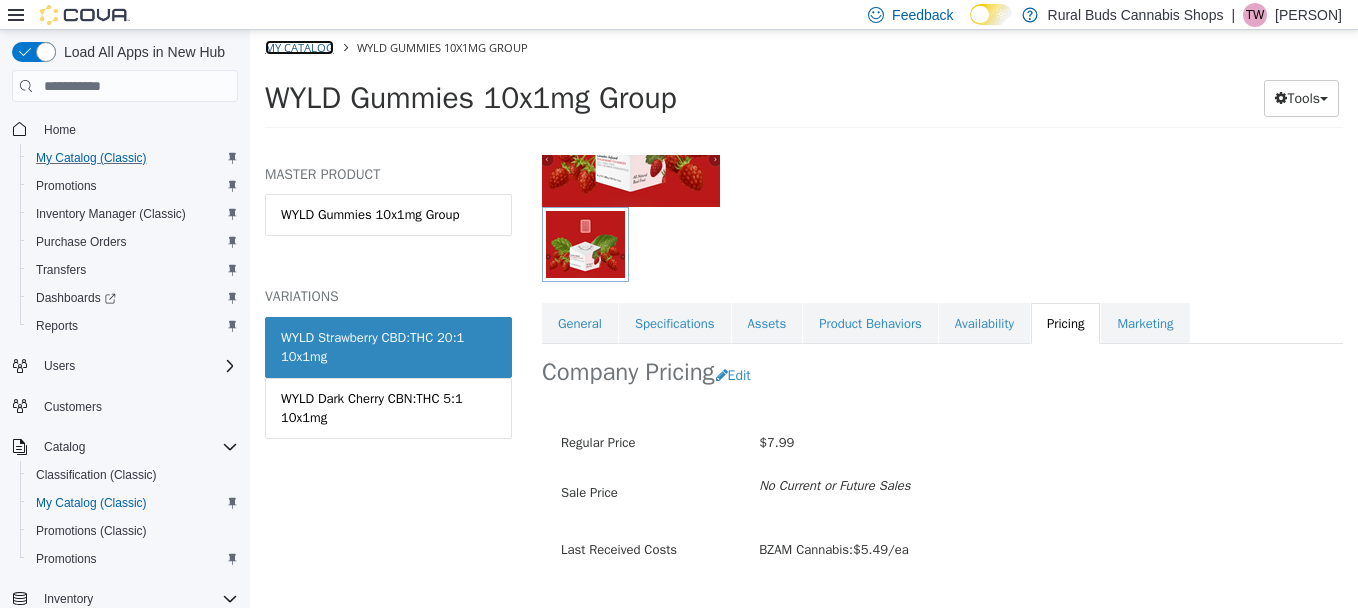 click on "My Catalog" at bounding box center (299, 47) 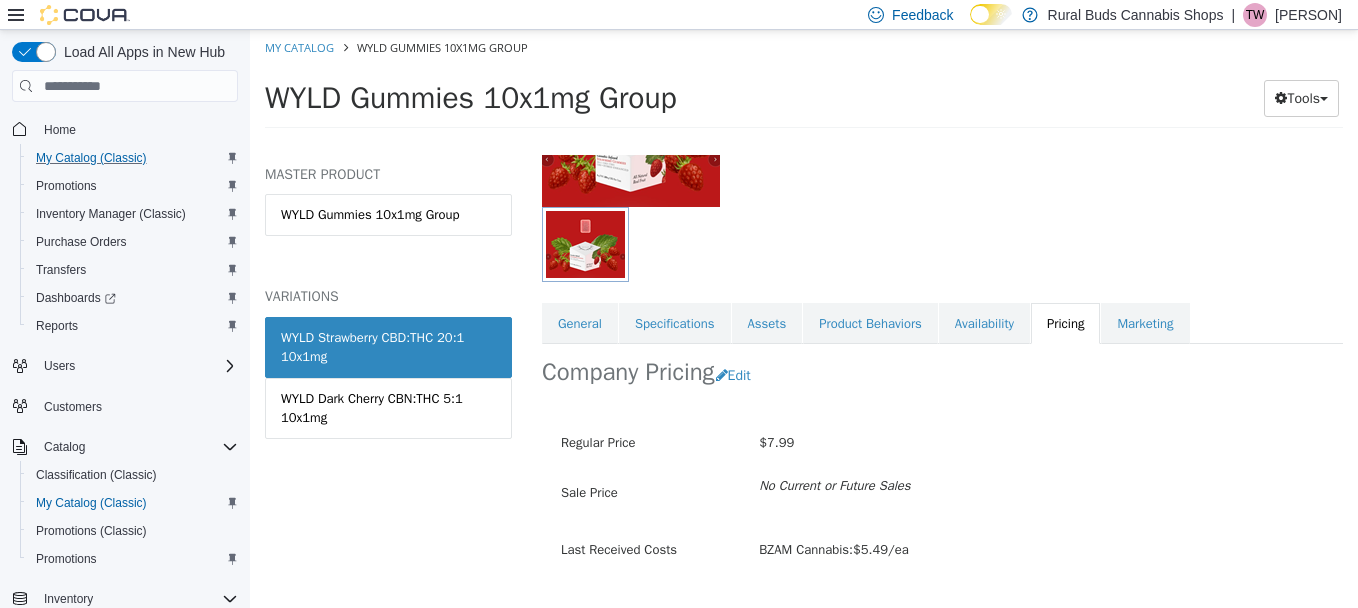 select on "**********" 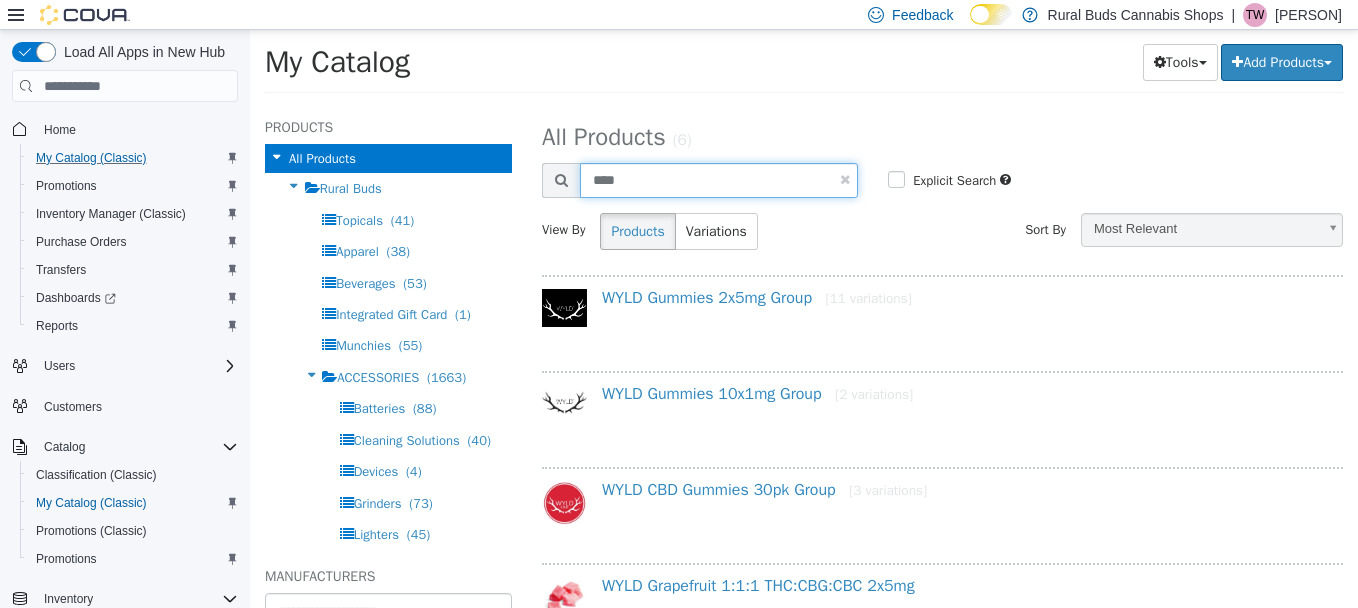 click on "****" at bounding box center (719, 180) 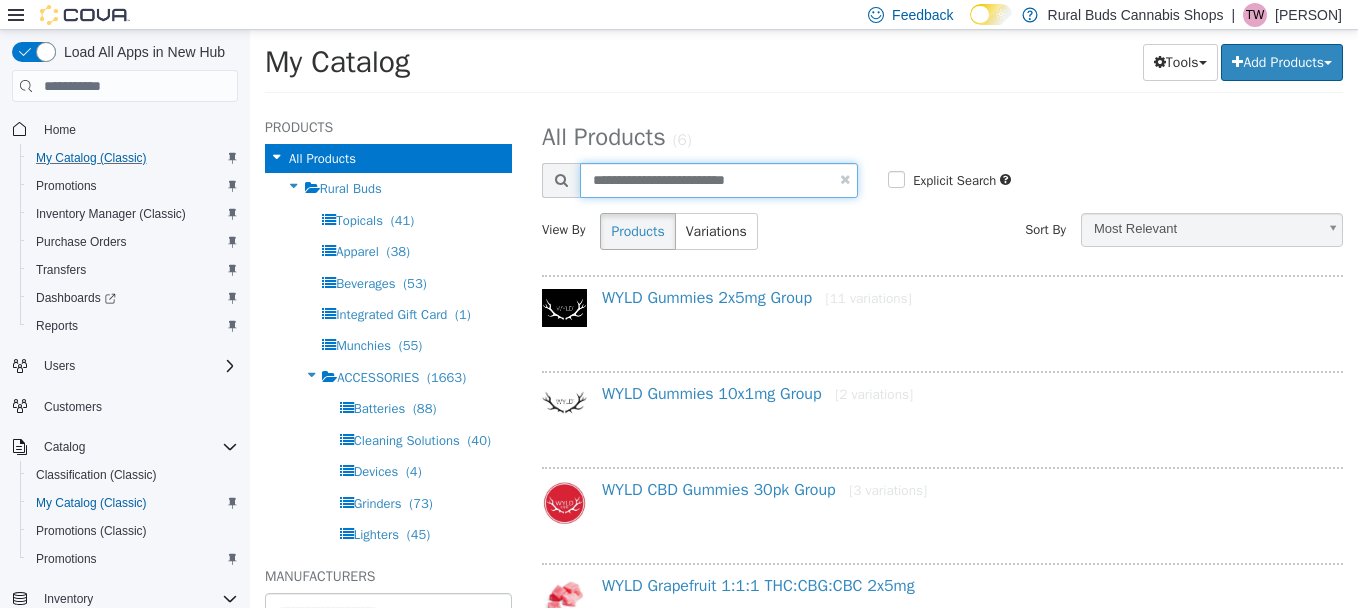 type on "**********" 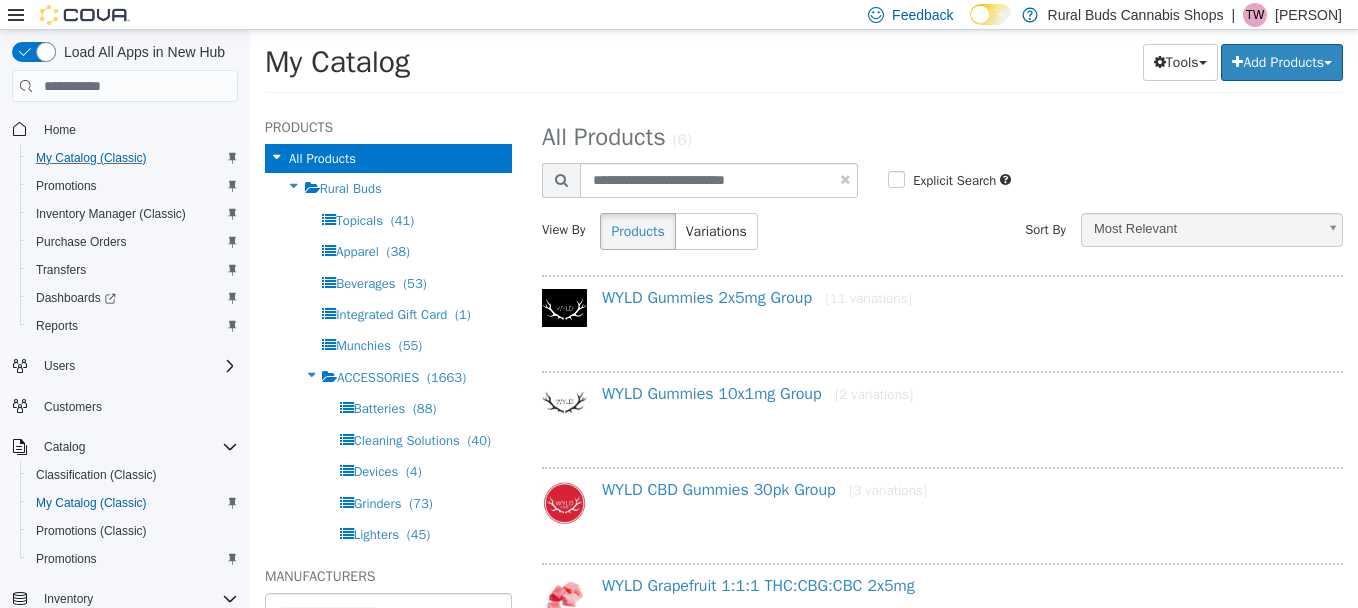 select on "**********" 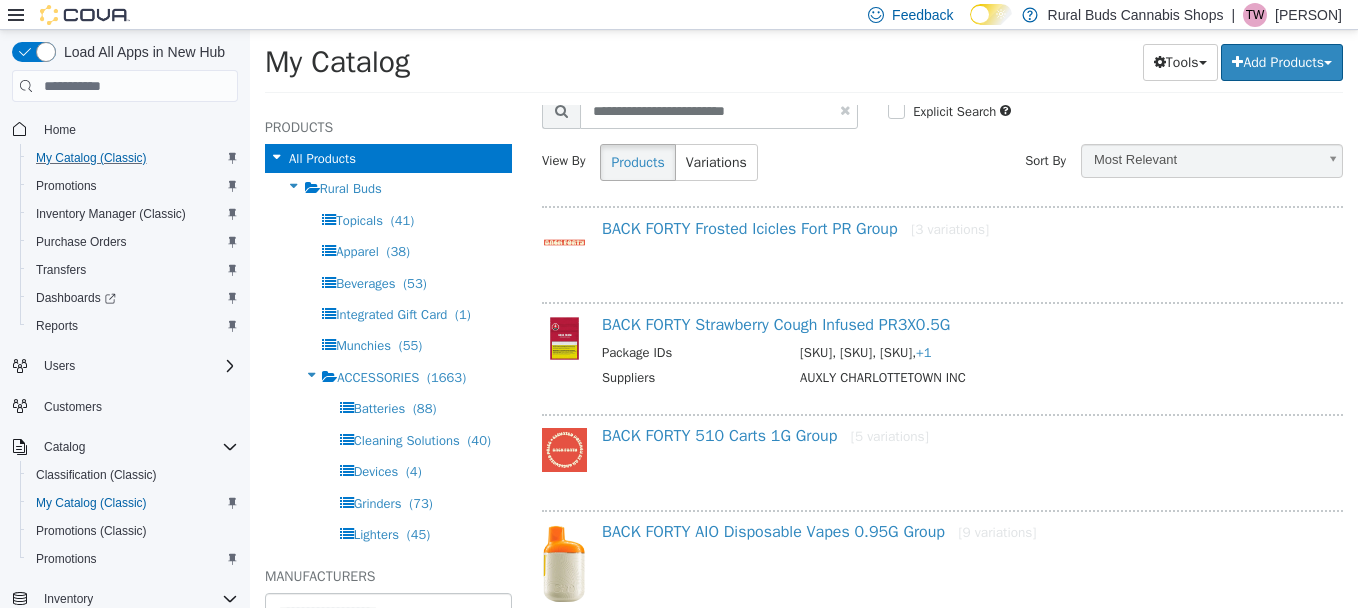 scroll, scrollTop: 100, scrollLeft: 0, axis: vertical 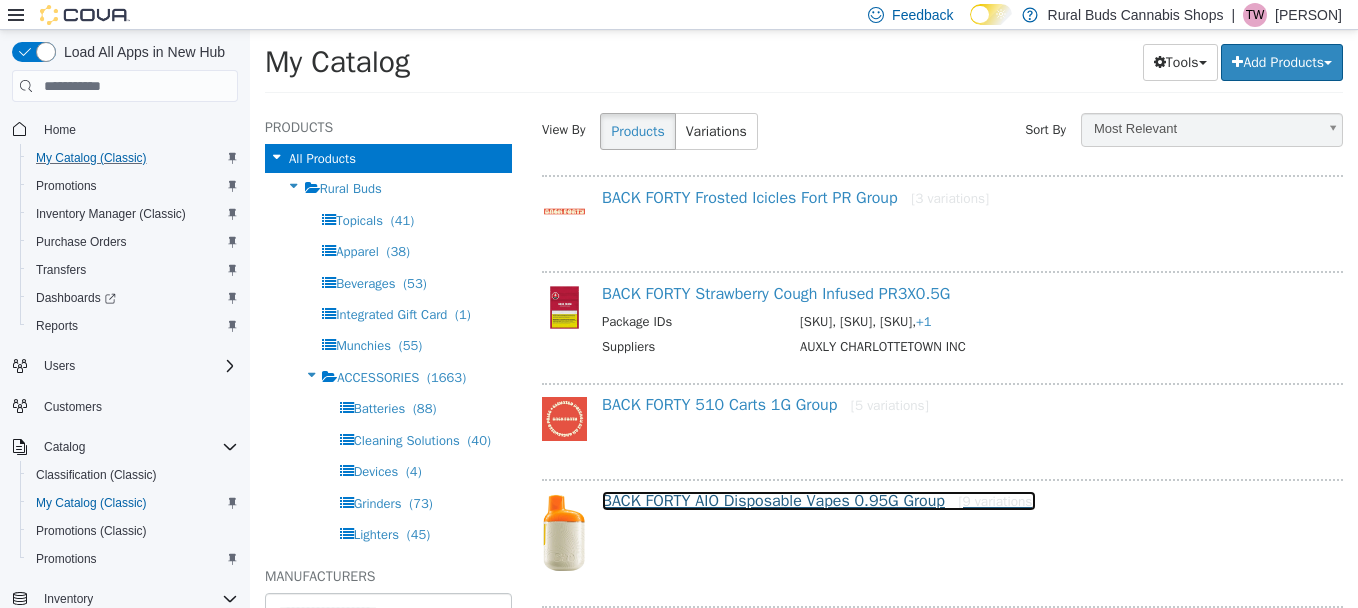 click on "BACK FORTY AIO Disposable Vapes 0.95G Group
[9 variations]" at bounding box center [819, 501] 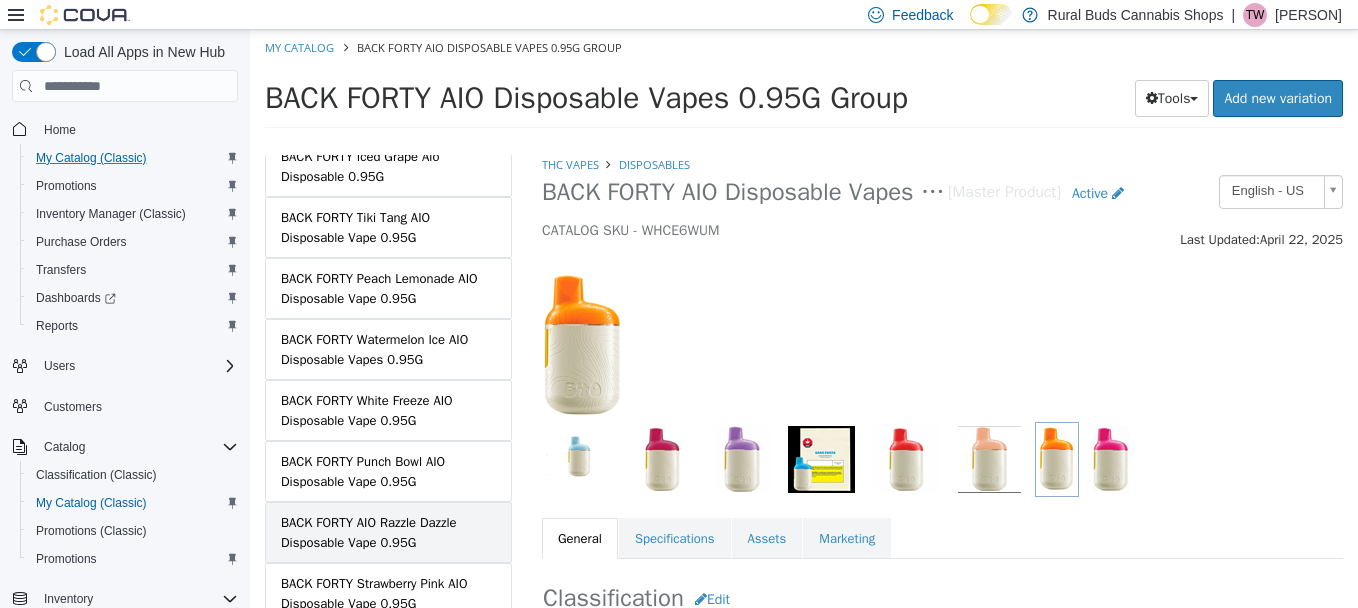 scroll, scrollTop: 300, scrollLeft: 0, axis: vertical 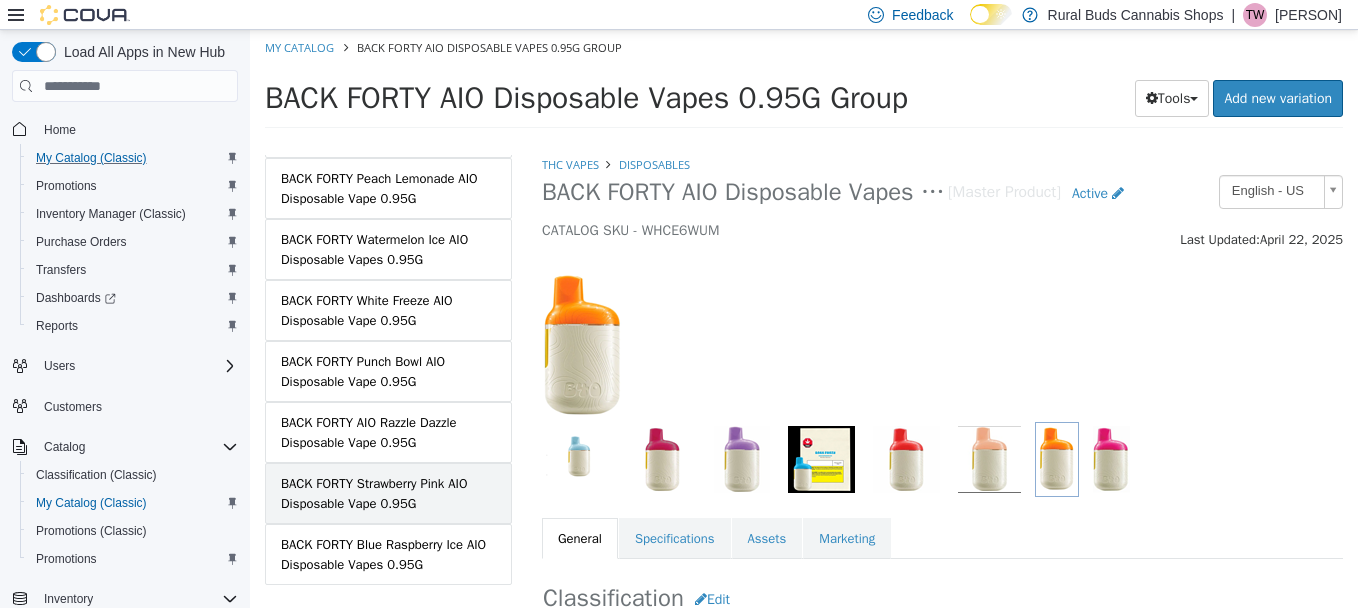 click on "BACK FORTY Strawberry Pink AIO Disposable Vape 0.95G" at bounding box center [388, 493] 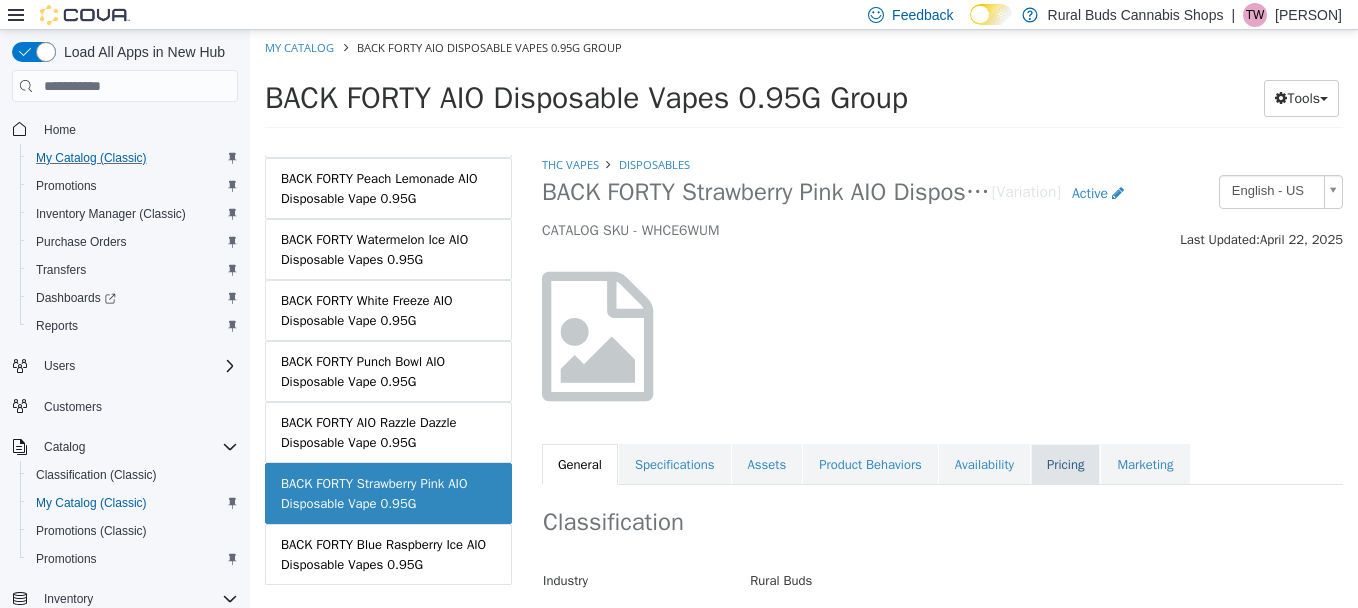 click on "Pricing" at bounding box center [1065, 465] 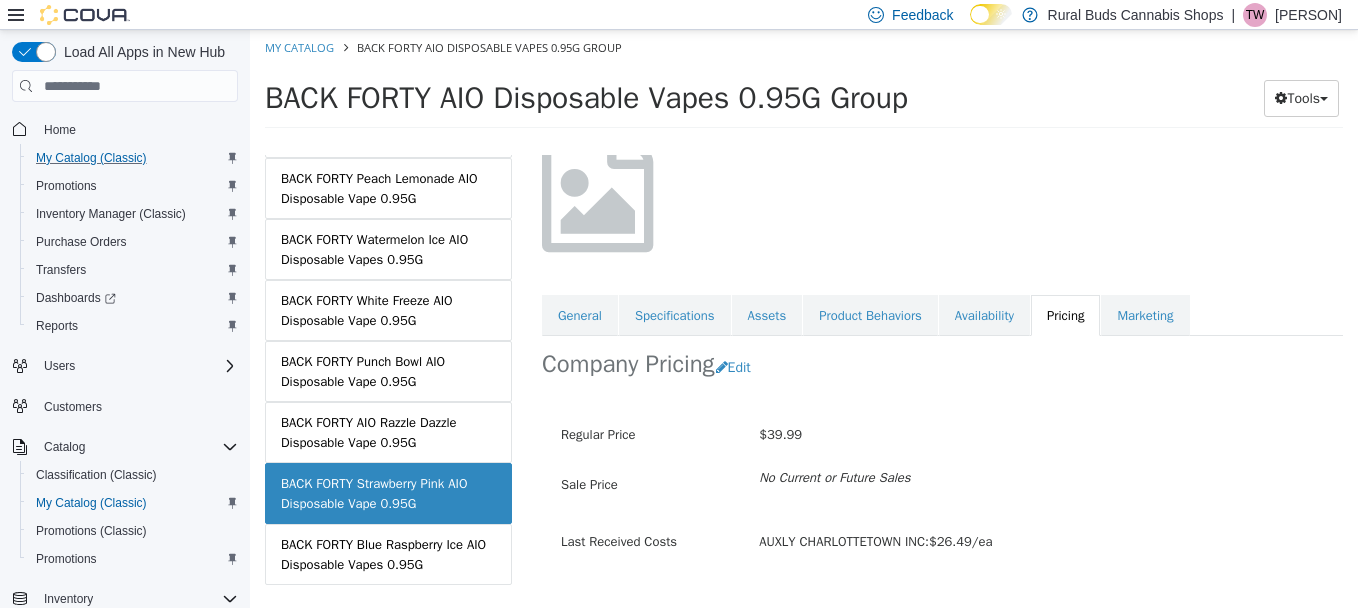 scroll, scrollTop: 190, scrollLeft: 0, axis: vertical 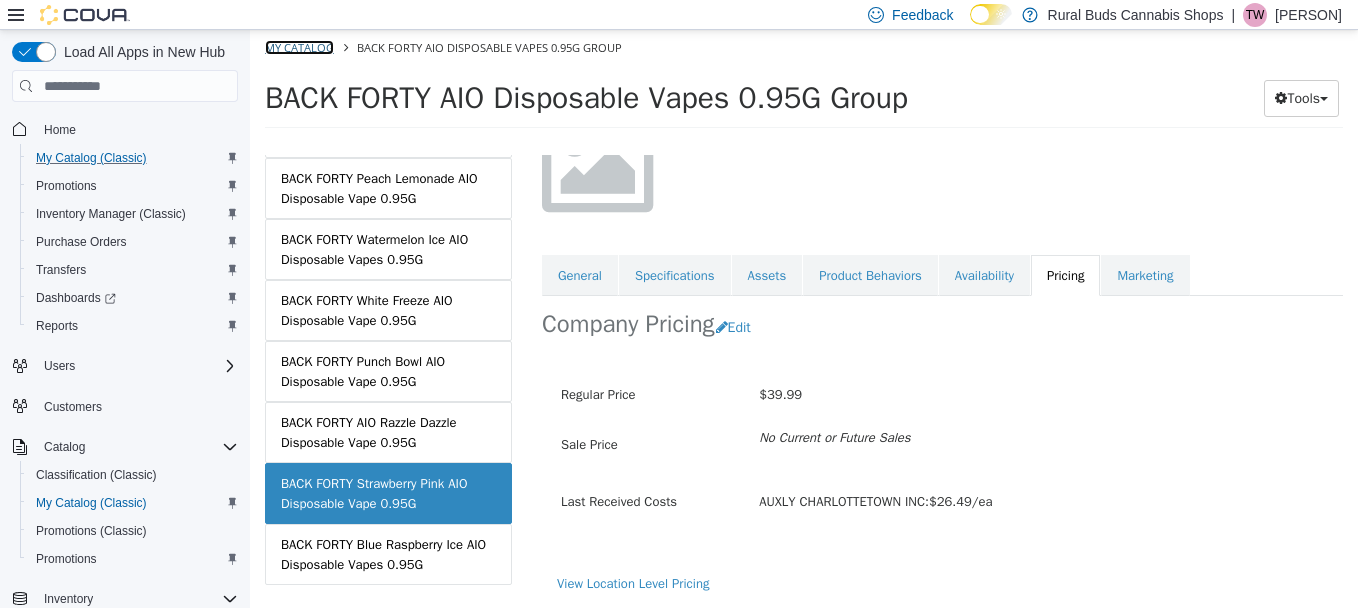 click on "My Catalog" at bounding box center (299, 47) 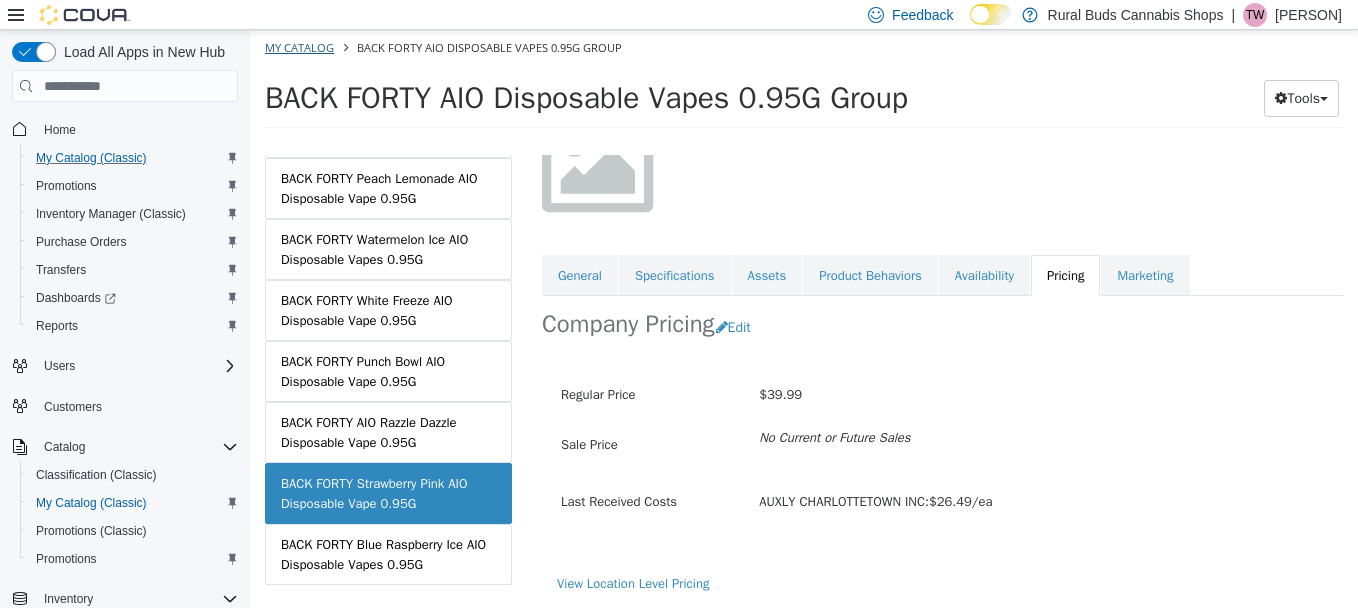 select on "**********" 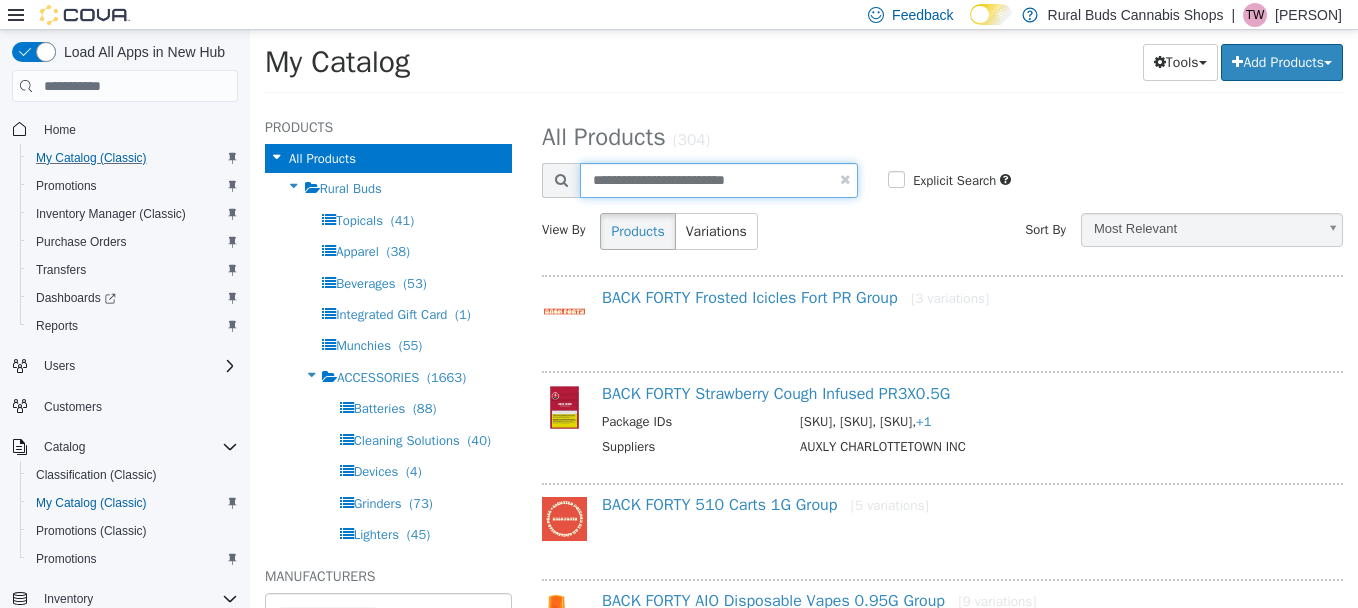 click on "**********" at bounding box center [719, 180] 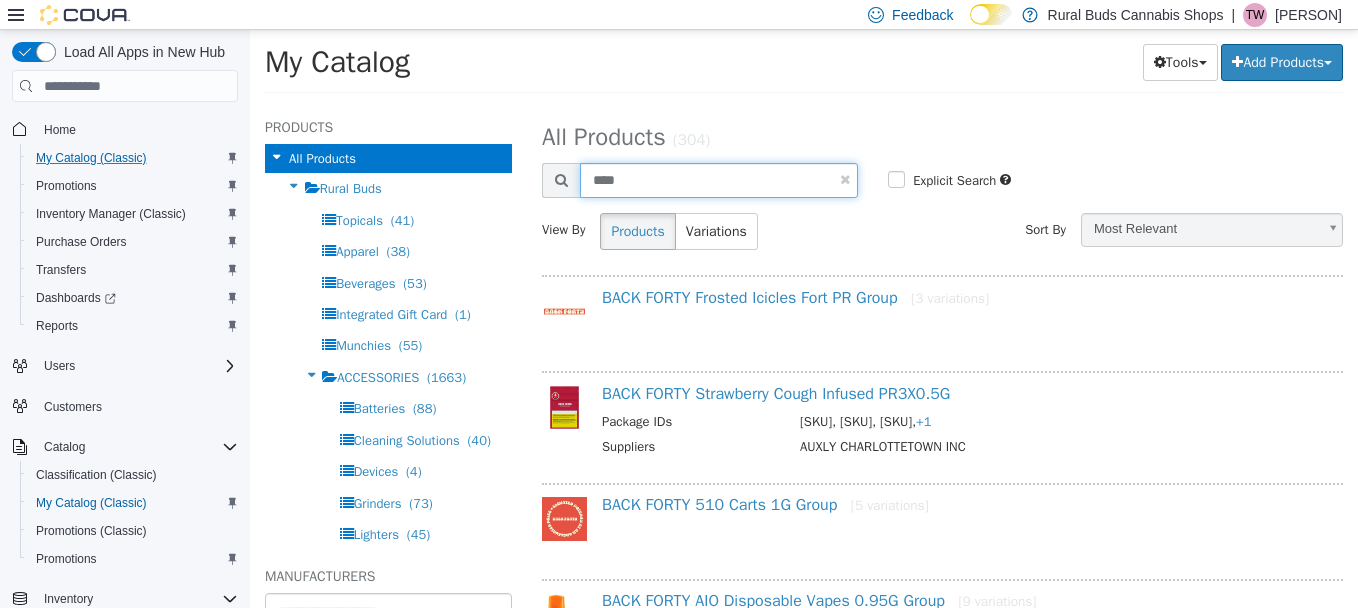 type on "****" 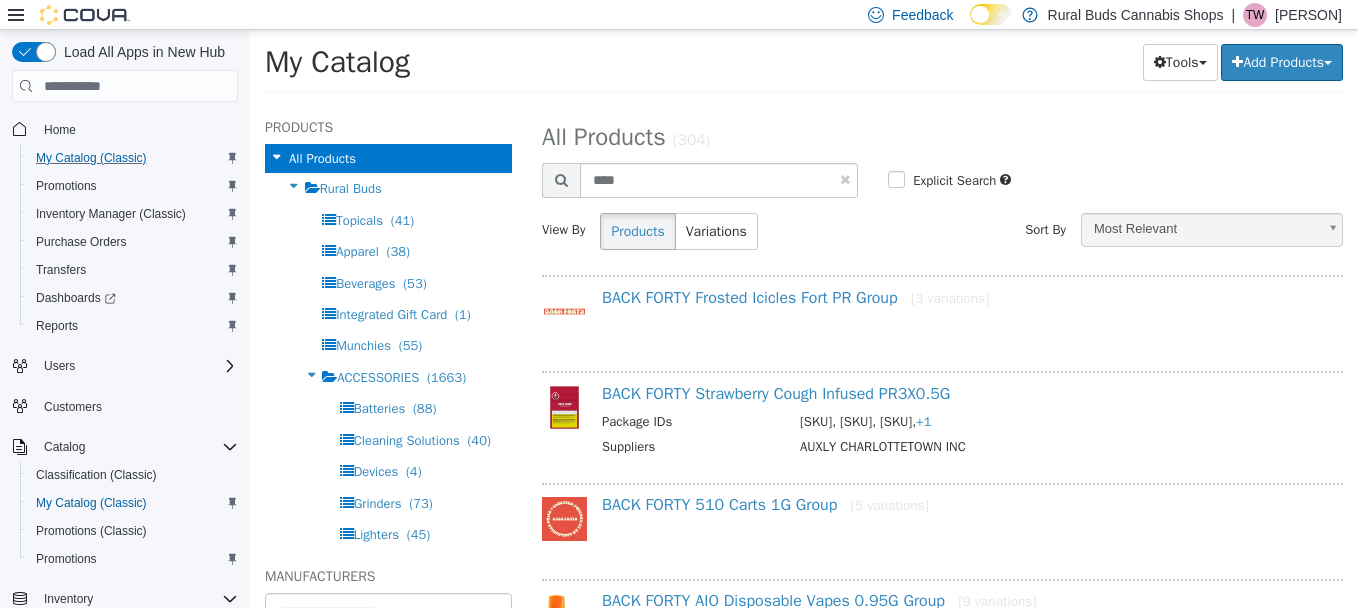select on "**********" 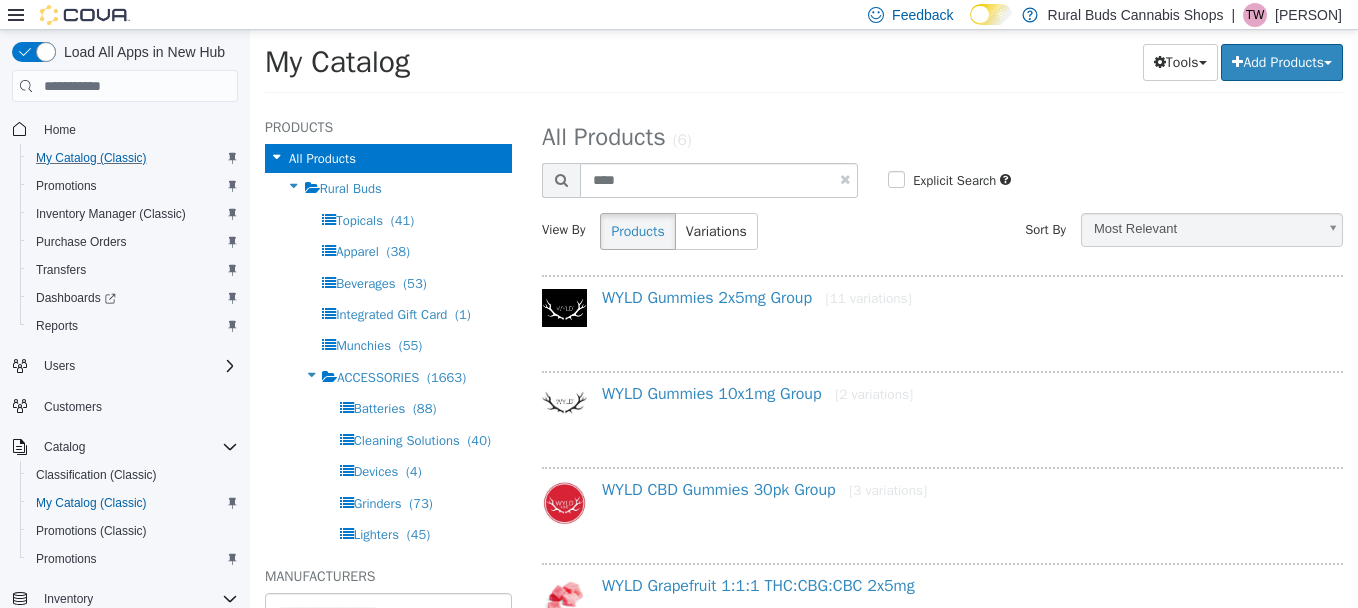 drag, startPoint x: 744, startPoint y: 312, endPoint x: 758, endPoint y: 318, distance: 15.231546 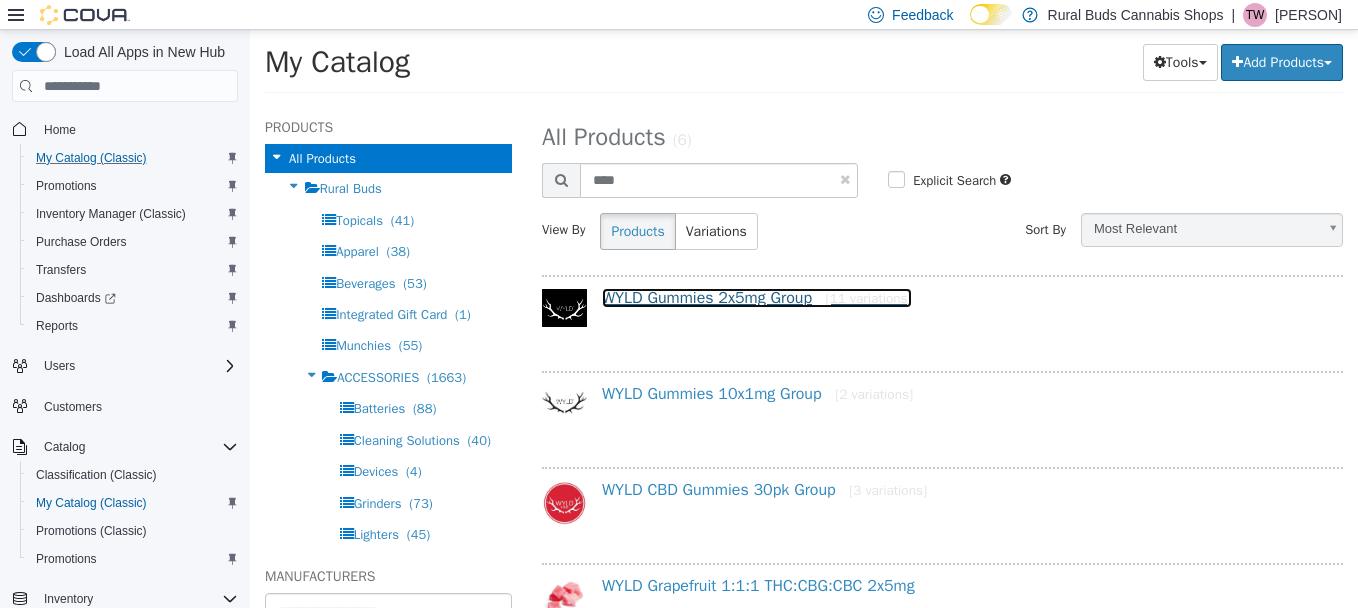 click on "WYLD Gummies 2x5mg Group
[11 variations]" at bounding box center (757, 298) 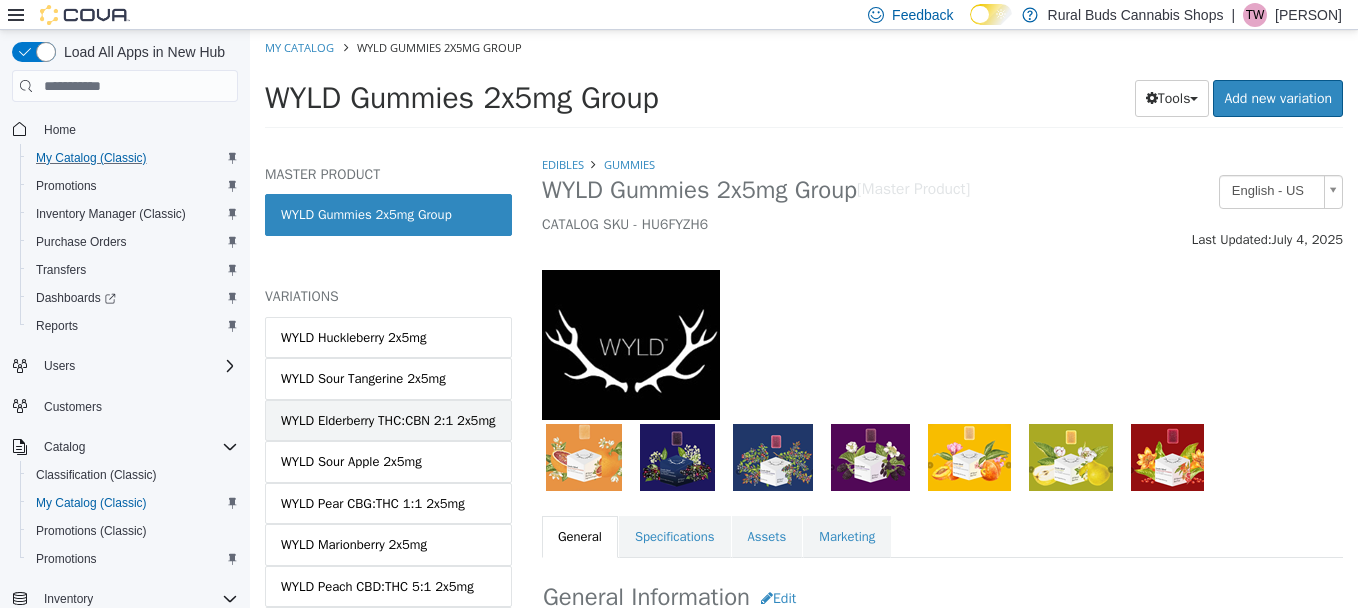 scroll, scrollTop: 292, scrollLeft: 0, axis: vertical 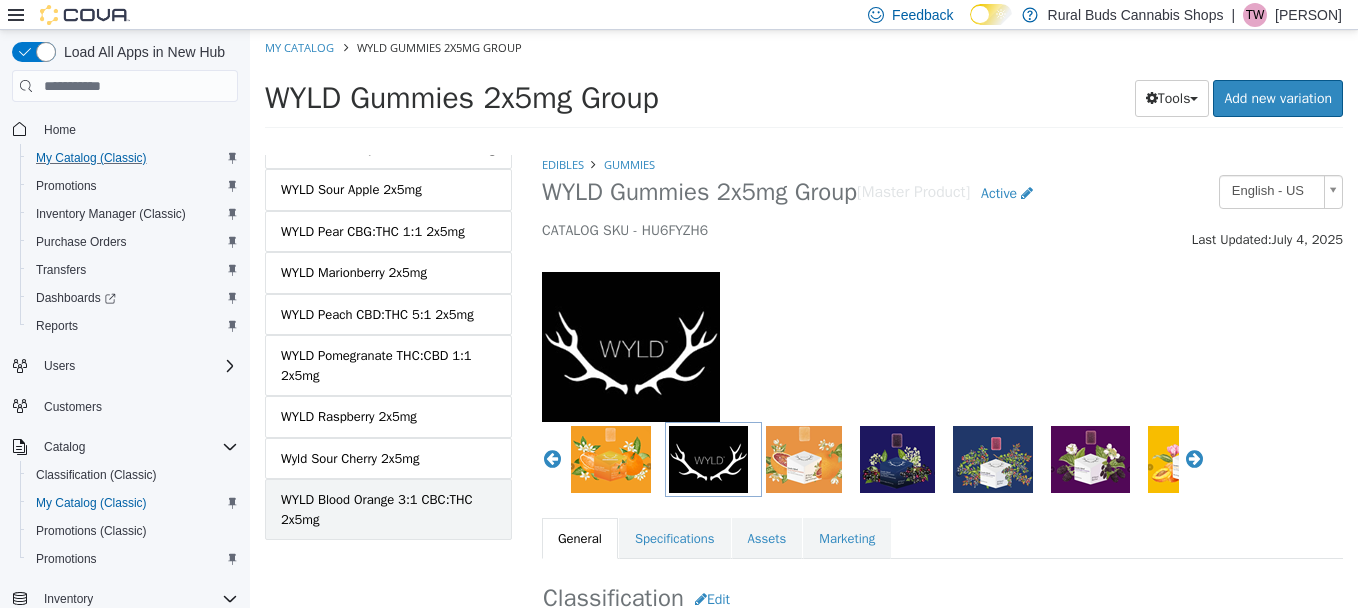 click on "WYLD Blood Orange 3:1 CBC:THC 2x5mg" at bounding box center (388, 509) 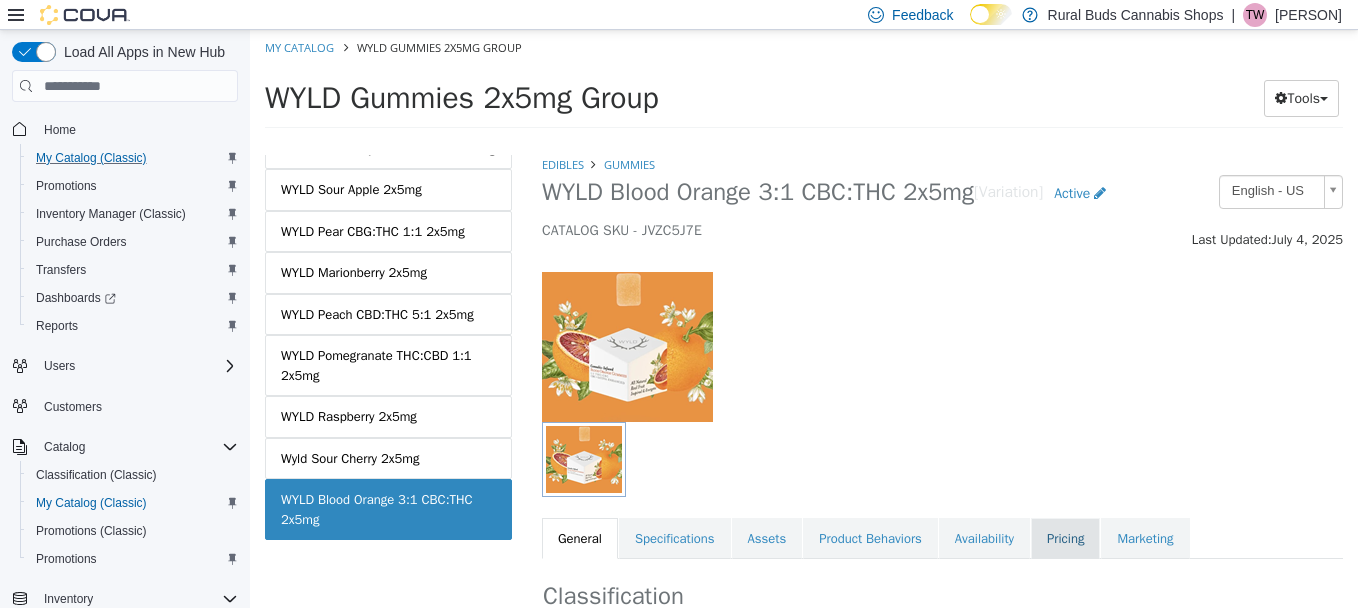 click on "Pricing" at bounding box center (1065, 539) 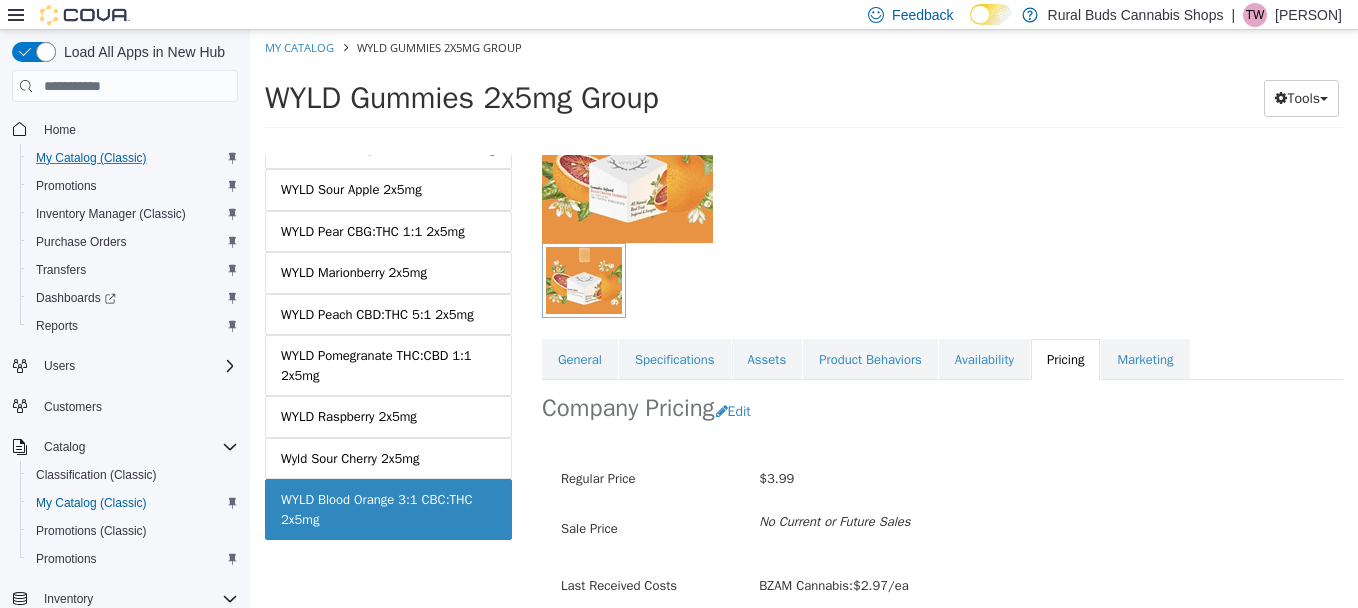 scroll, scrollTop: 200, scrollLeft: 0, axis: vertical 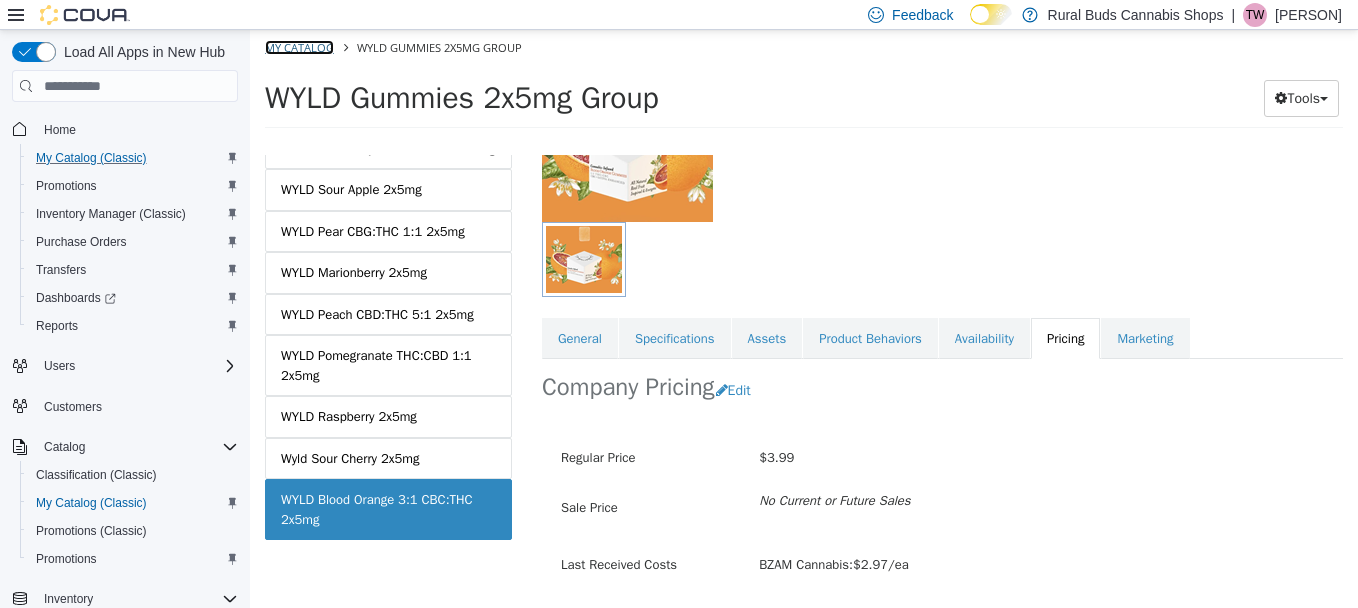 click on "My Catalog" at bounding box center [299, 47] 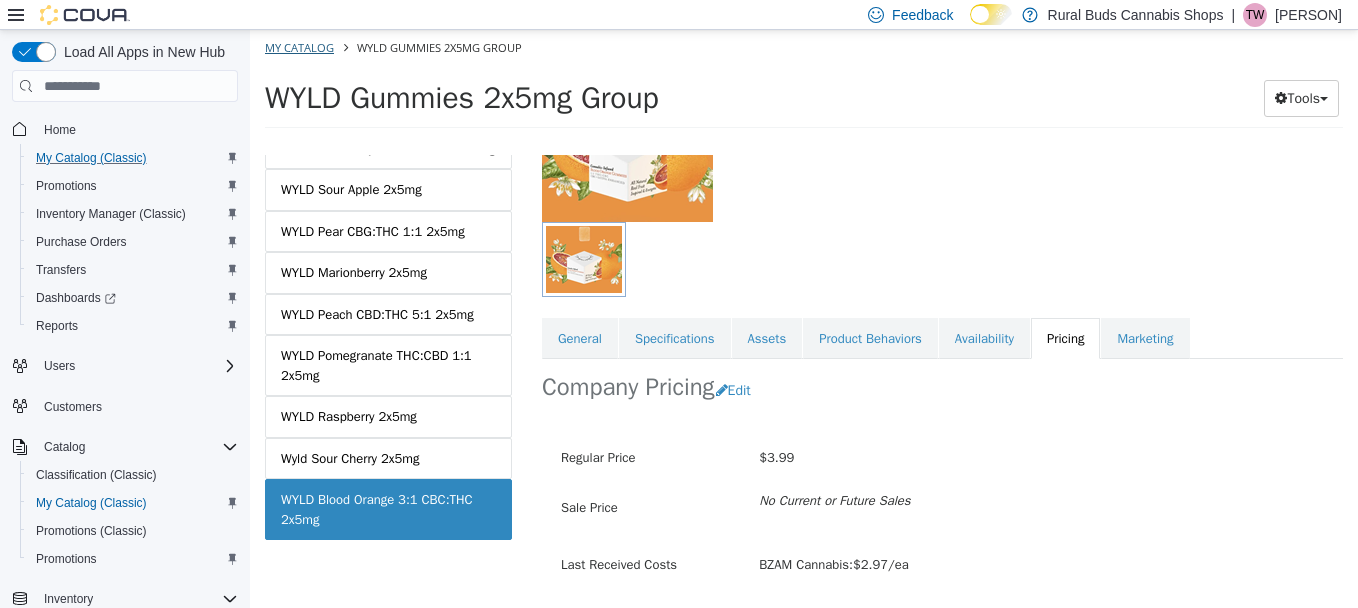 select on "**********" 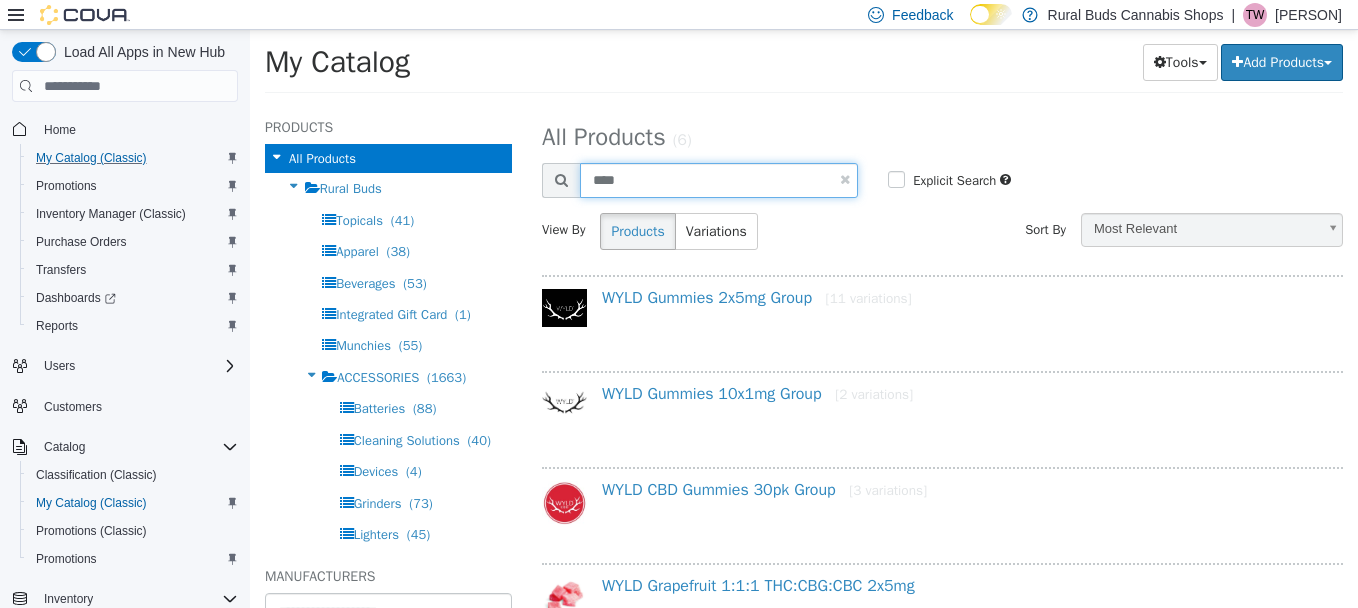 click on "****" at bounding box center [719, 180] 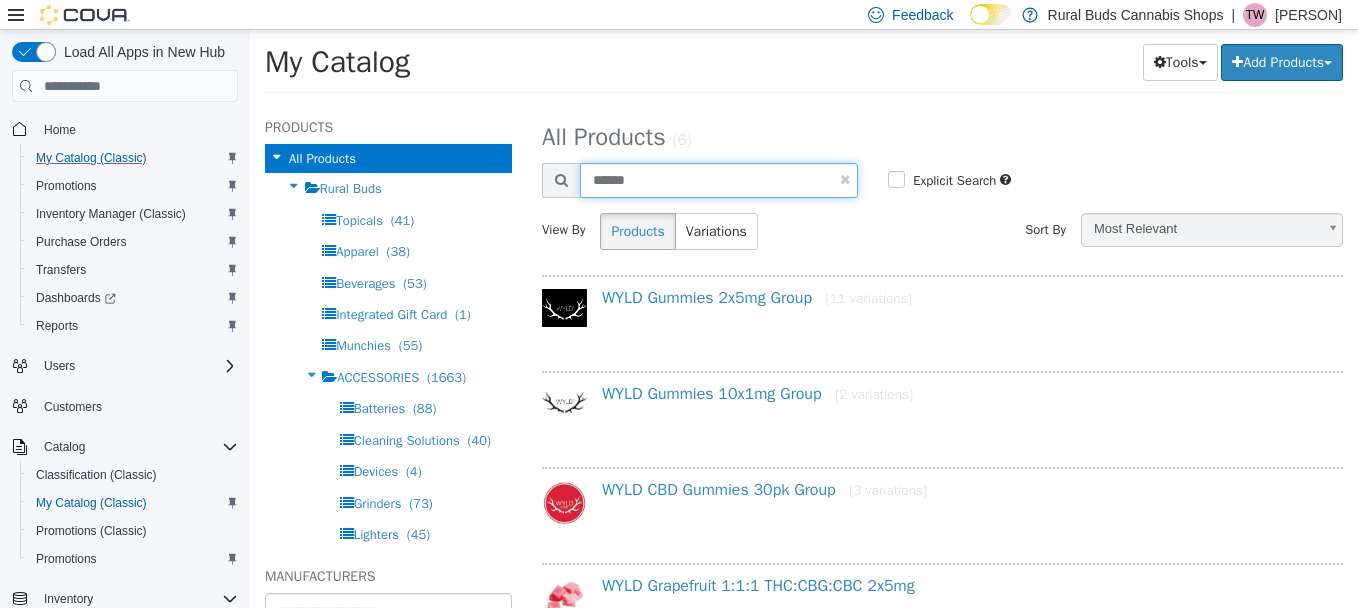 type on "******" 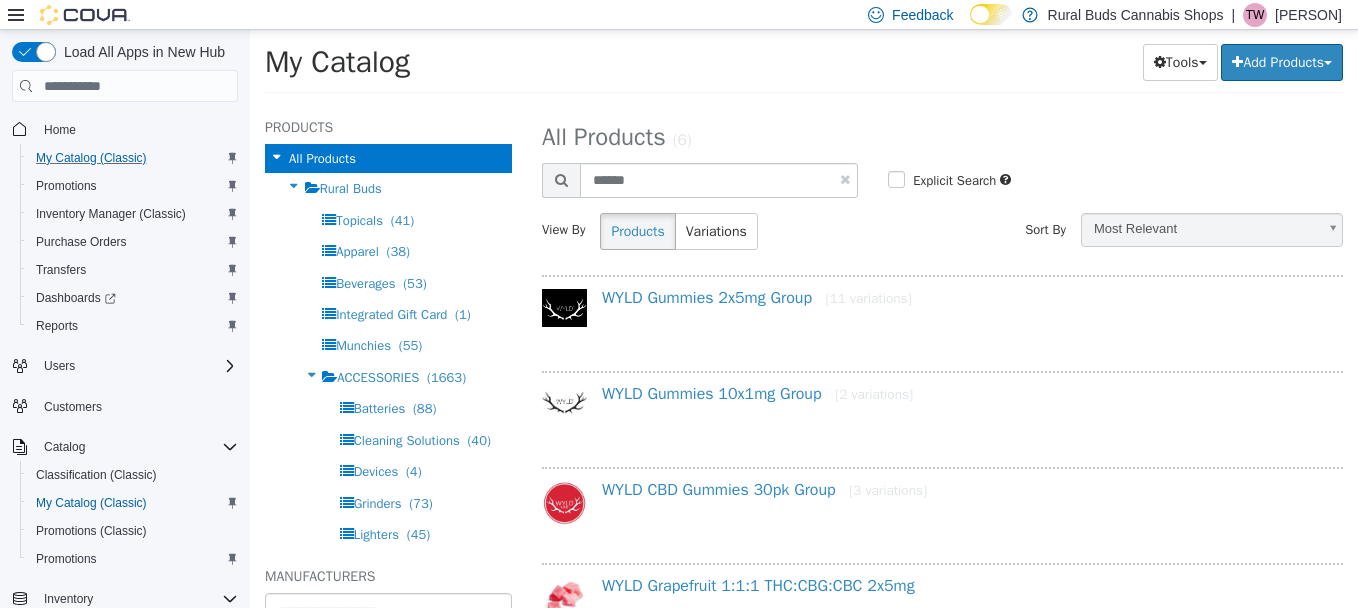 select on "**********" 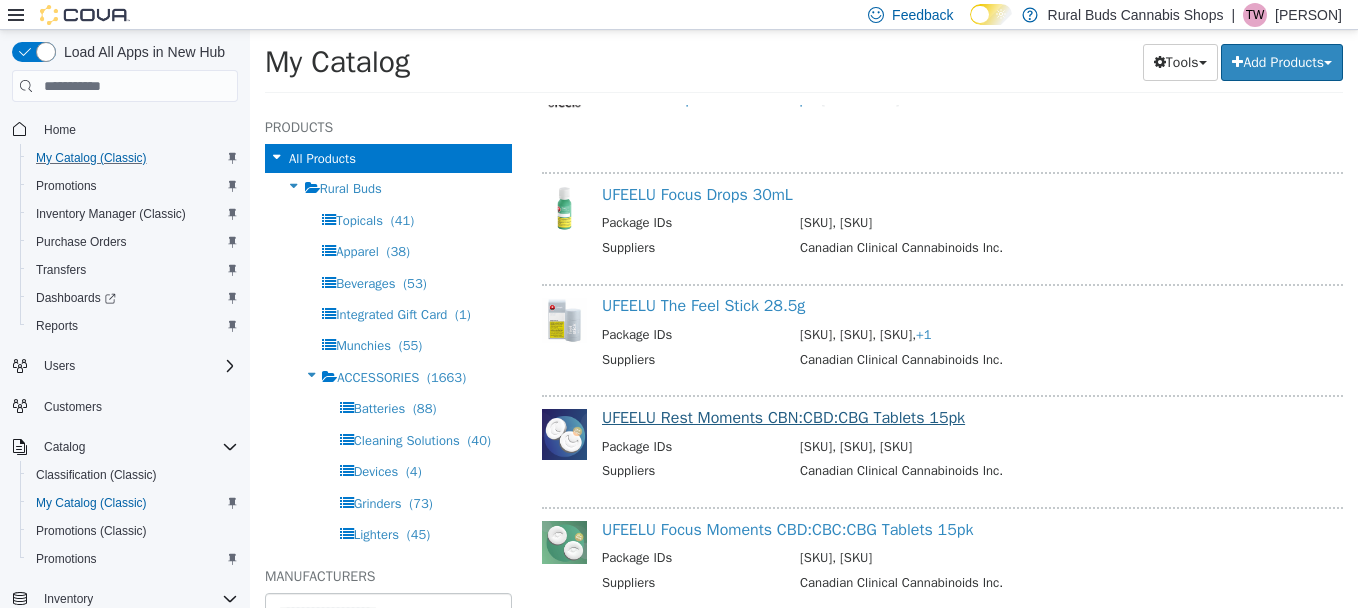 scroll, scrollTop: 200, scrollLeft: 0, axis: vertical 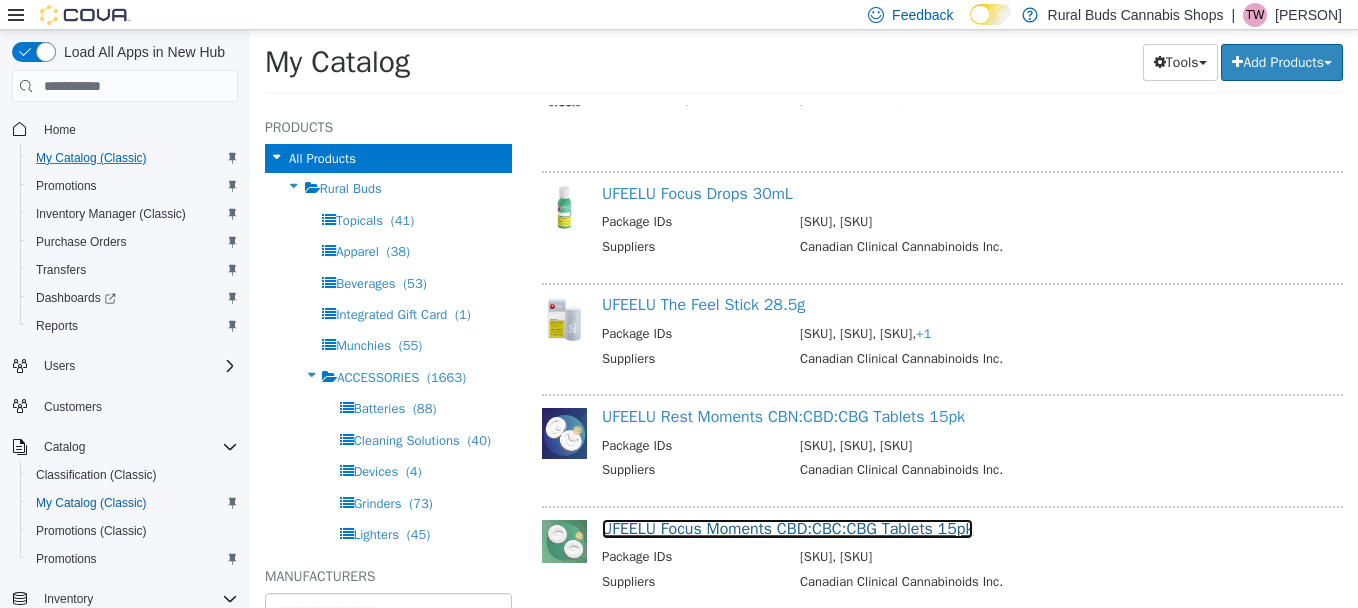 click on "UFEELU Focus Moments CBD:CBC:CBG Tablets 15pk" at bounding box center [787, 529] 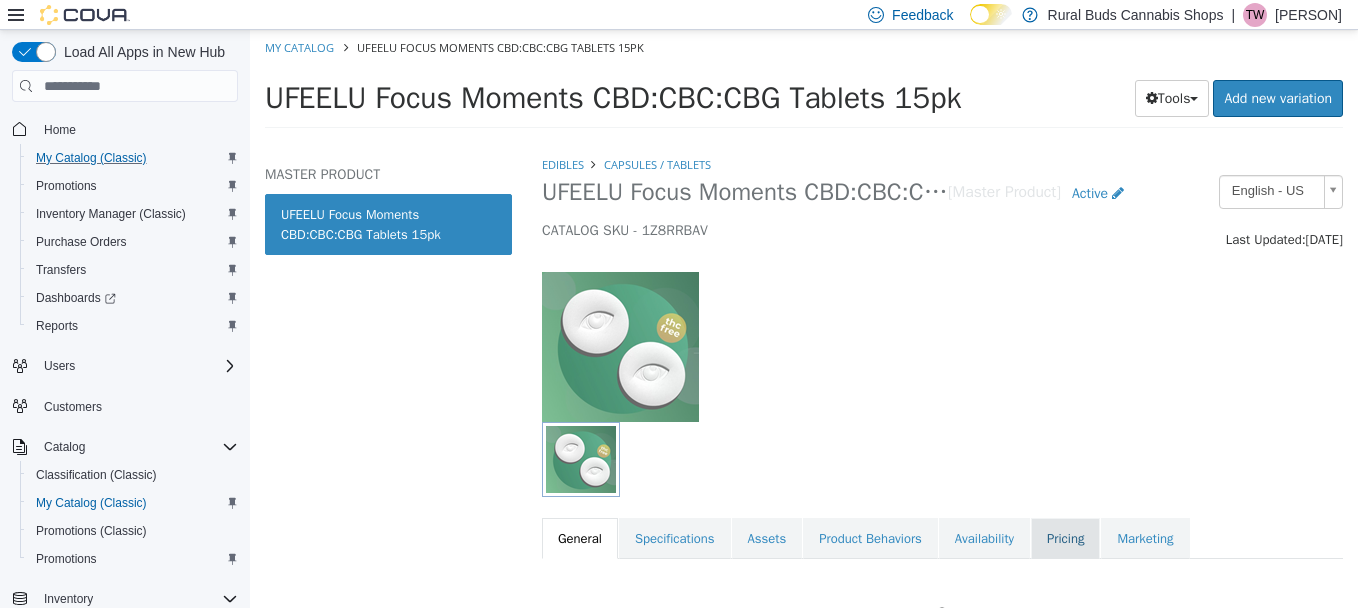 click on "Pricing" at bounding box center [1065, 539] 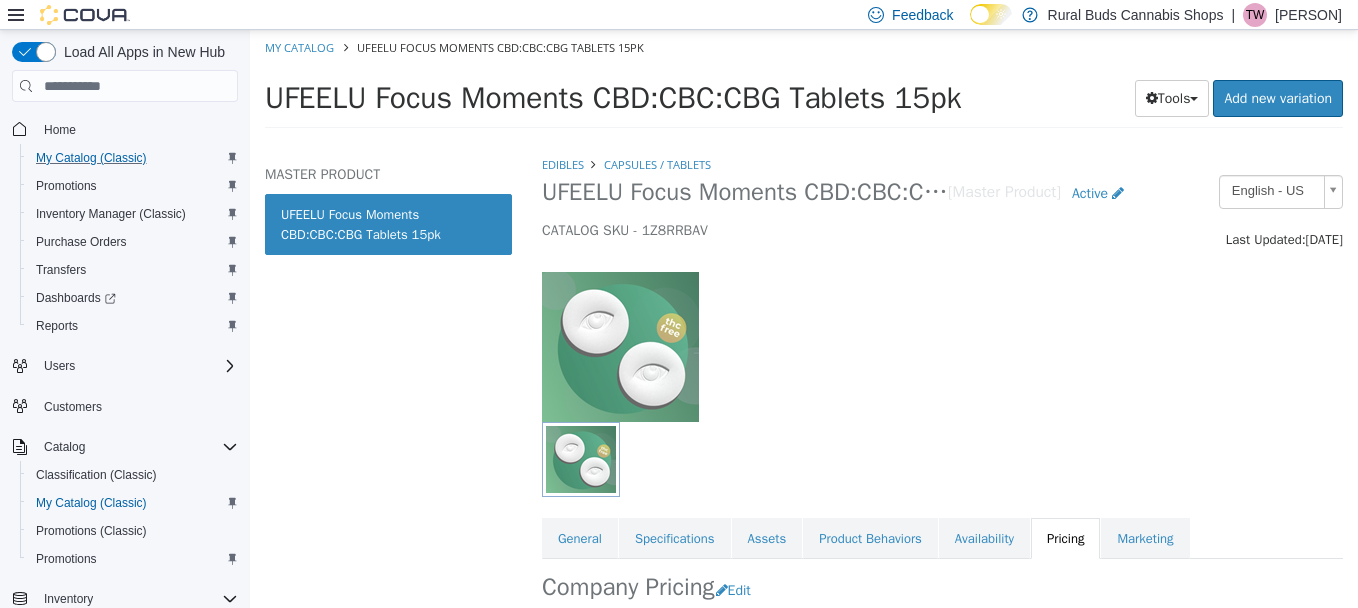 scroll, scrollTop: 264, scrollLeft: 0, axis: vertical 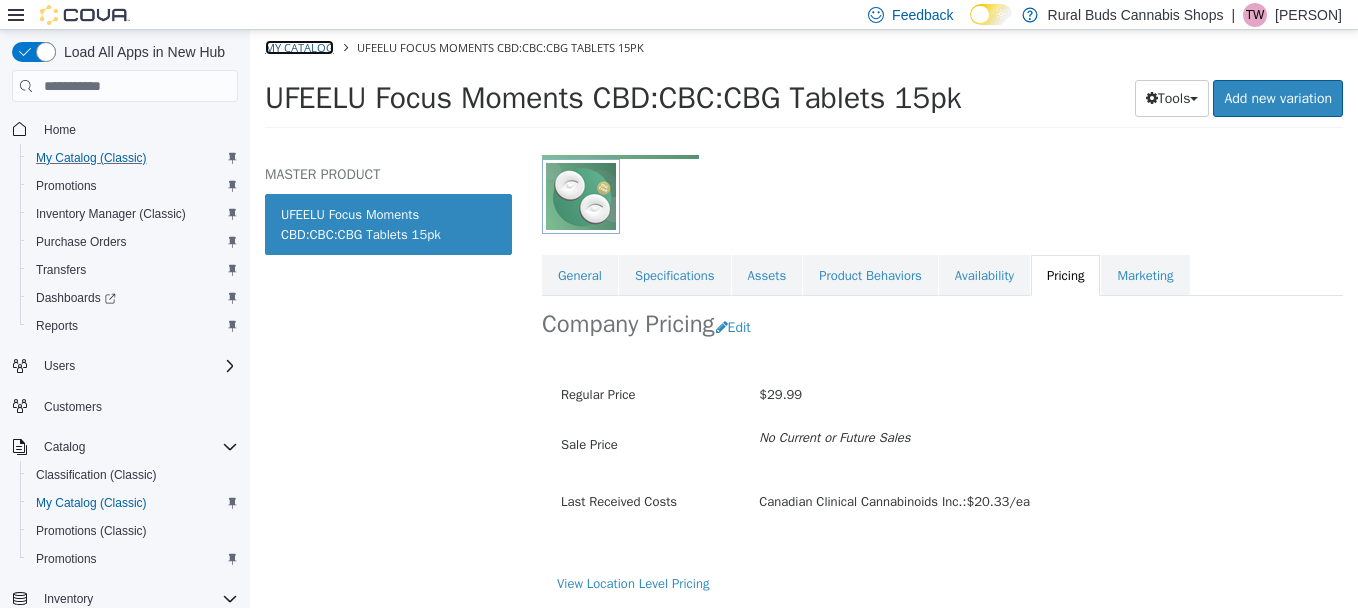 click on "My Catalog" at bounding box center (299, 47) 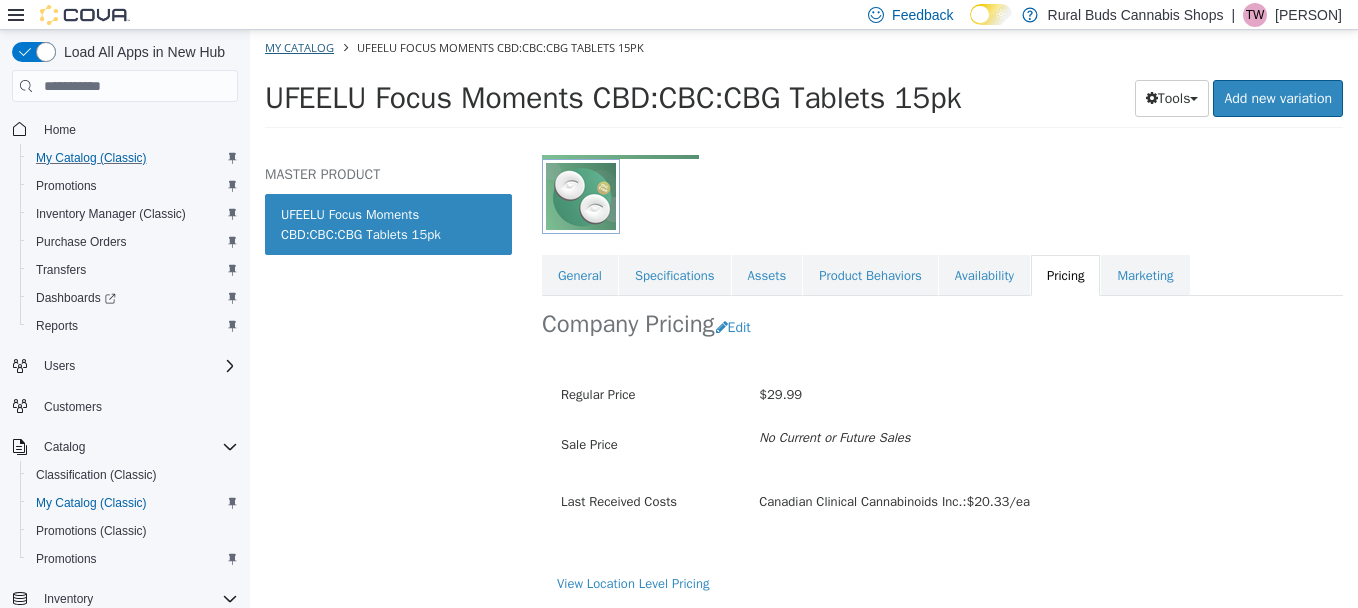 select on "**********" 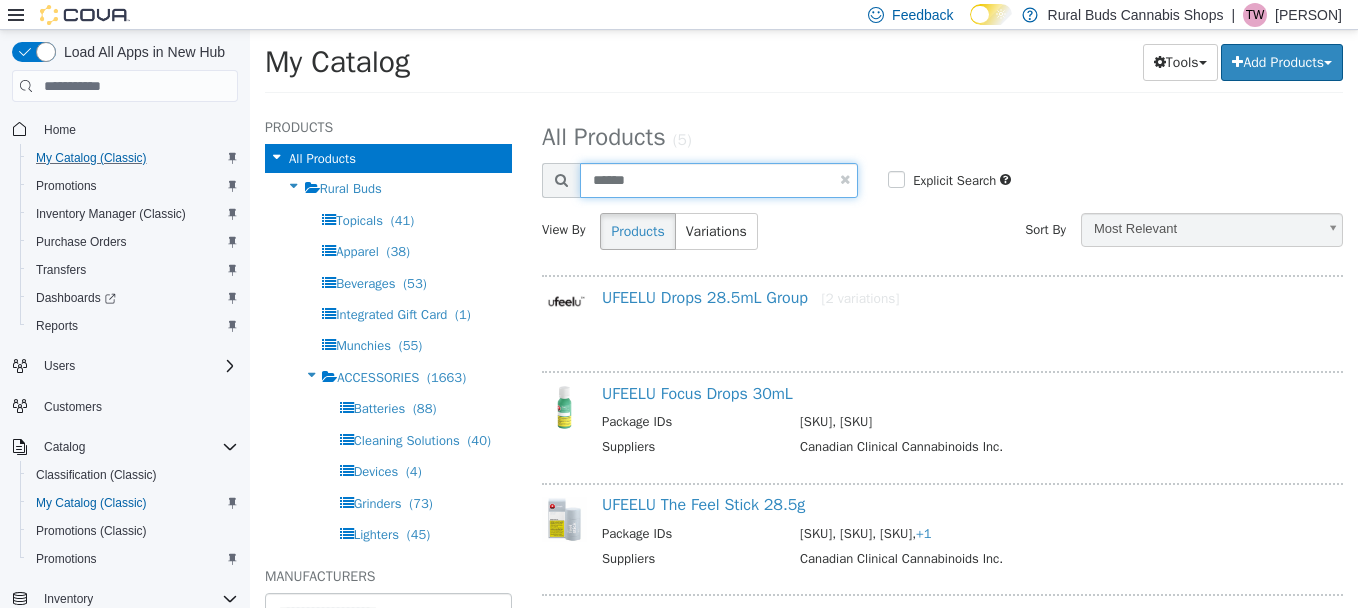 click on "******" at bounding box center (719, 180) 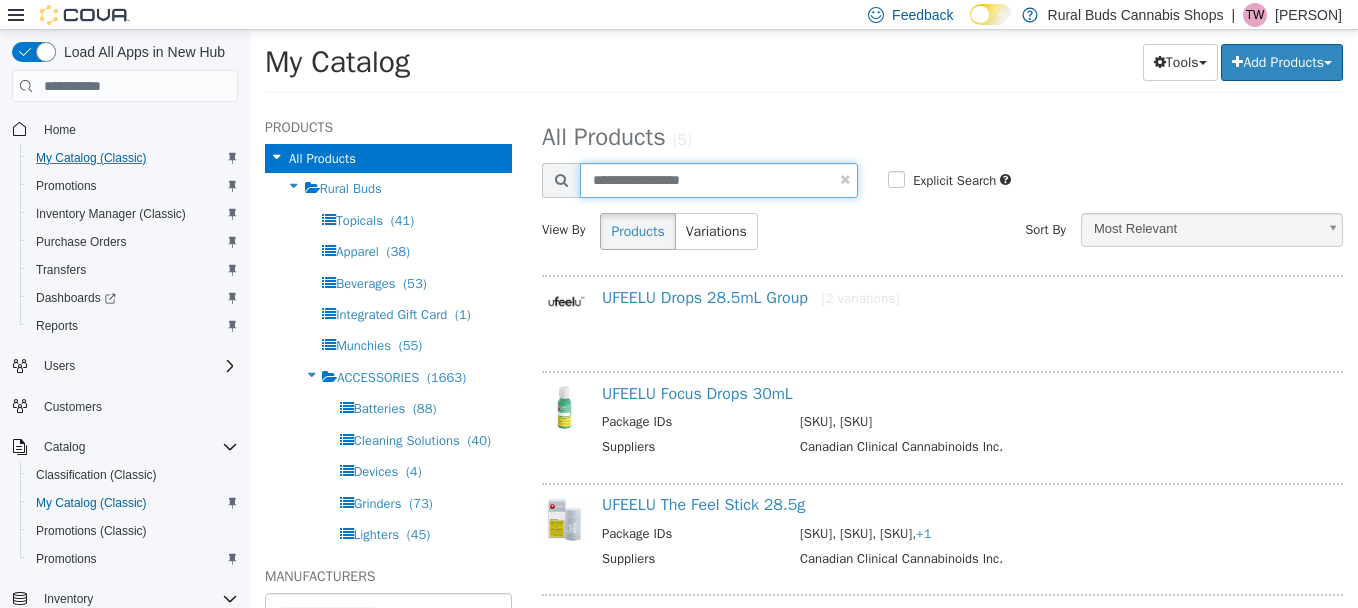 type on "**********" 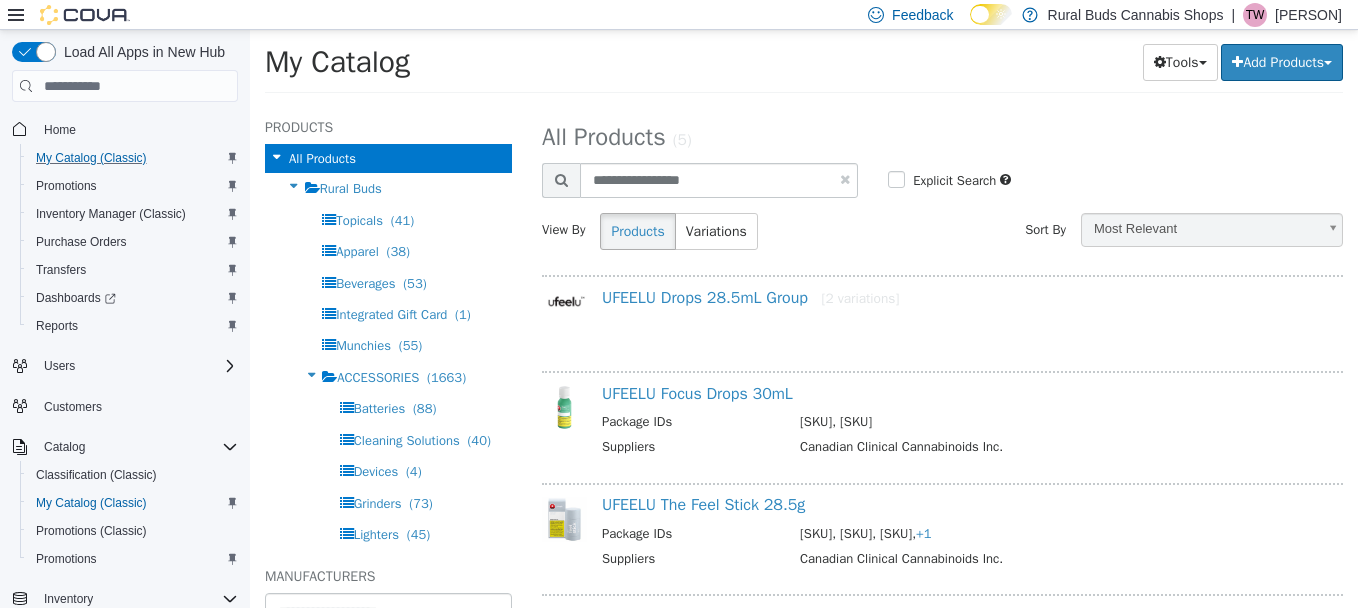 select on "**********" 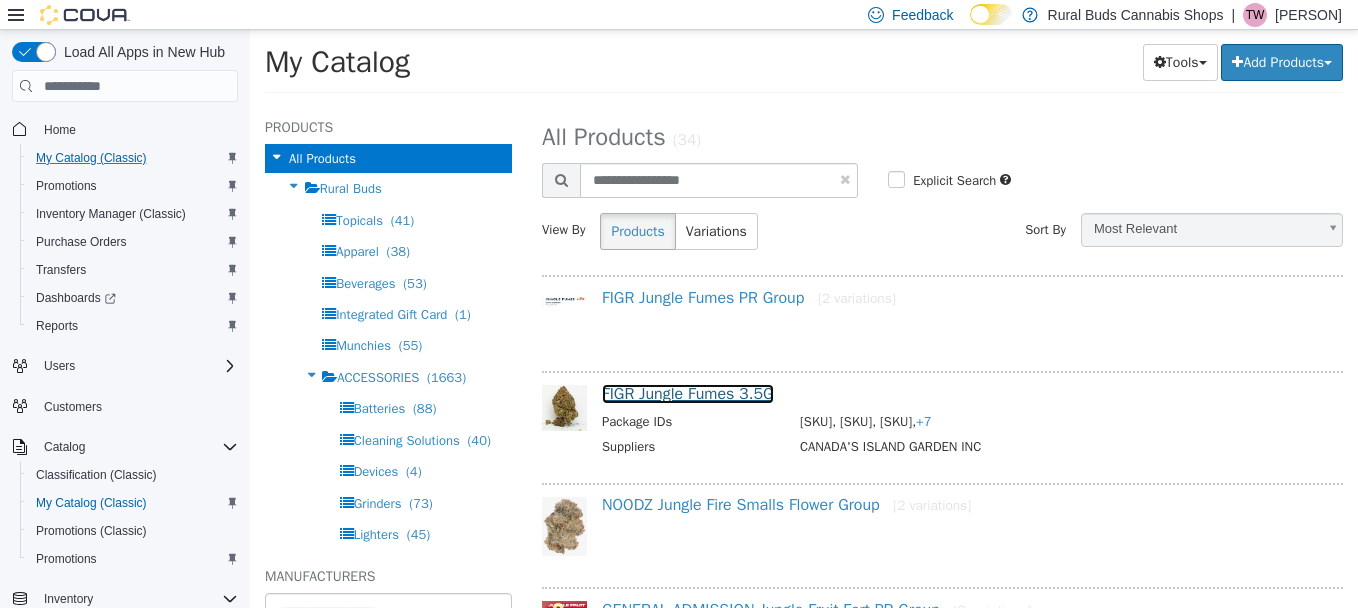 click on "FIGR Jungle Fumes 3.5G" at bounding box center [688, 394] 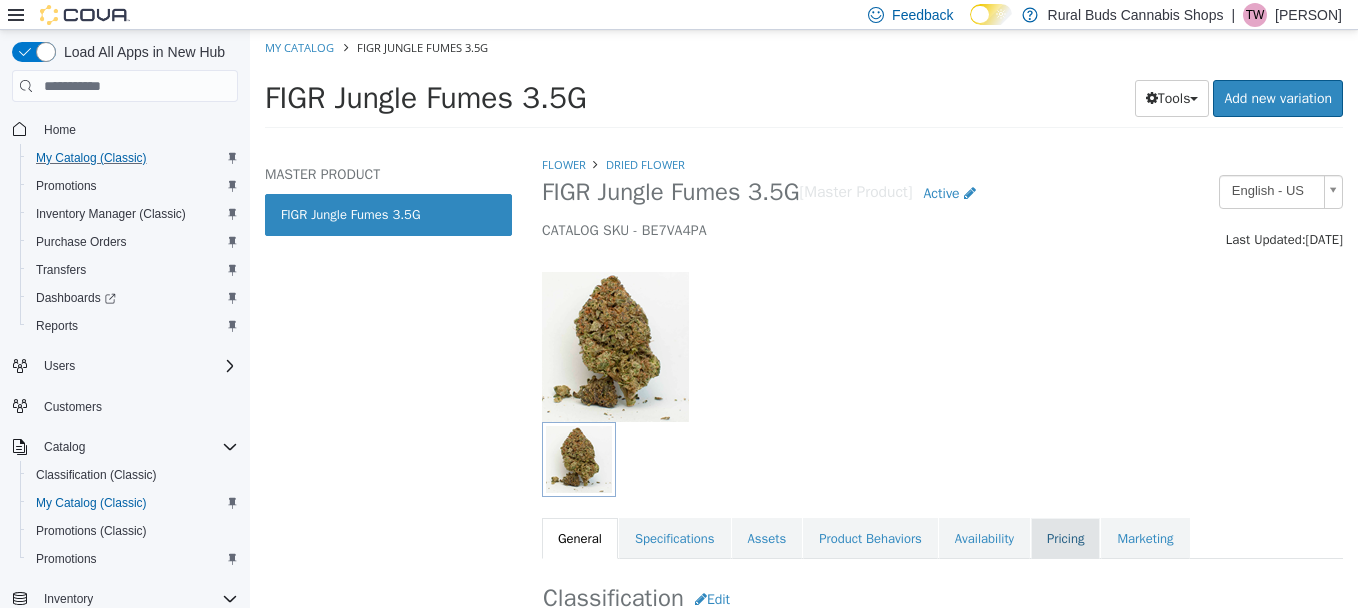 click on "Pricing" at bounding box center (1065, 539) 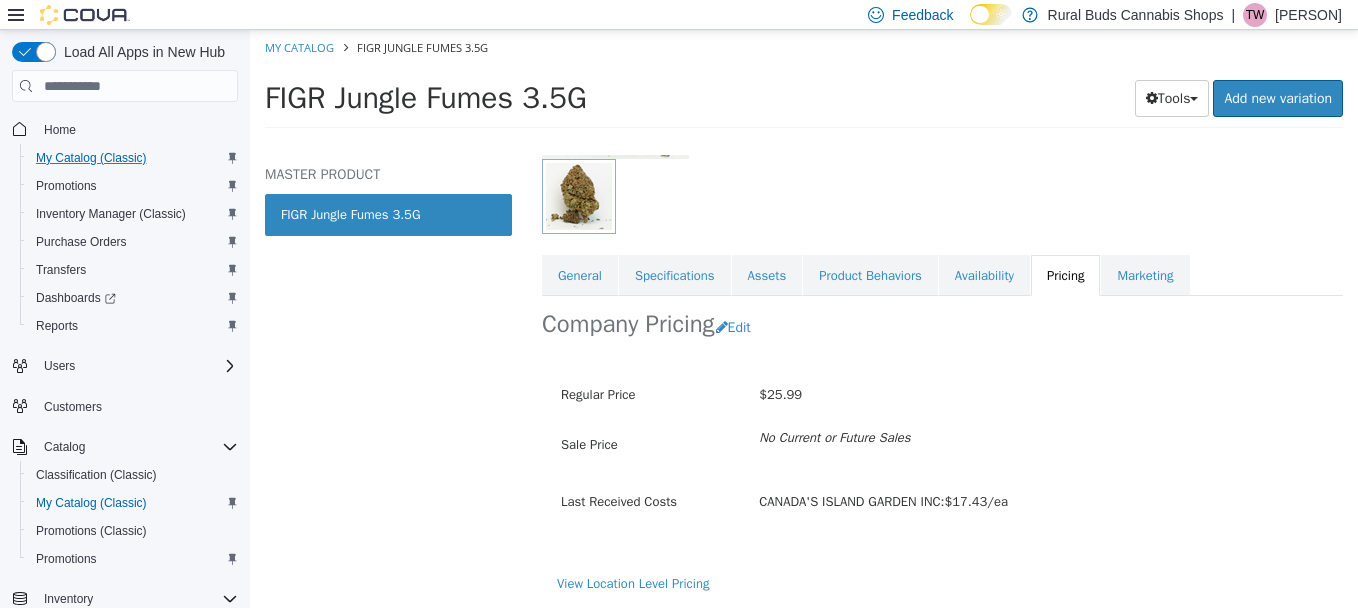 scroll, scrollTop: 279, scrollLeft: 0, axis: vertical 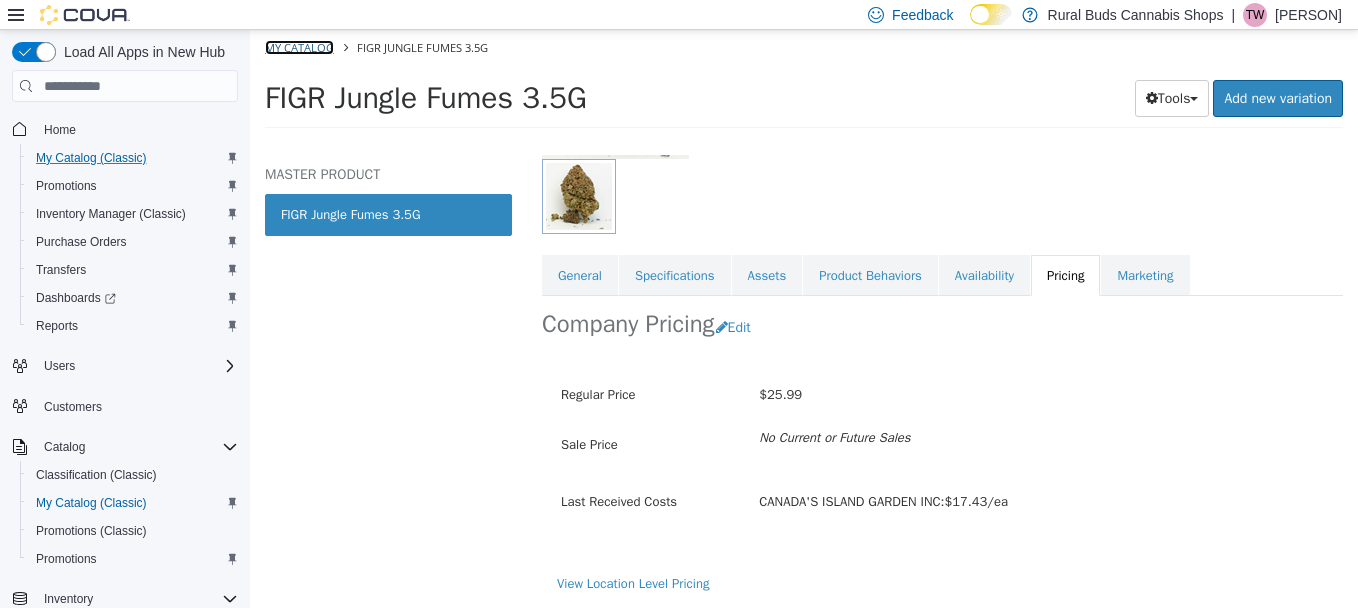 click on "My Catalog" at bounding box center (299, 47) 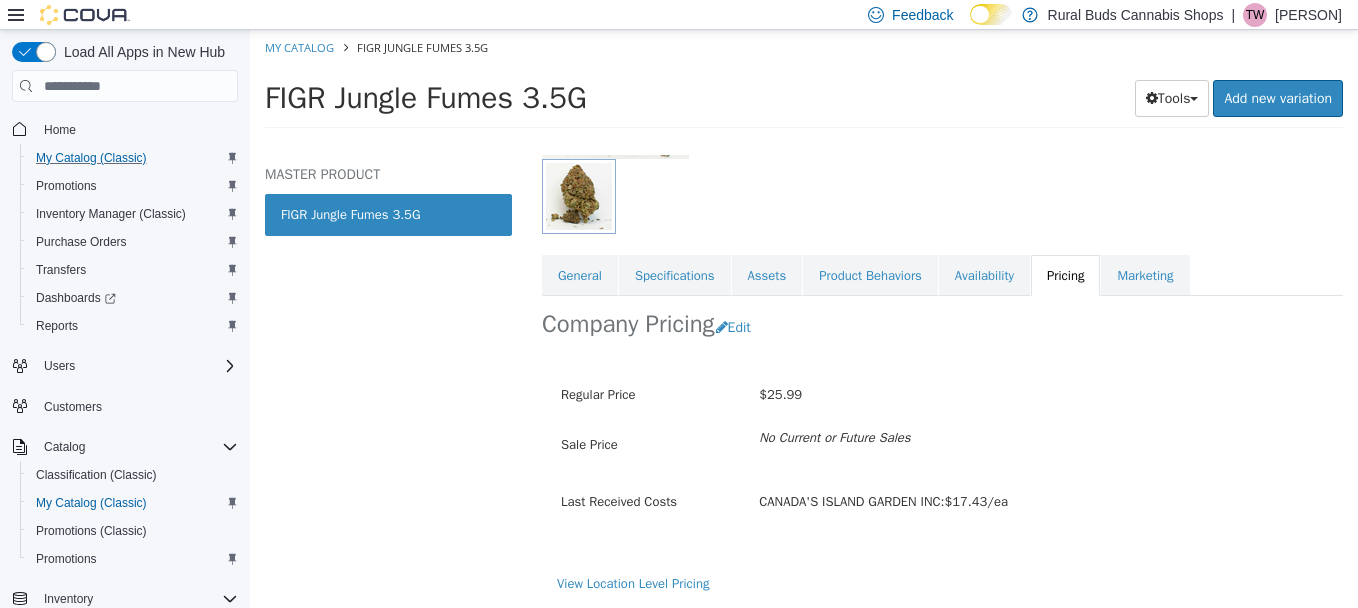 select on "**********" 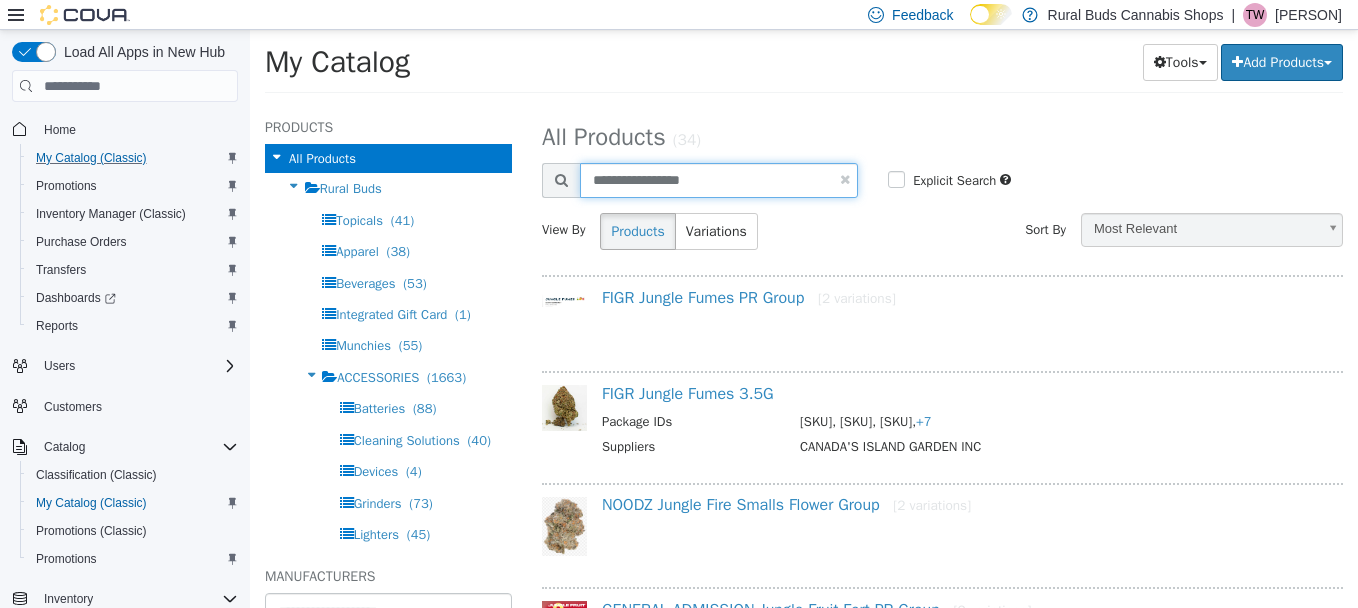 drag, startPoint x: 718, startPoint y: 182, endPoint x: 504, endPoint y: 175, distance: 214.11446 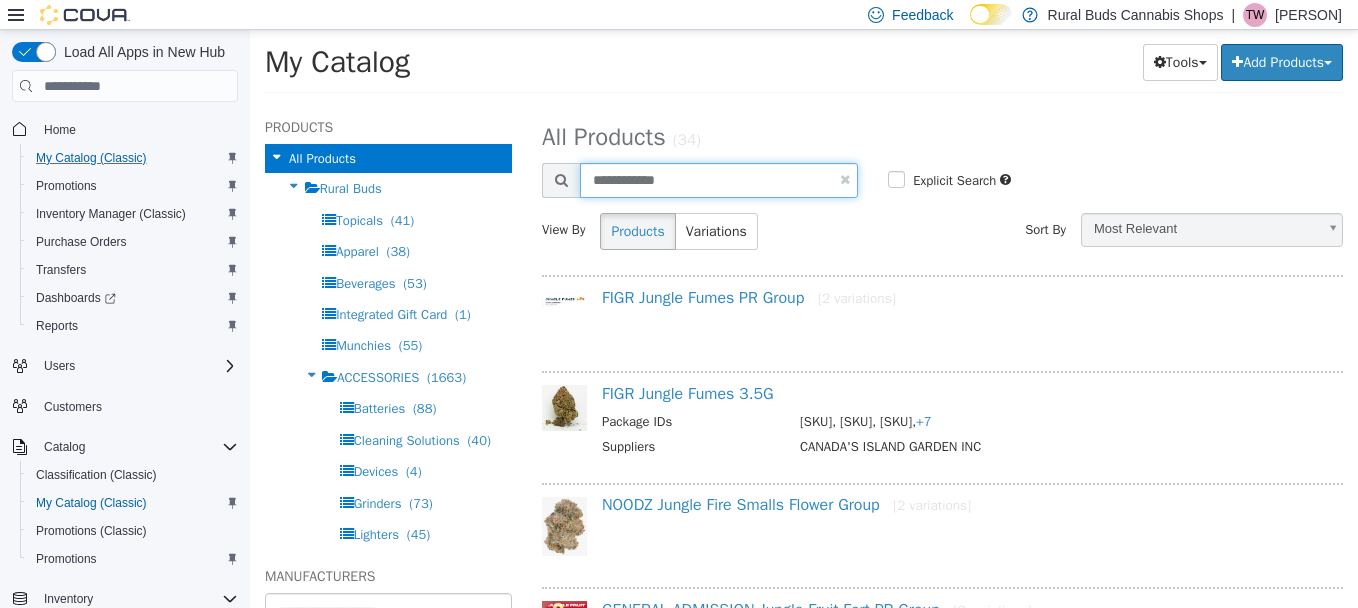 type on "**********" 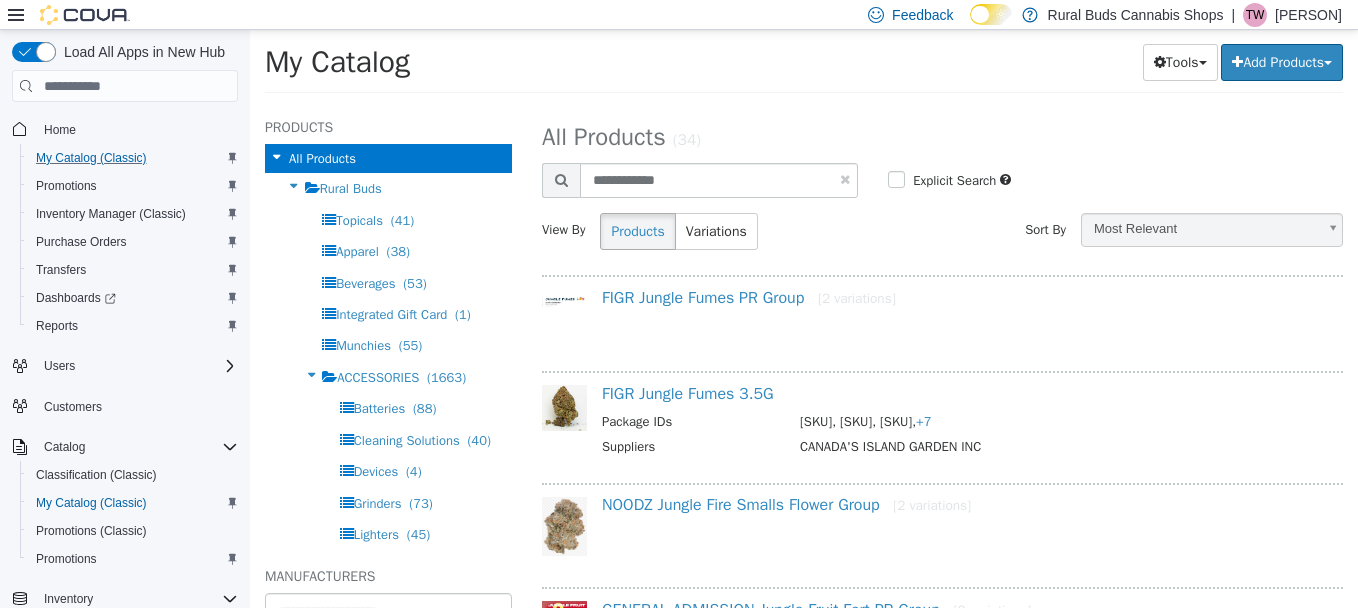 select on "**********" 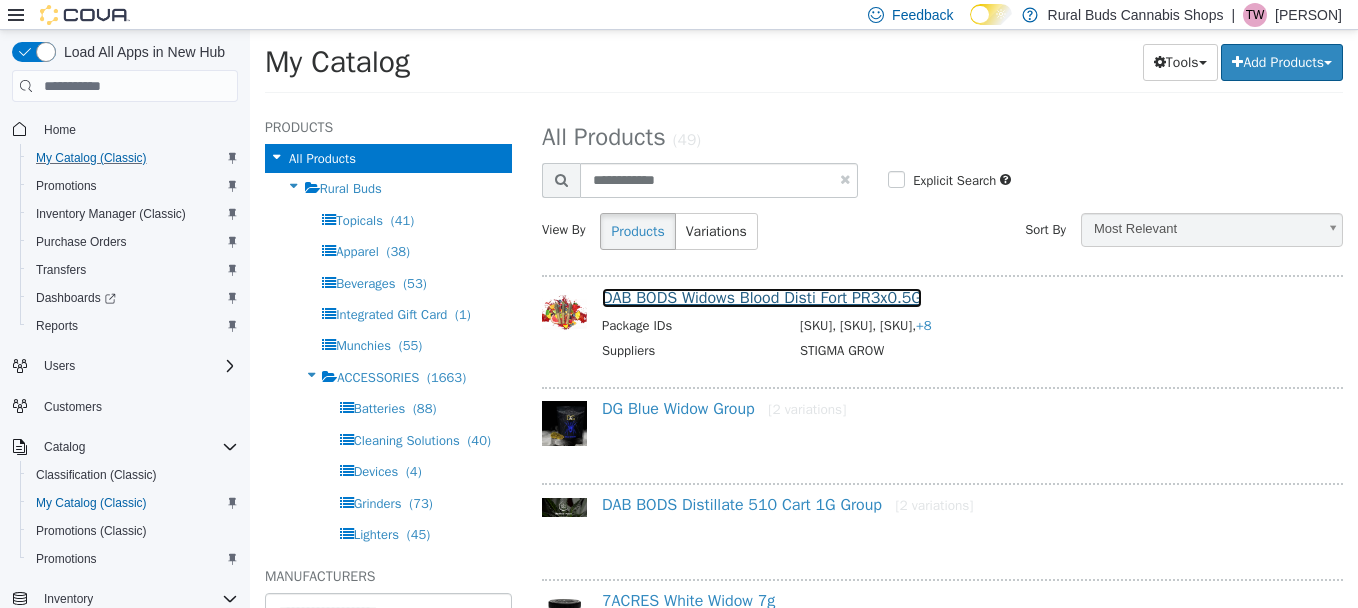 click on "DAB BODS Widows Blood Disti Fort PR3x0.5G" at bounding box center [762, 298] 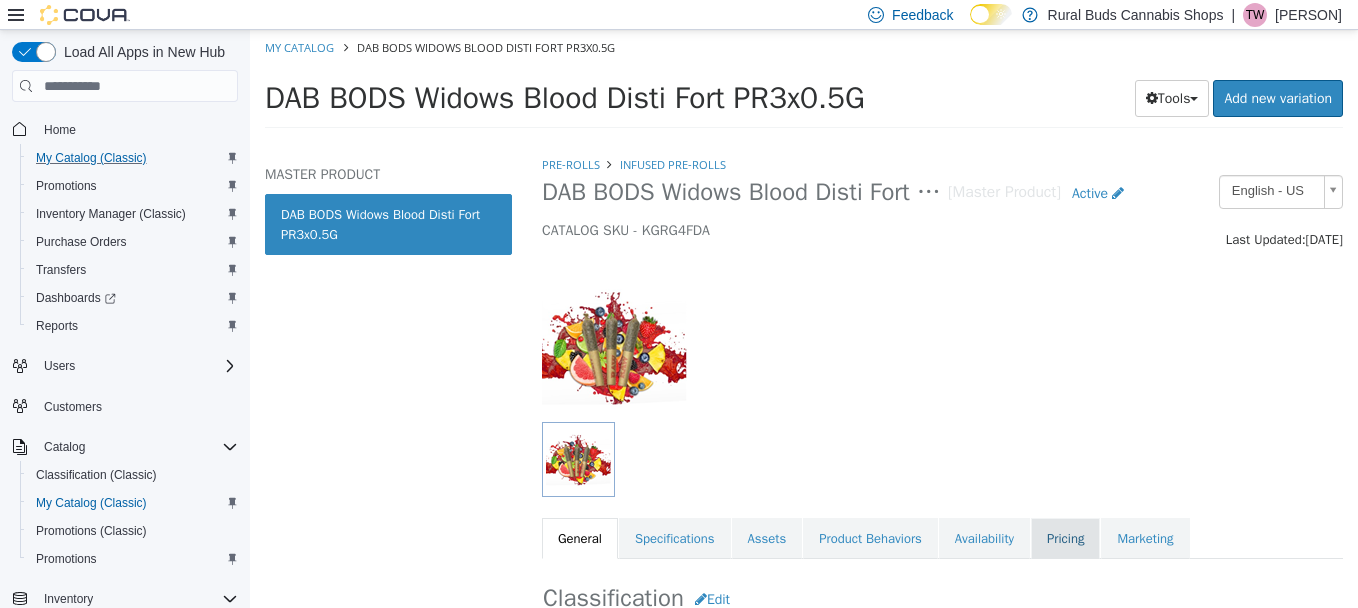 click on "Pricing" at bounding box center (1065, 539) 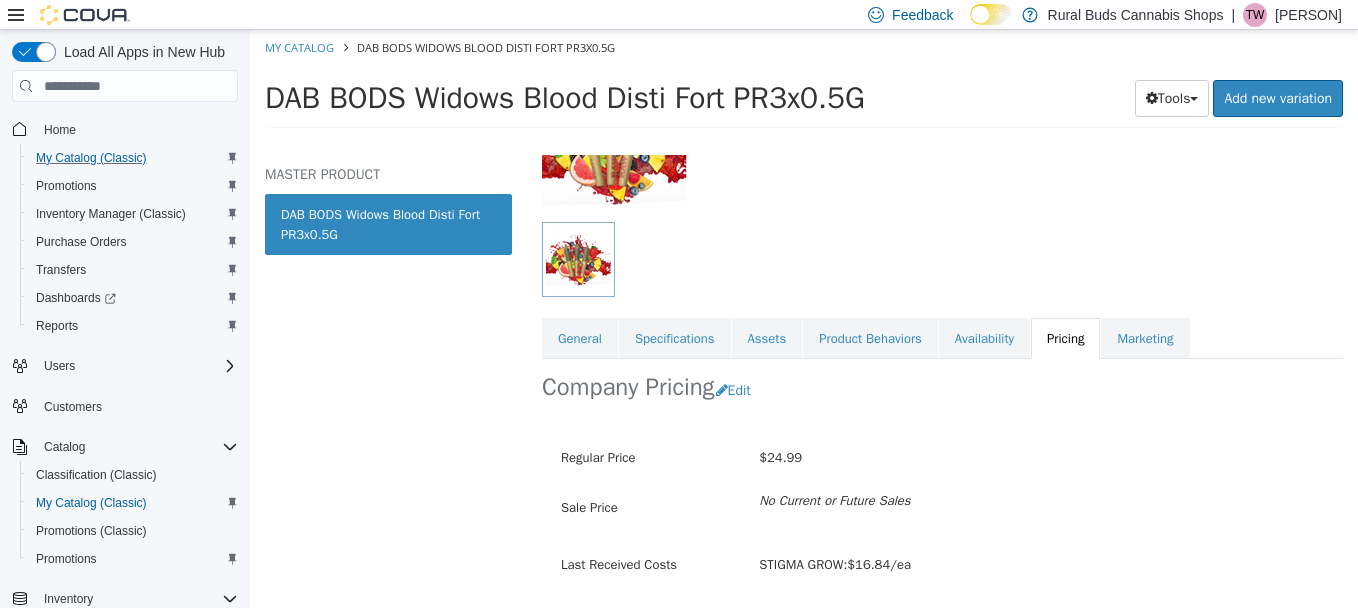 scroll, scrollTop: 264, scrollLeft: 0, axis: vertical 